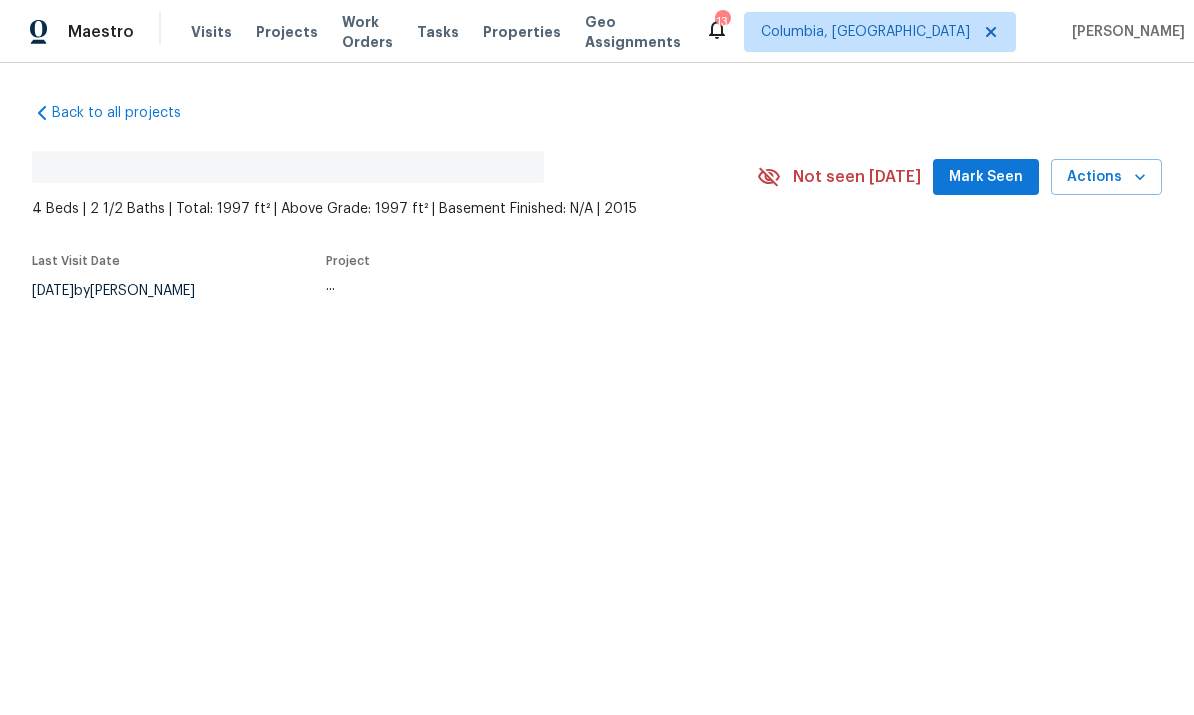 scroll, scrollTop: 0, scrollLeft: 0, axis: both 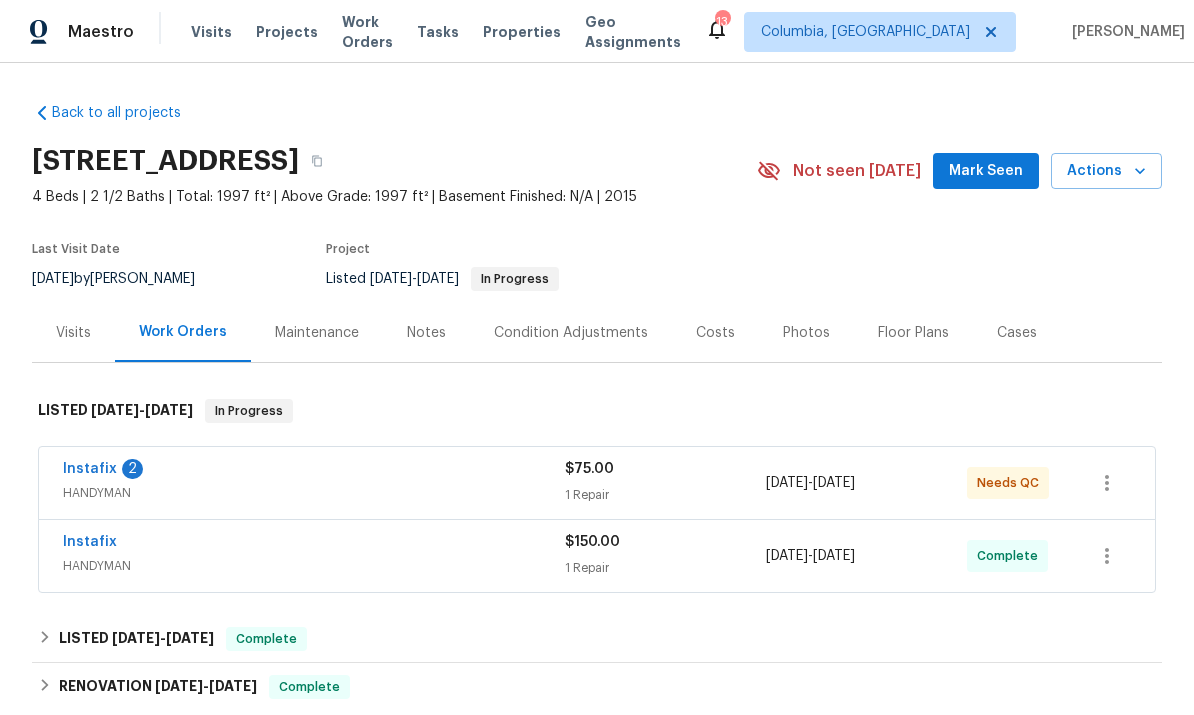 click on "Instafix" at bounding box center (90, 469) 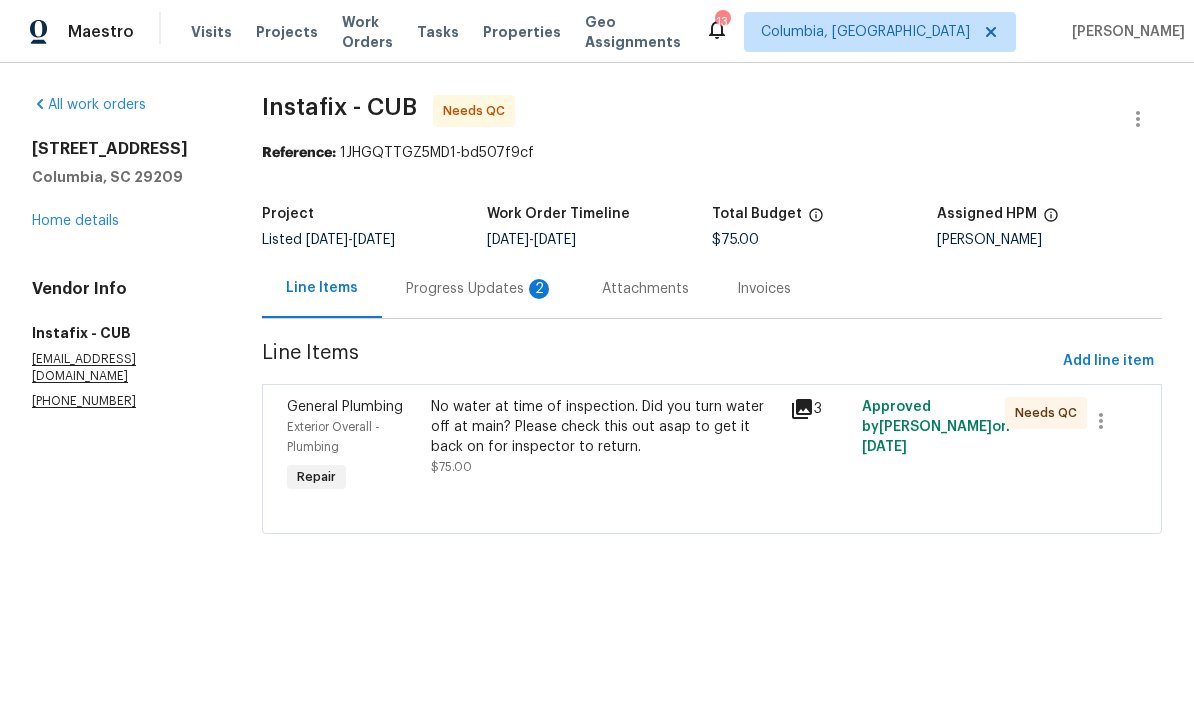 click on "Progress Updates 2" at bounding box center (480, 289) 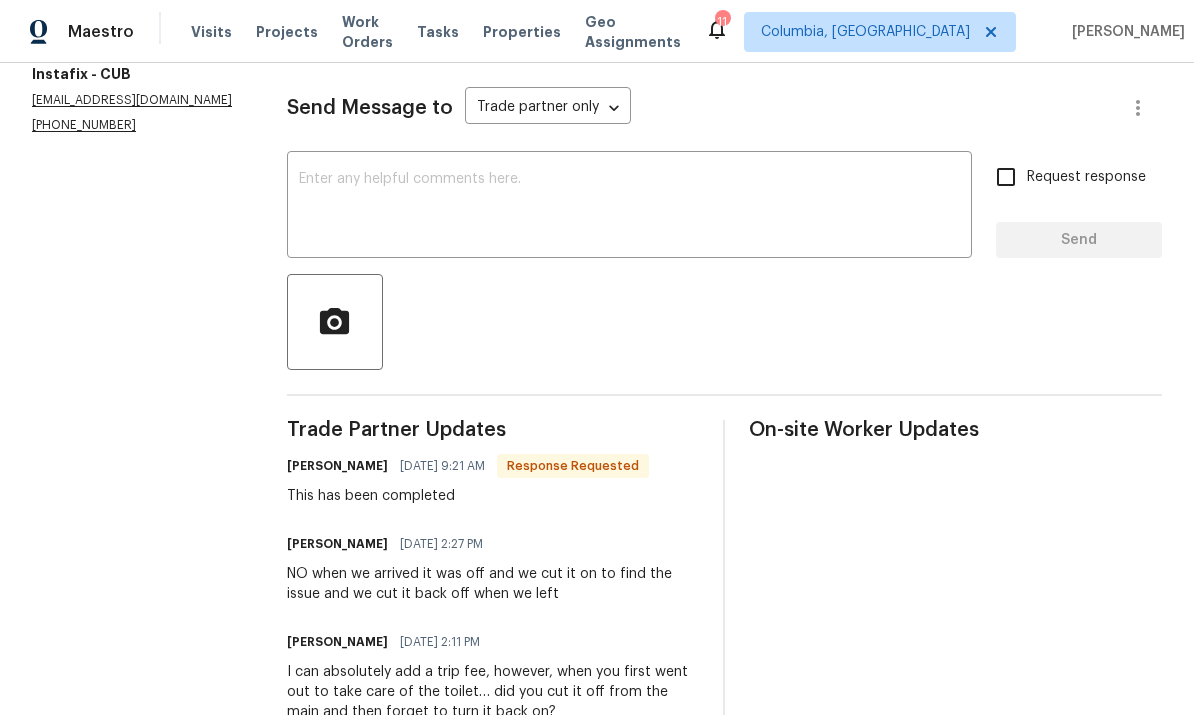 scroll, scrollTop: 271, scrollLeft: 0, axis: vertical 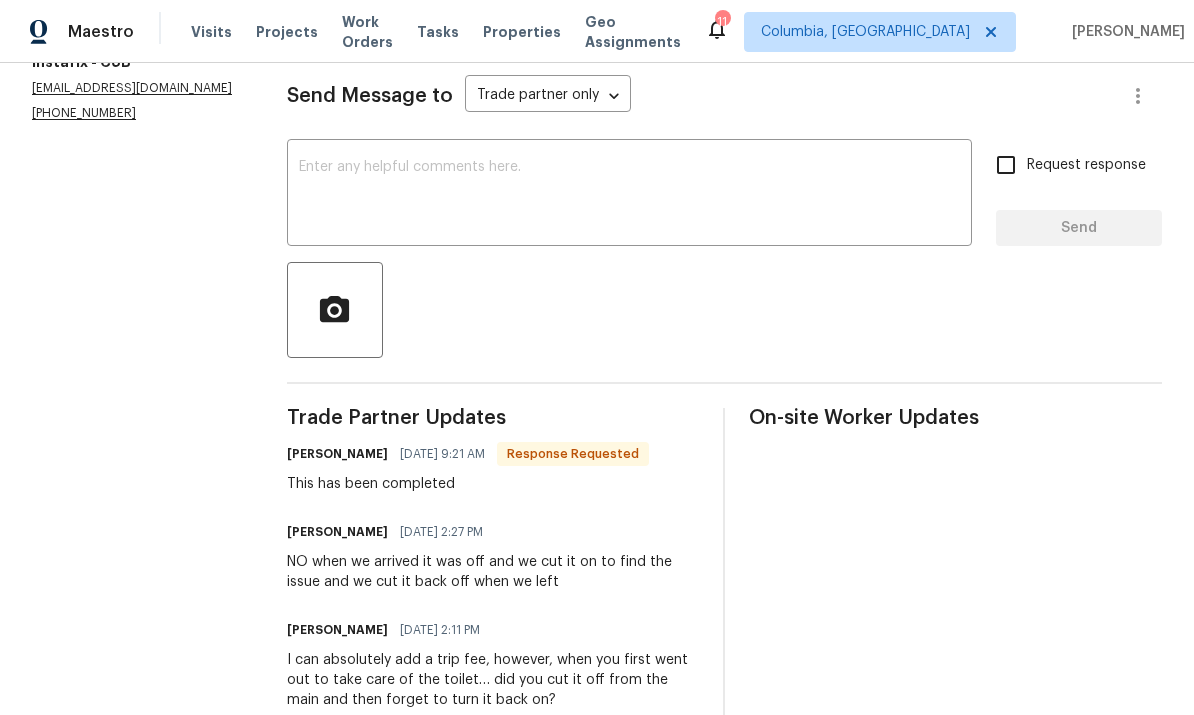 click at bounding box center [629, 195] 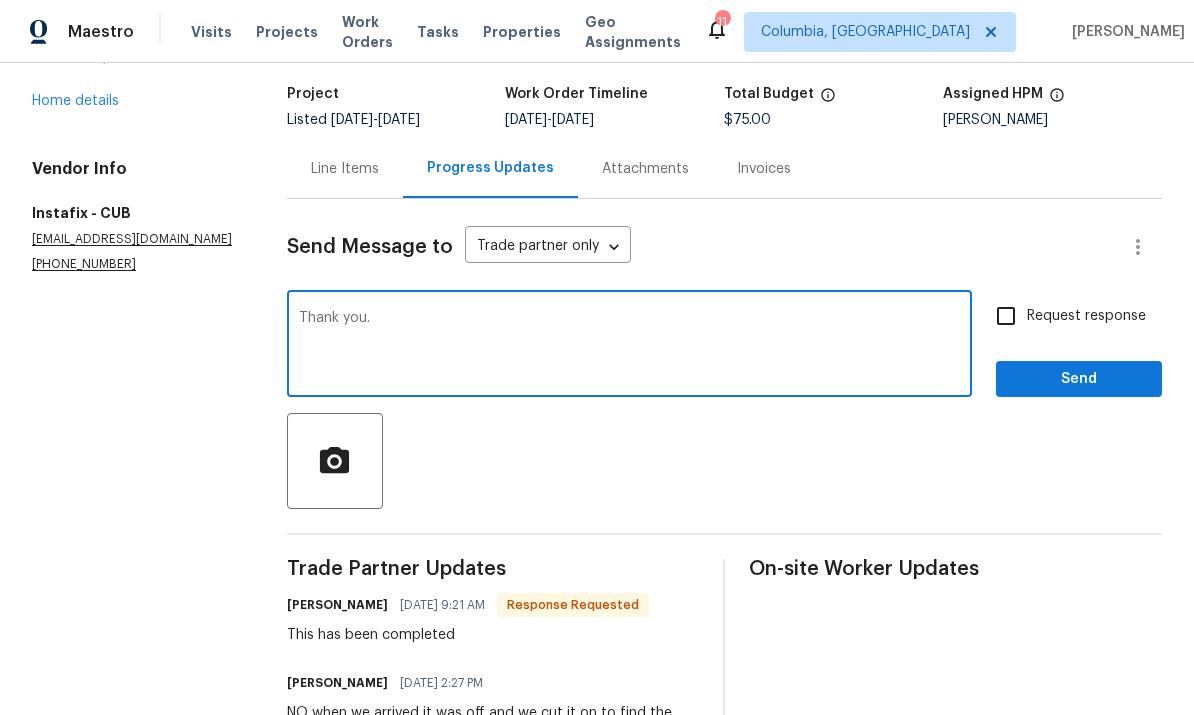 scroll, scrollTop: 72, scrollLeft: 0, axis: vertical 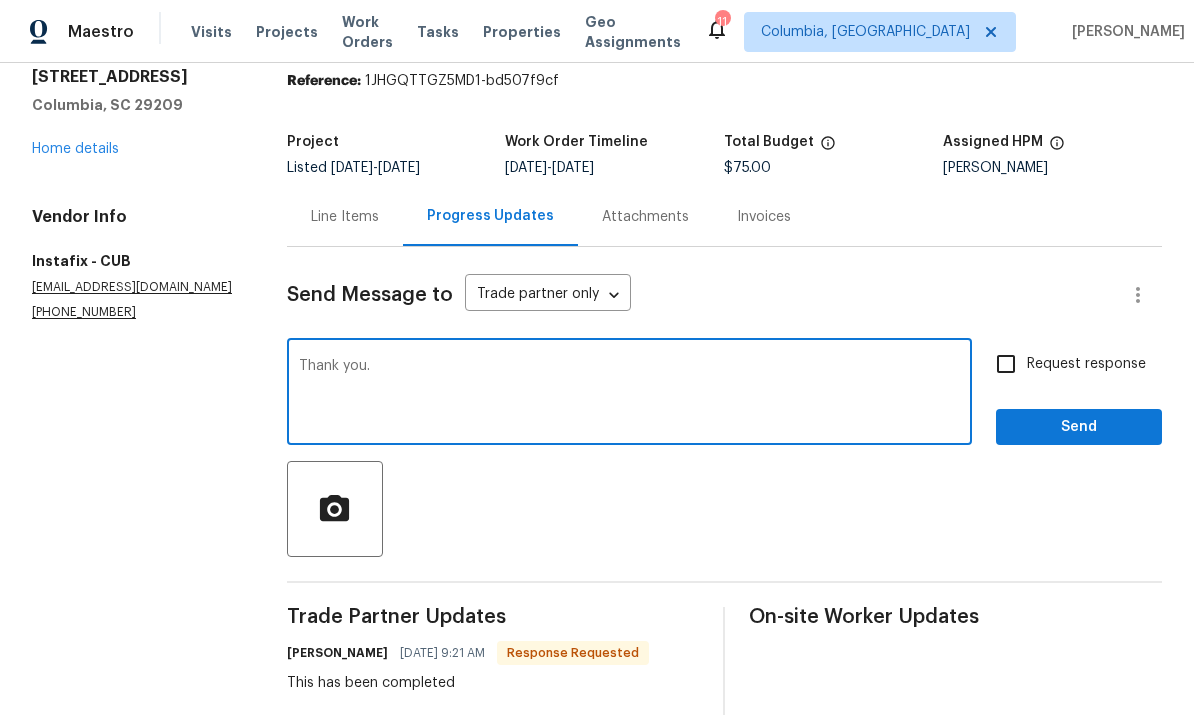 type on "Thank you." 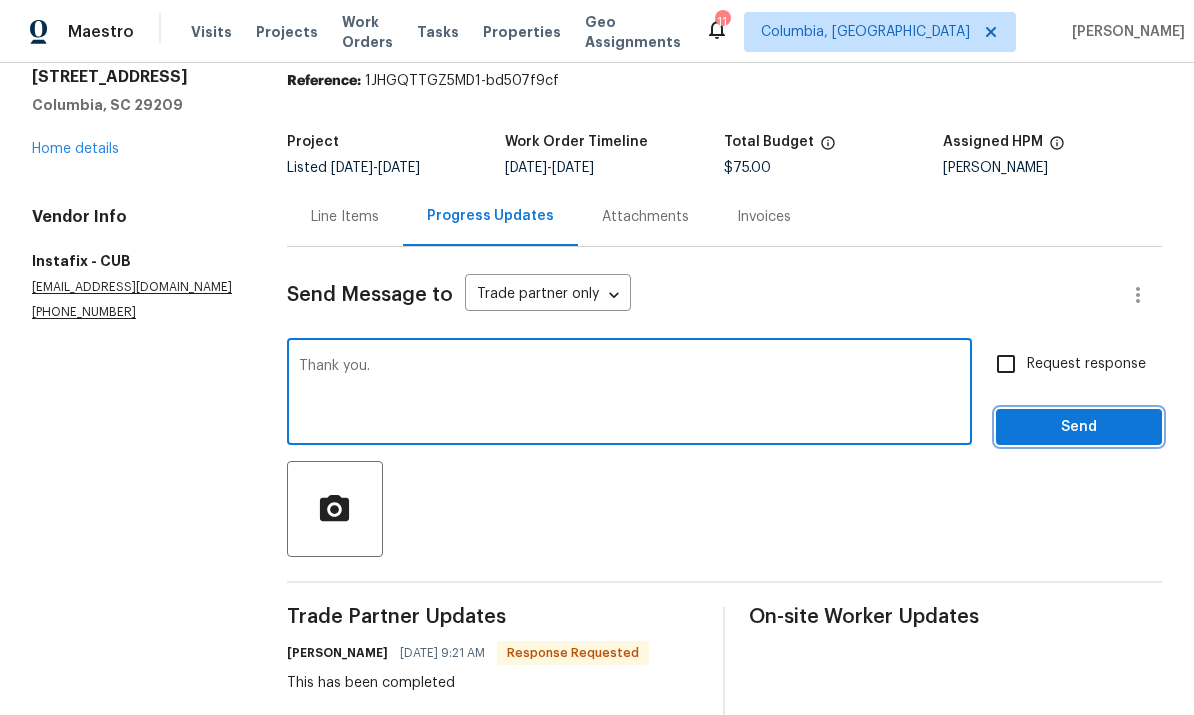 click on "Send" at bounding box center (1079, 427) 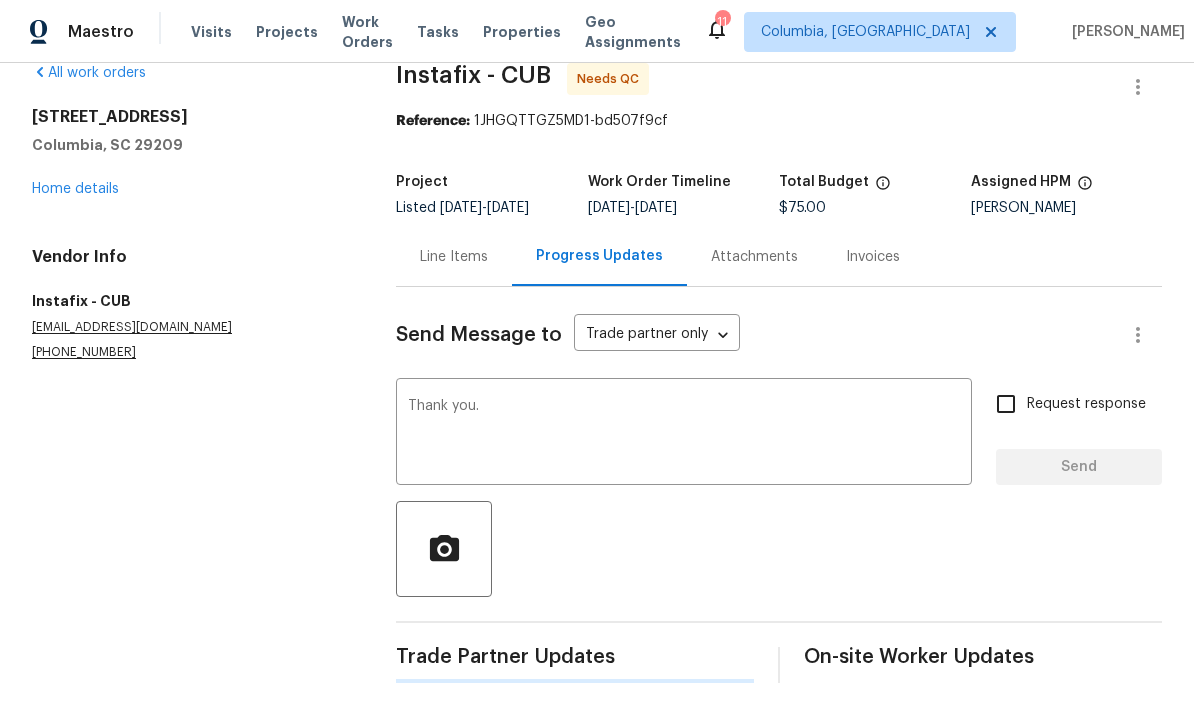 scroll, scrollTop: 0, scrollLeft: 0, axis: both 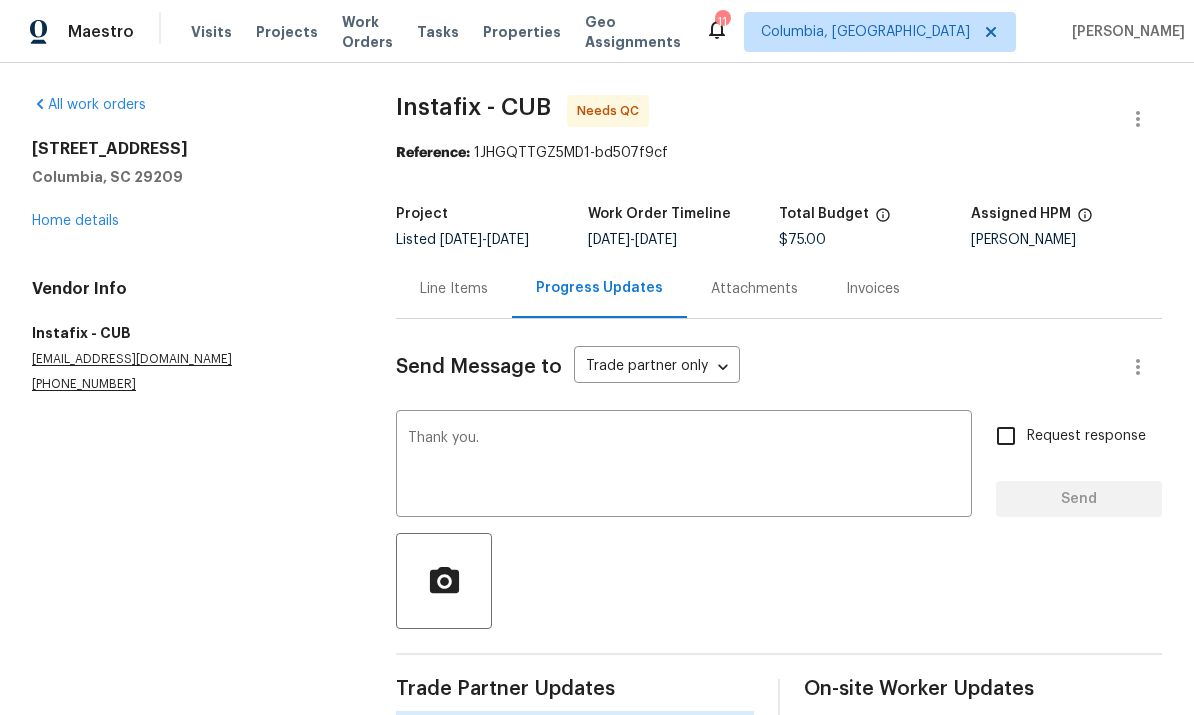 type 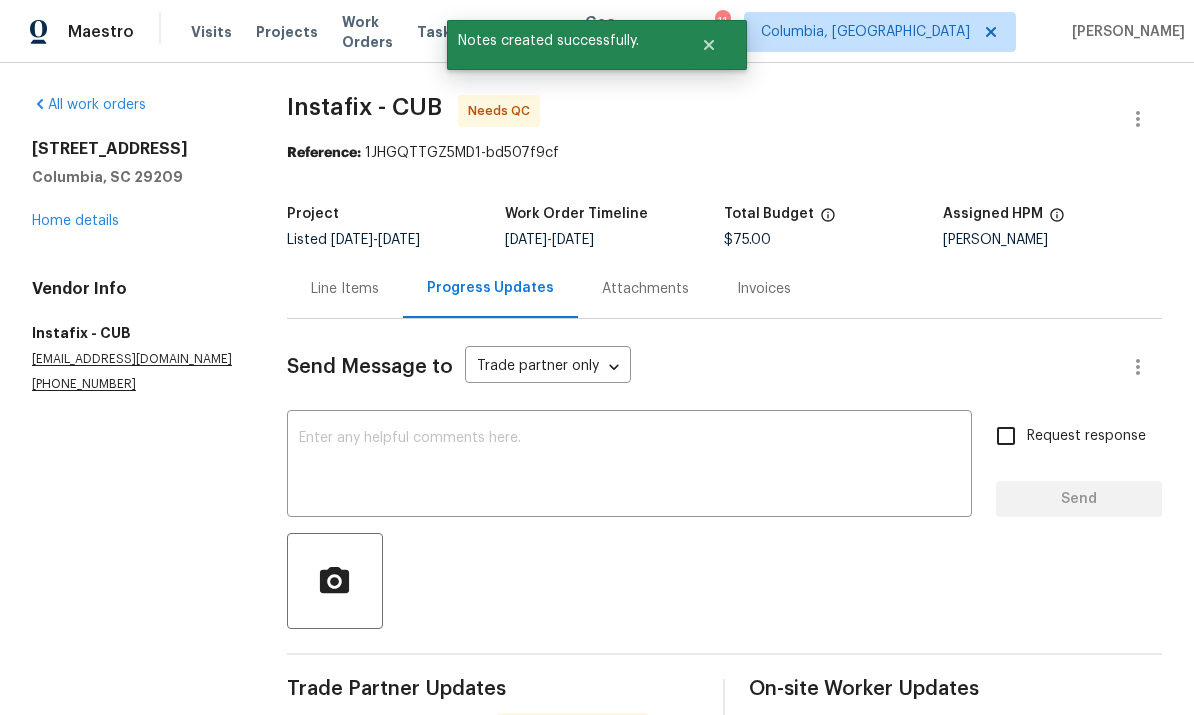 click on "Progress Updates" at bounding box center (490, 288) 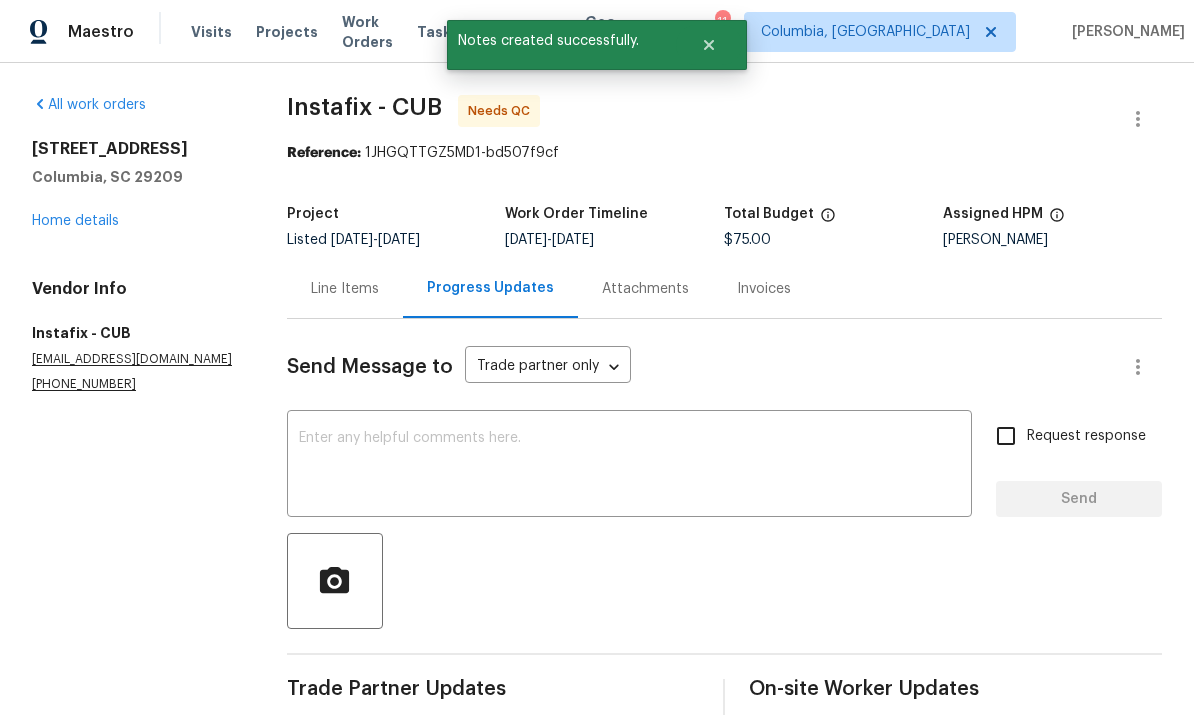 click on "Line Items" at bounding box center (345, 289) 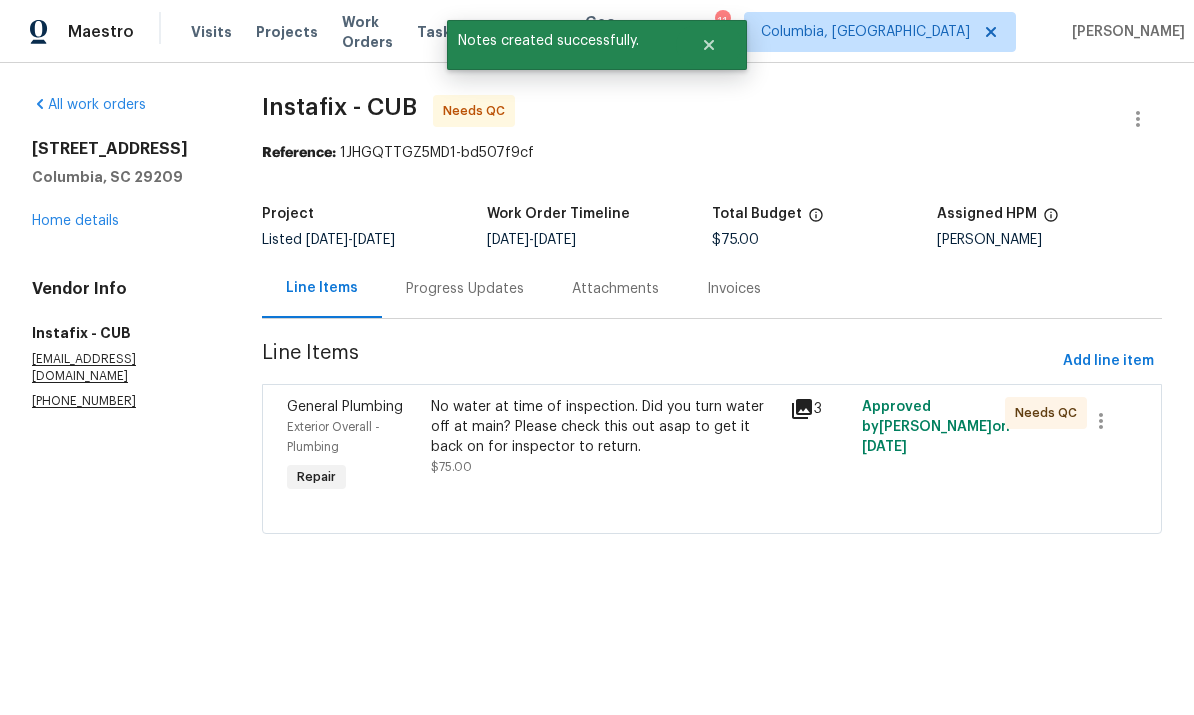 click on "No water at time of inspection. Did you turn water off at main? Please check this out asap to get it back on for inspector to return." at bounding box center [604, 427] 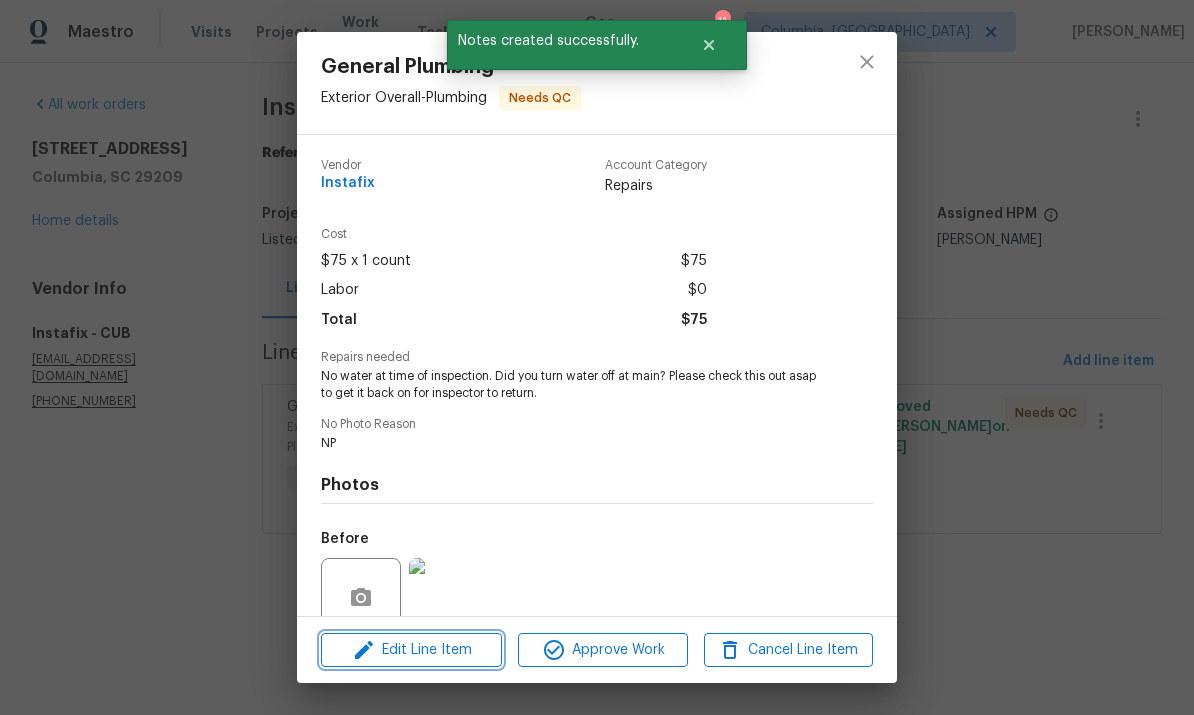 click on "Edit Line Item" at bounding box center (411, 650) 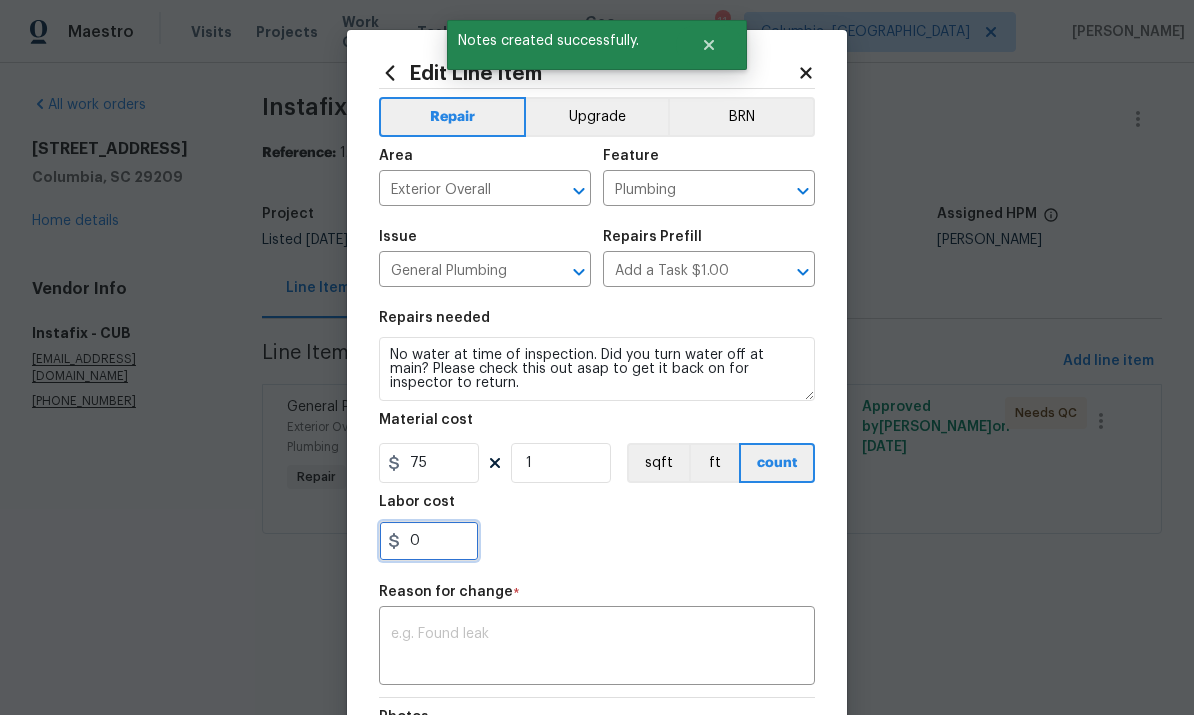 click on "0" at bounding box center [429, 541] 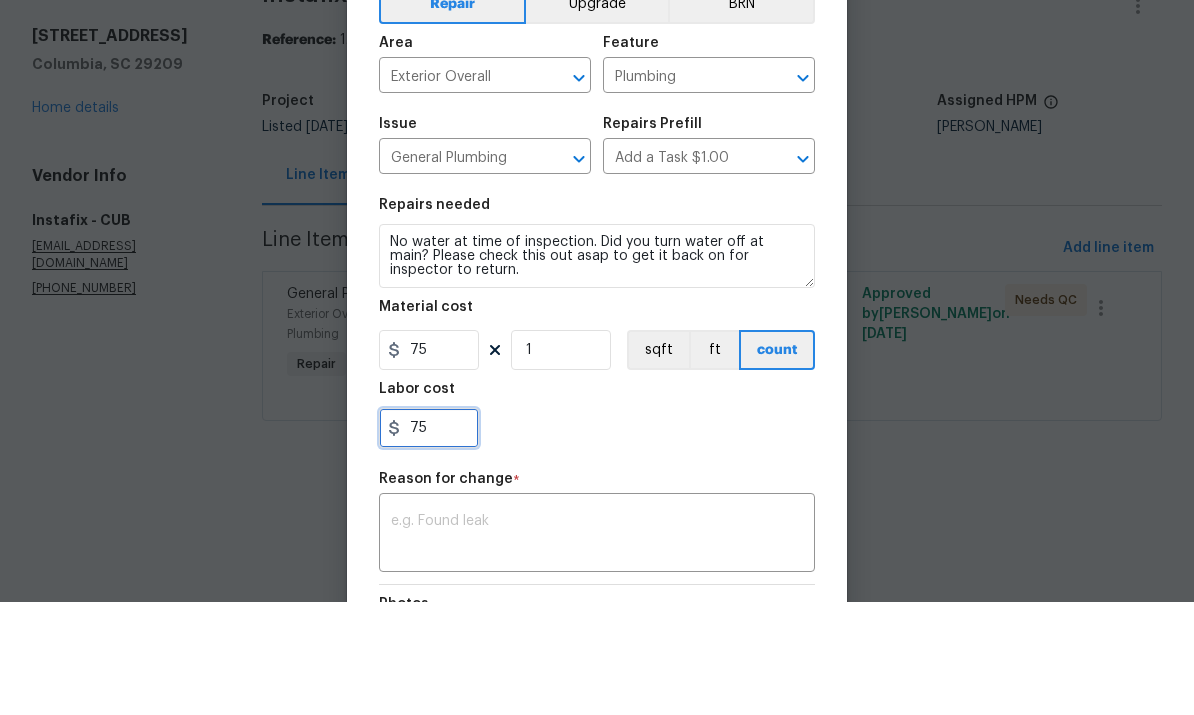type on "75" 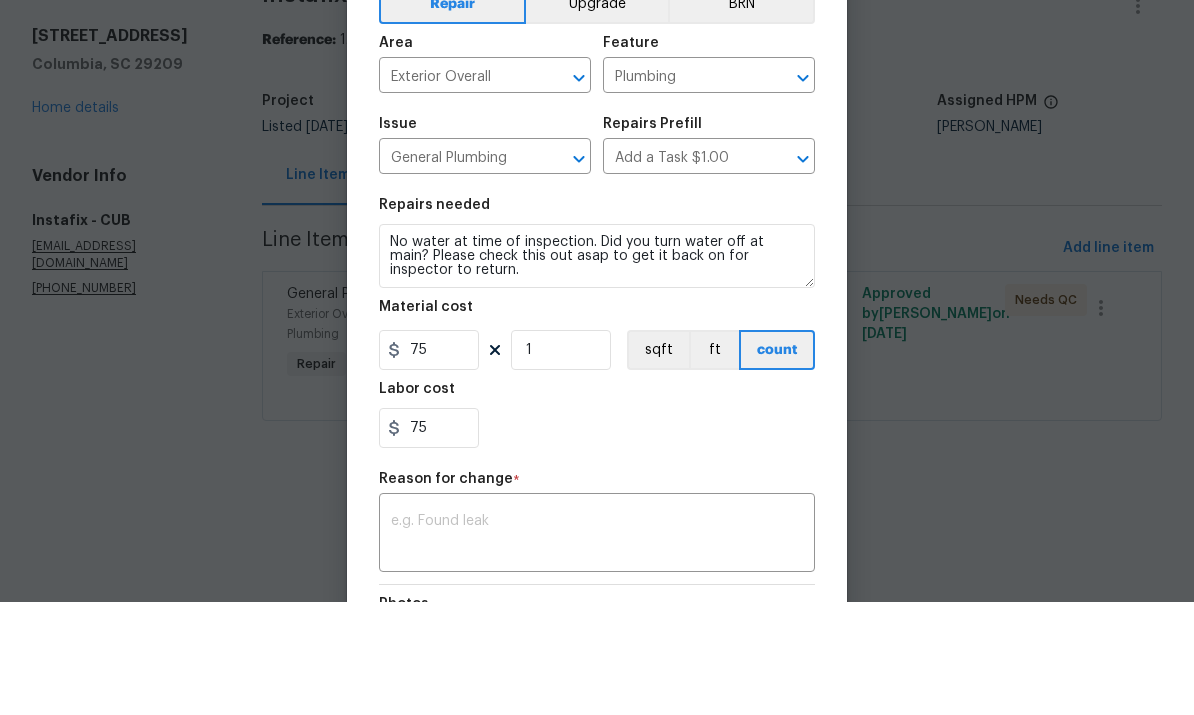 click at bounding box center [597, 648] 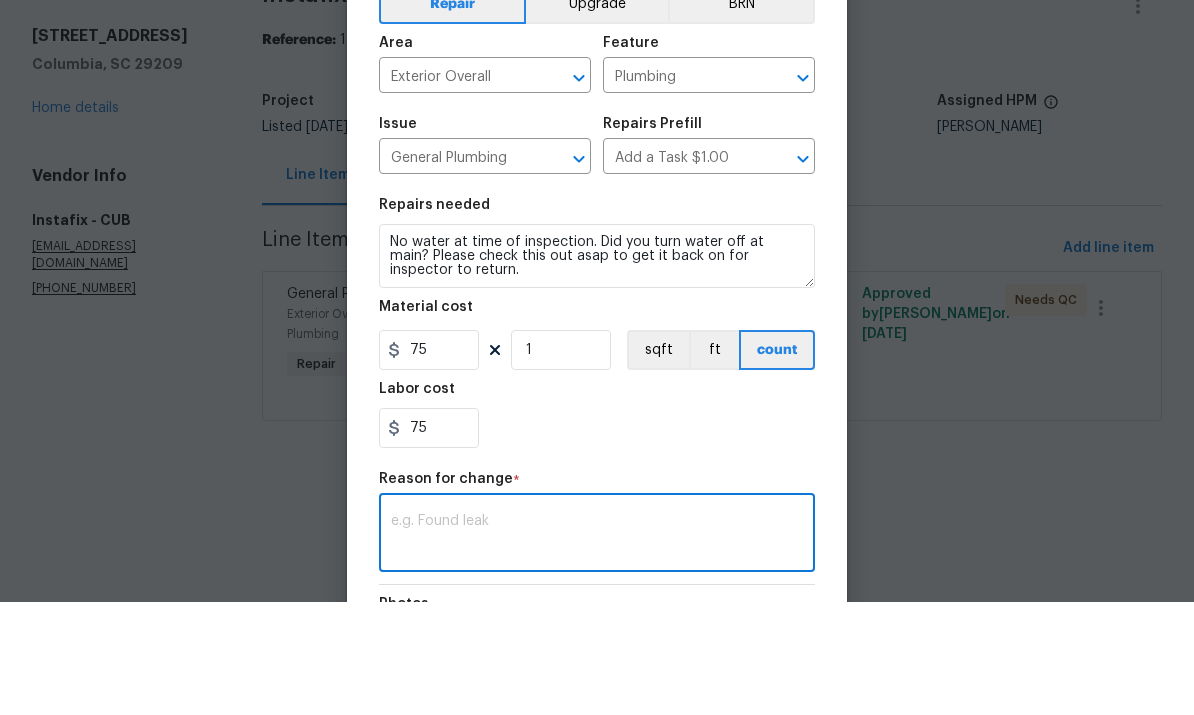 type on "t" 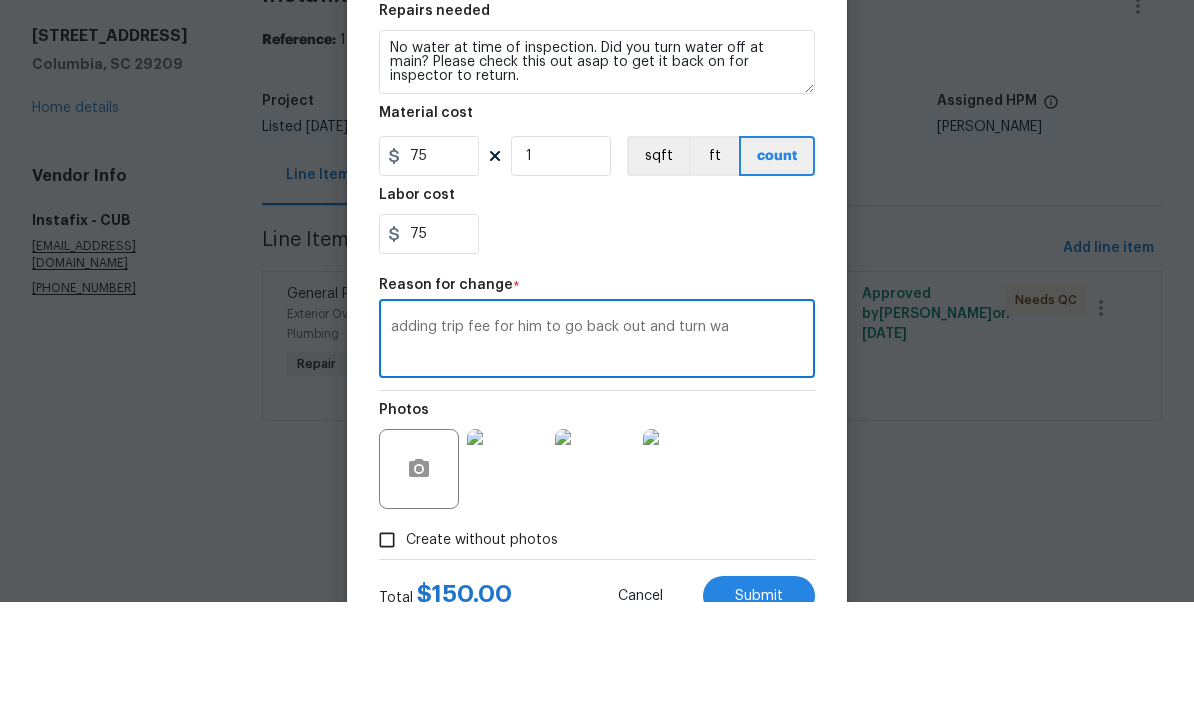 scroll, scrollTop: 196, scrollLeft: 0, axis: vertical 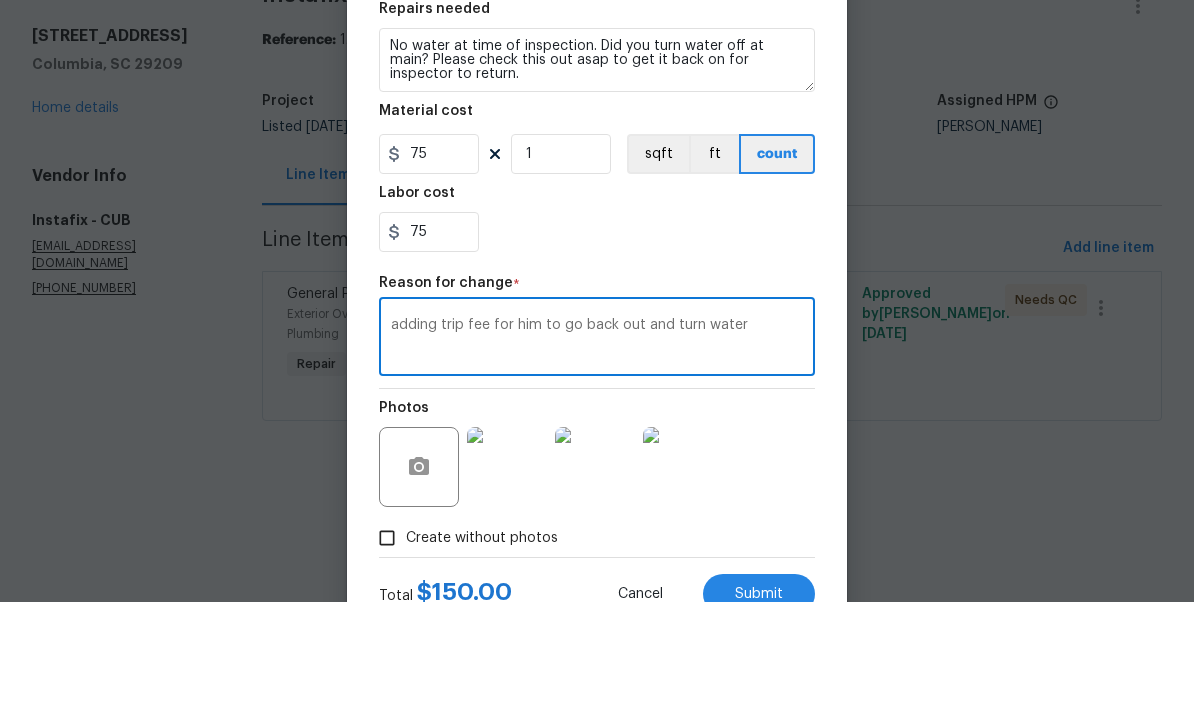 type on "adding trip fee for him to go back out and turn water" 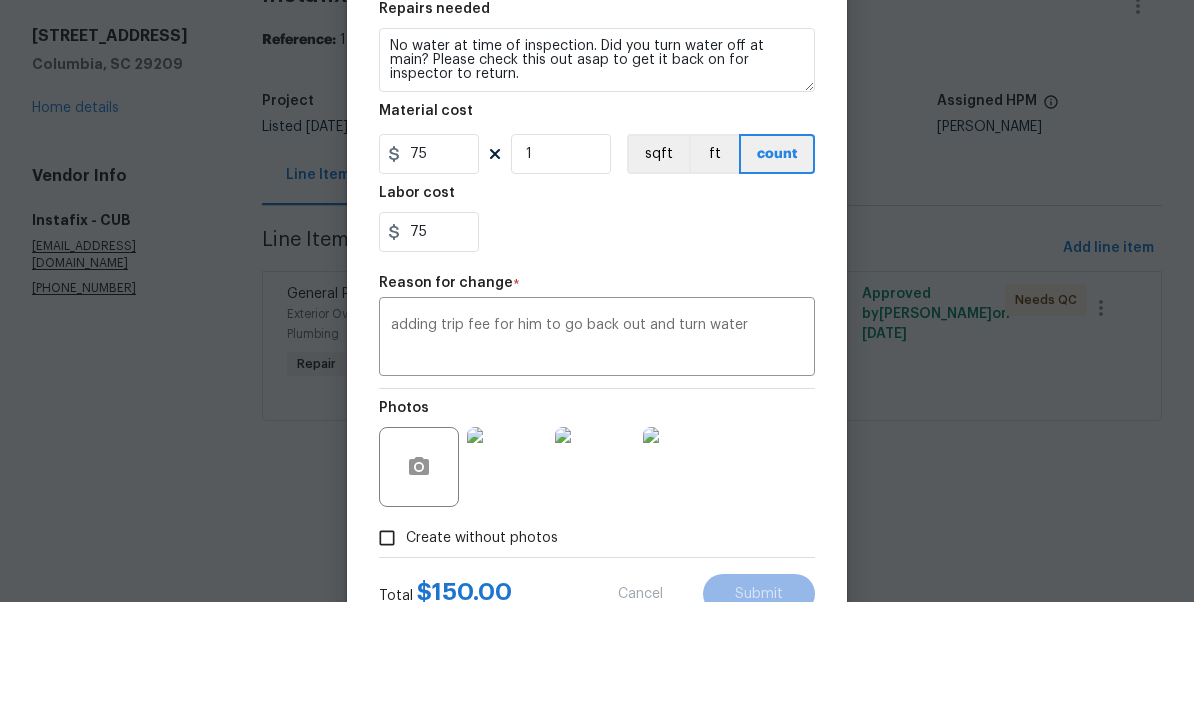 scroll, scrollTop: 0, scrollLeft: 0, axis: both 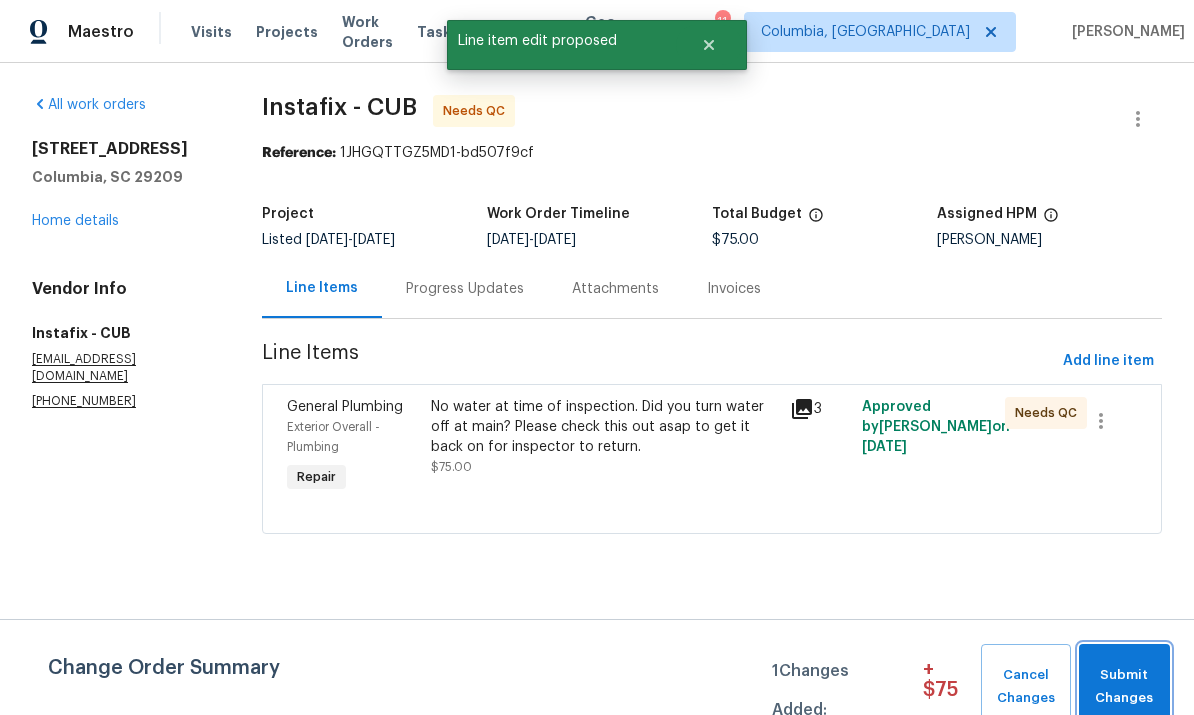 click on "Submit Changes" at bounding box center (1124, 687) 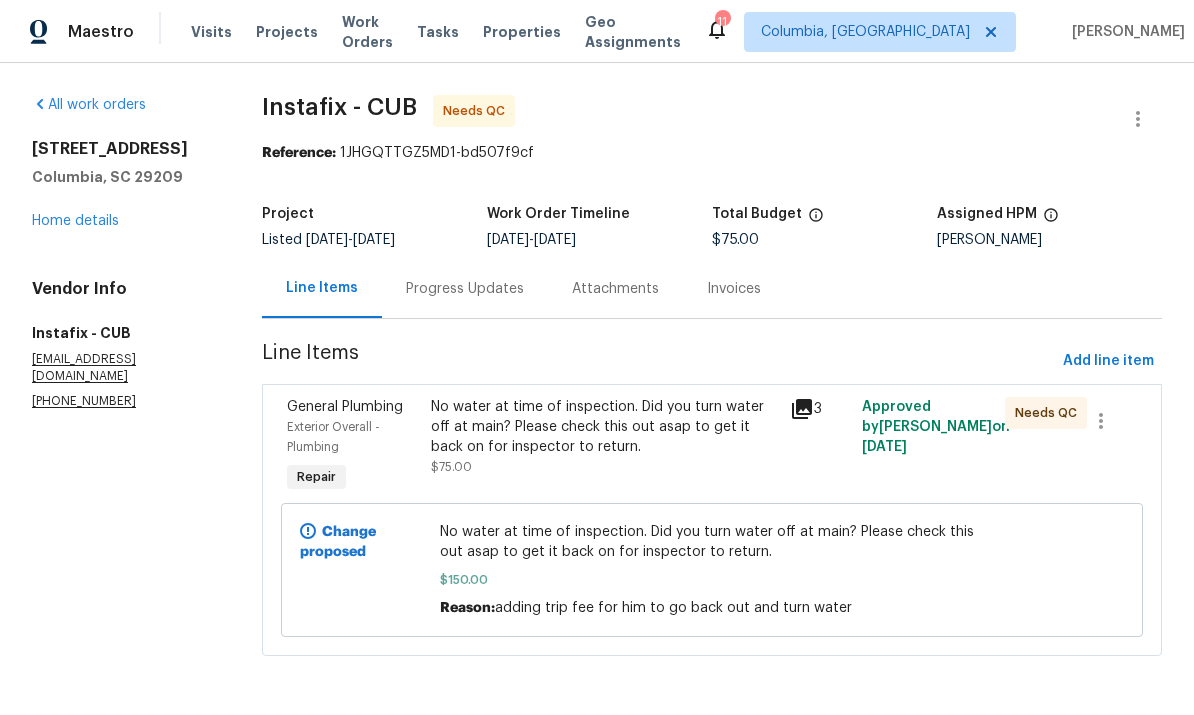 click on "No water at time of inspection. Did you turn water off at main? Please check this out asap to get it back on for inspector to return. $75.00" at bounding box center (604, 437) 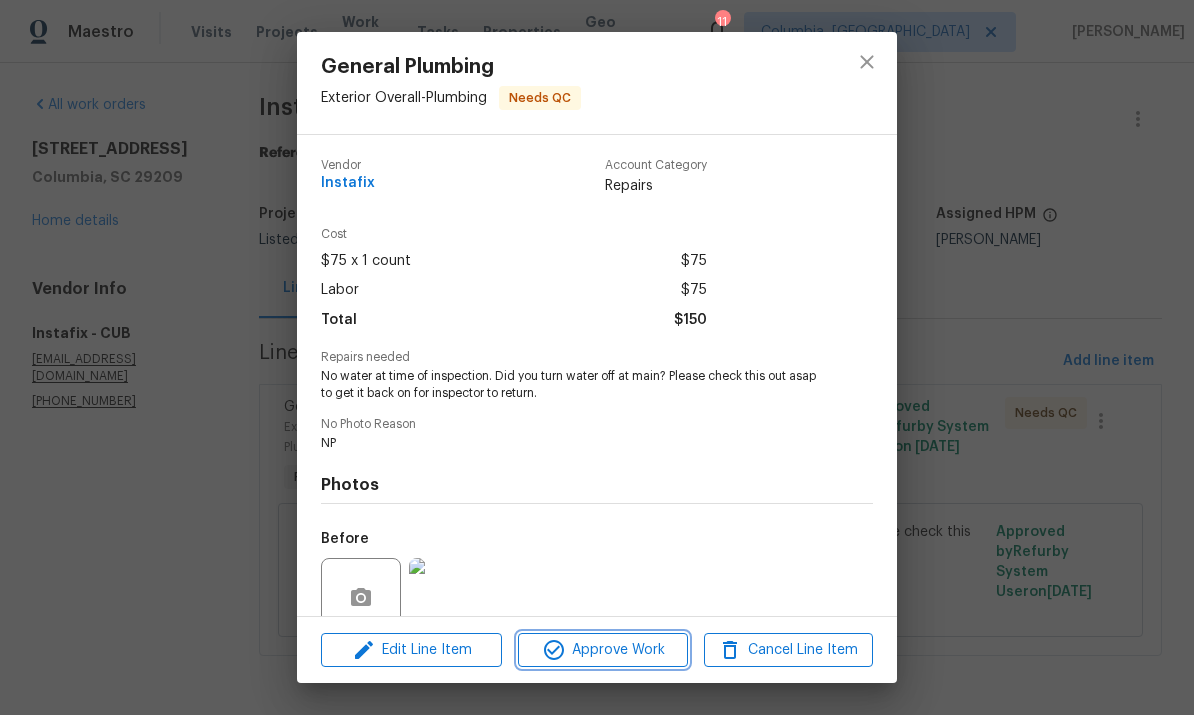 click on "Approve Work" at bounding box center [602, 650] 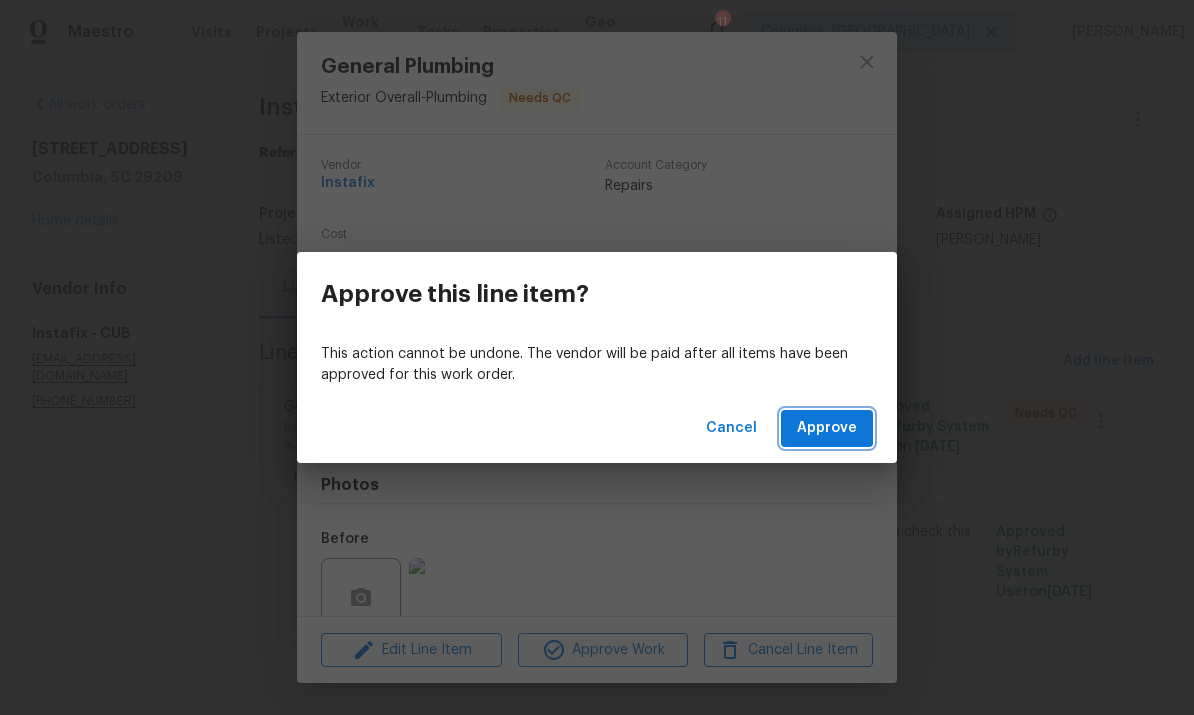 click on "Approve" at bounding box center (827, 428) 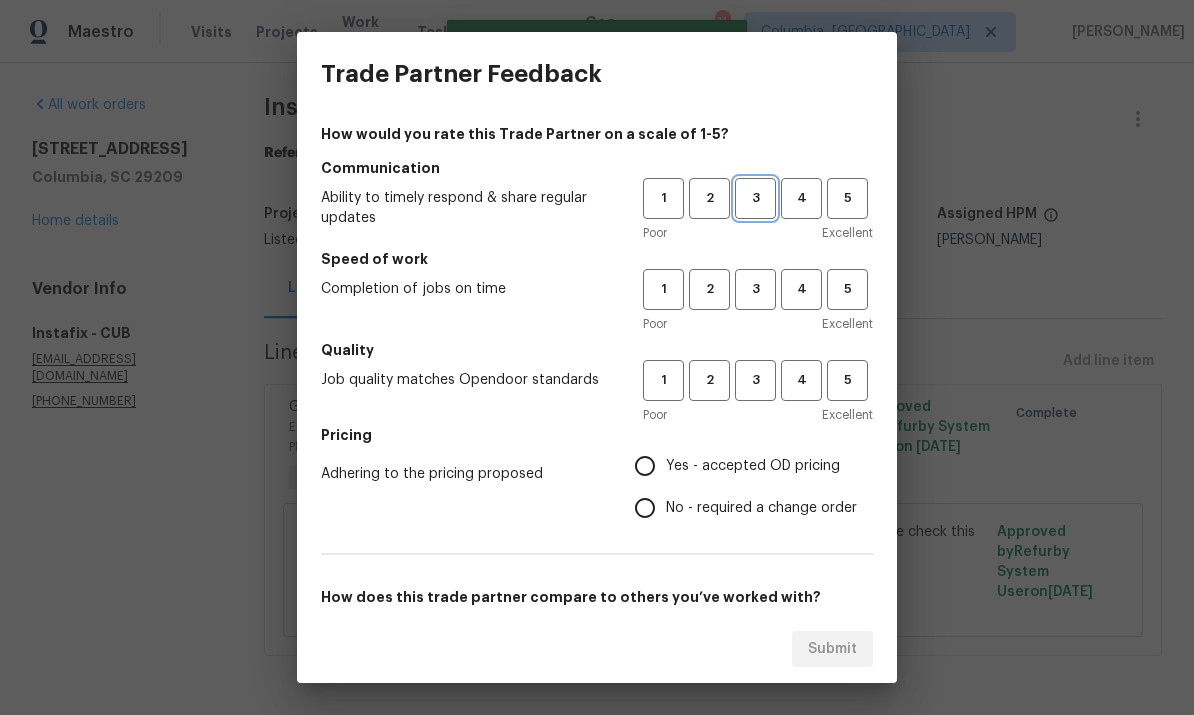 click on "3" at bounding box center [755, 198] 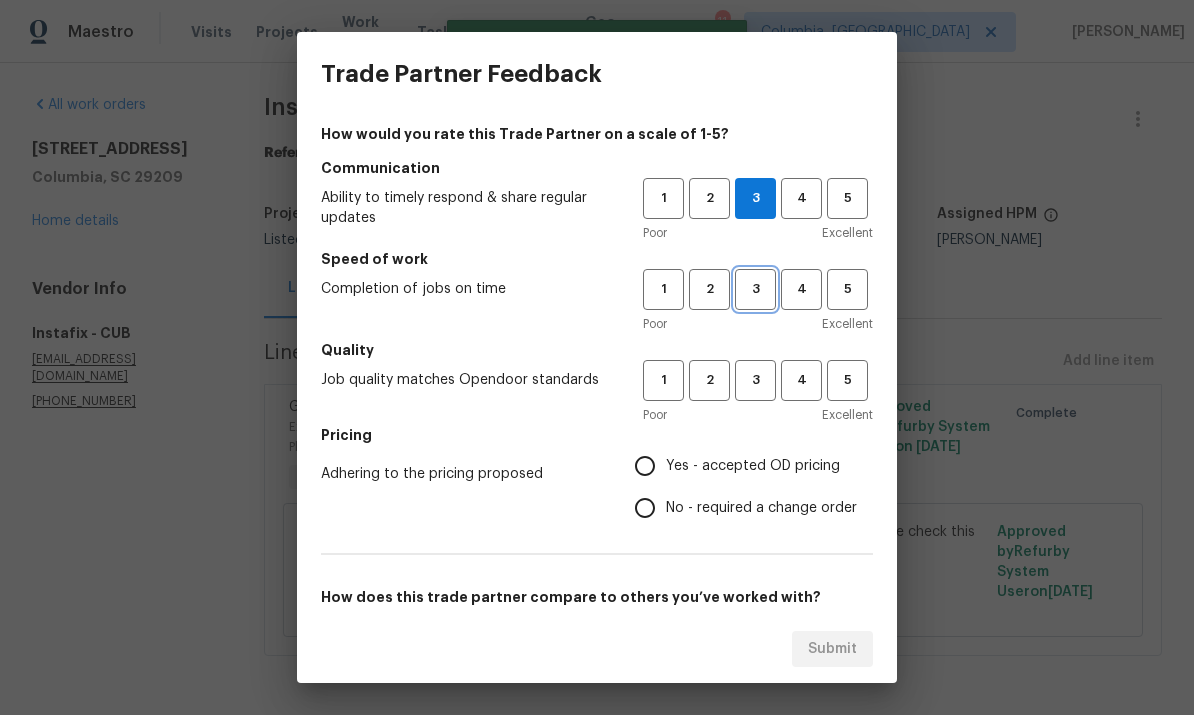click on "3" at bounding box center (755, 289) 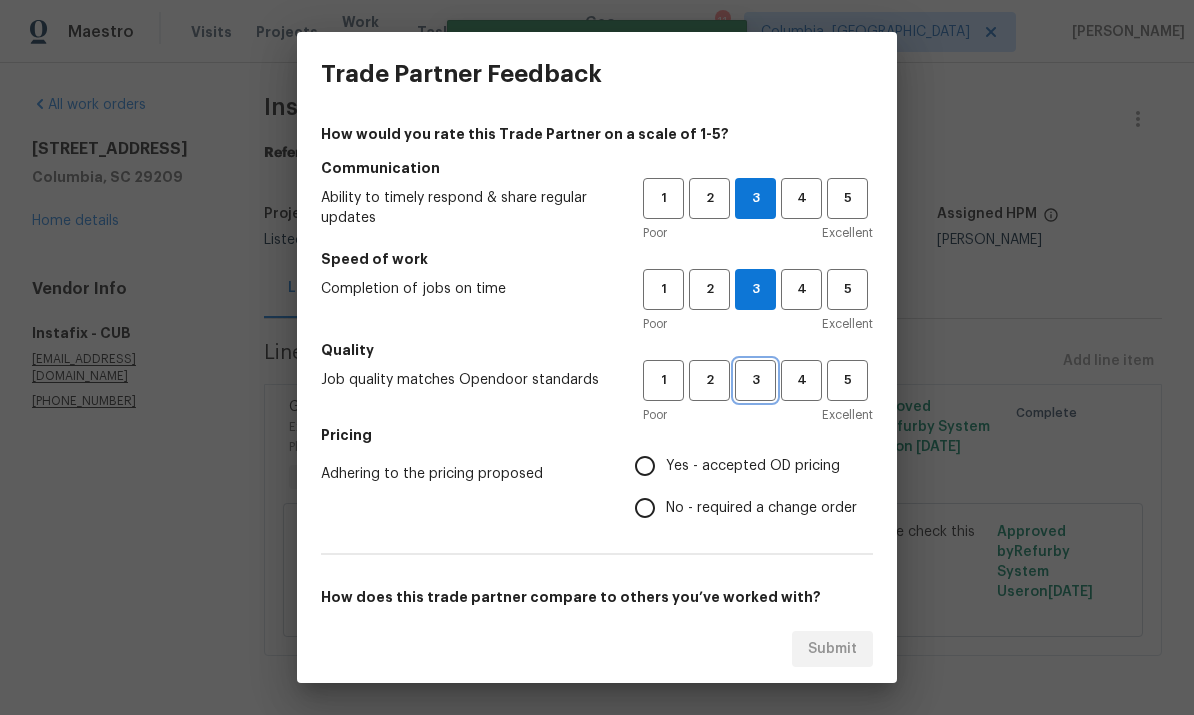 click on "3" at bounding box center [755, 380] 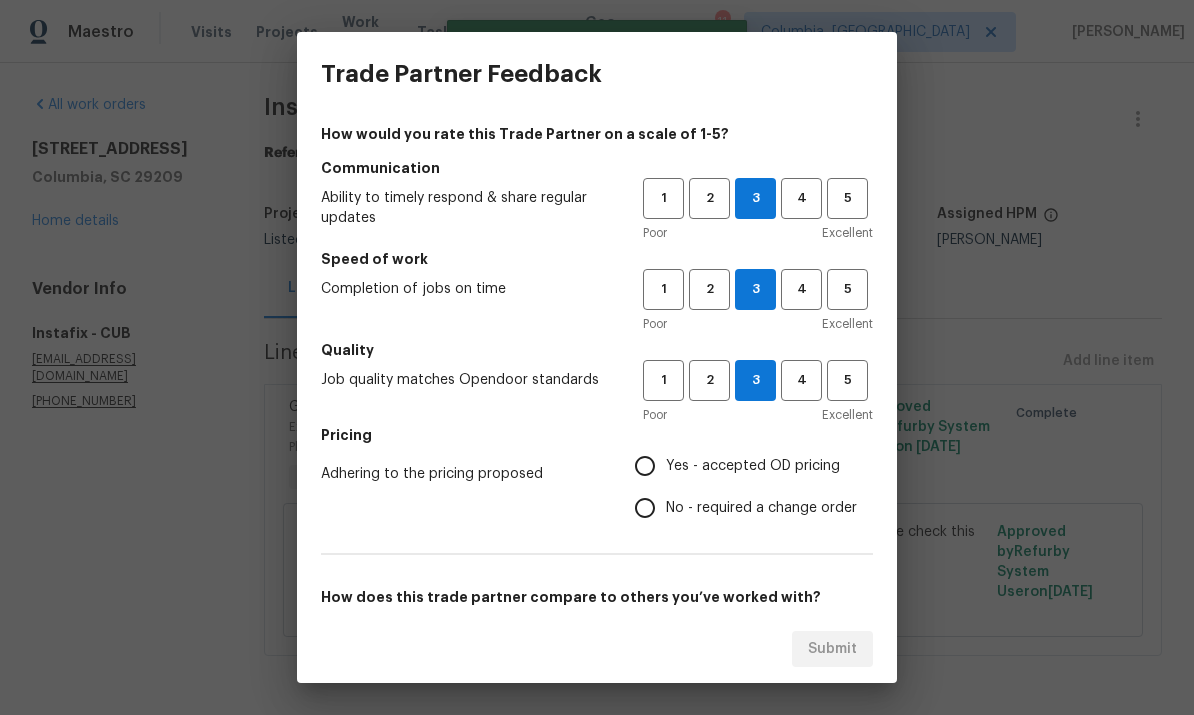 click on "Yes - accepted OD pricing" at bounding box center (645, 466) 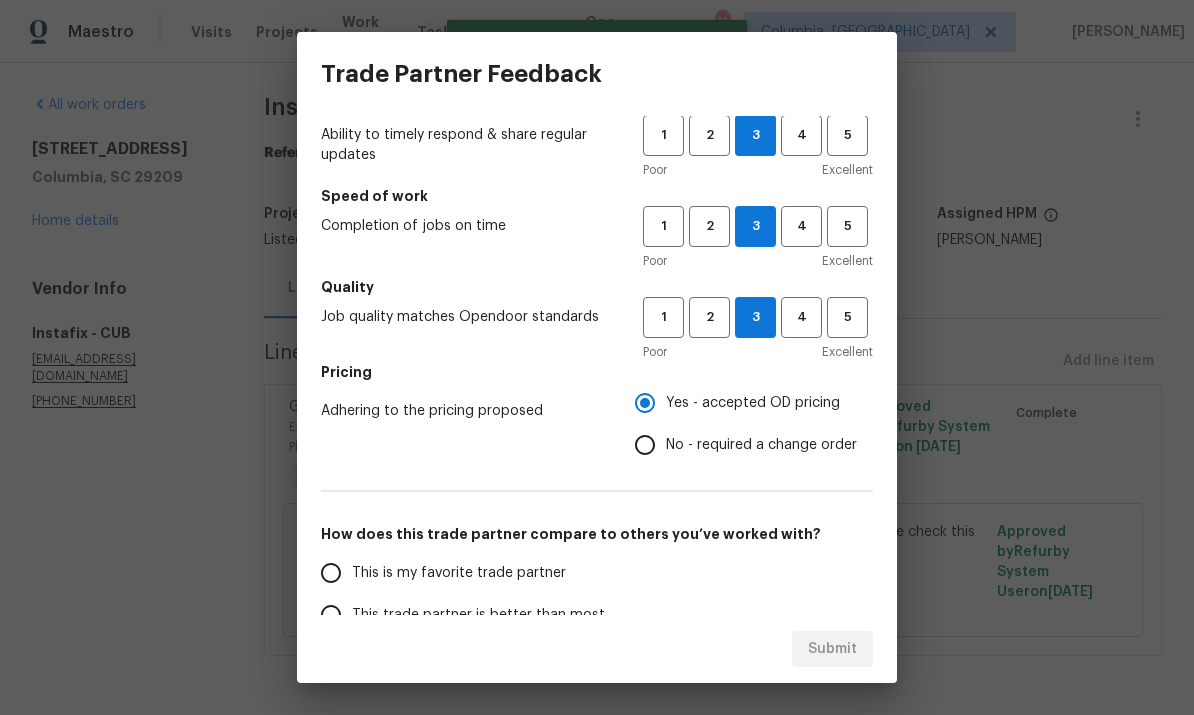 scroll, scrollTop: 168, scrollLeft: 0, axis: vertical 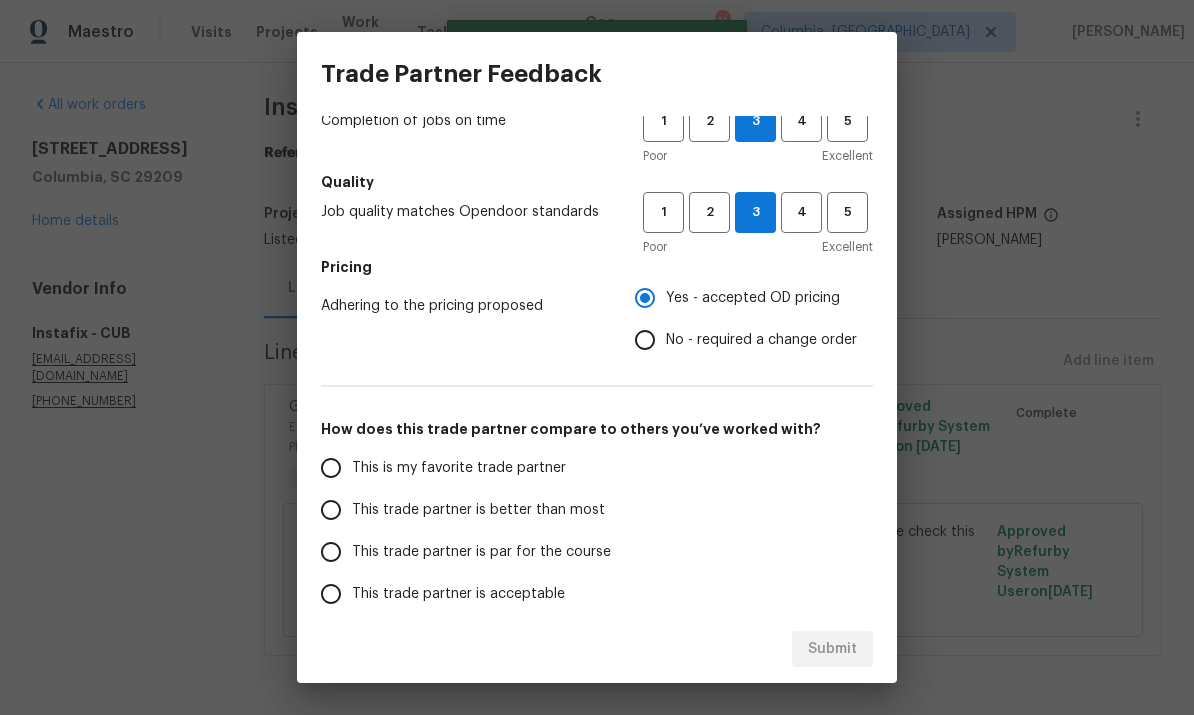 click on "This trade partner is par for the course" at bounding box center (331, 552) 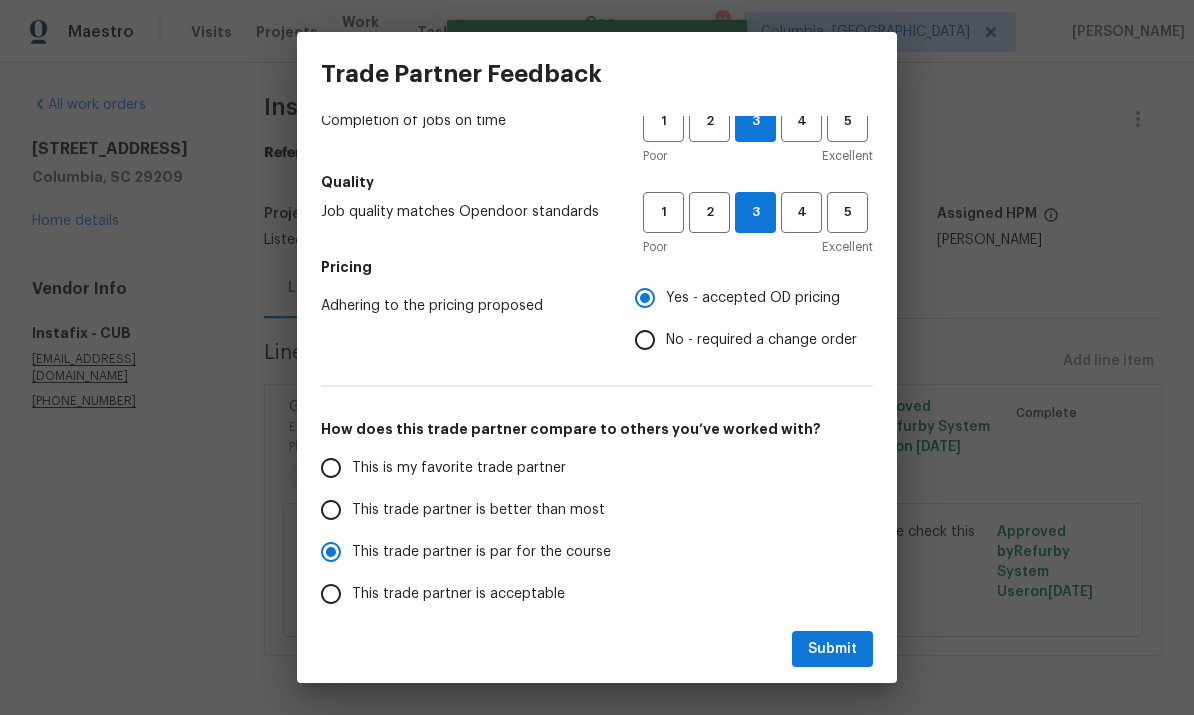 click on "No - required a change order" at bounding box center [645, 340] 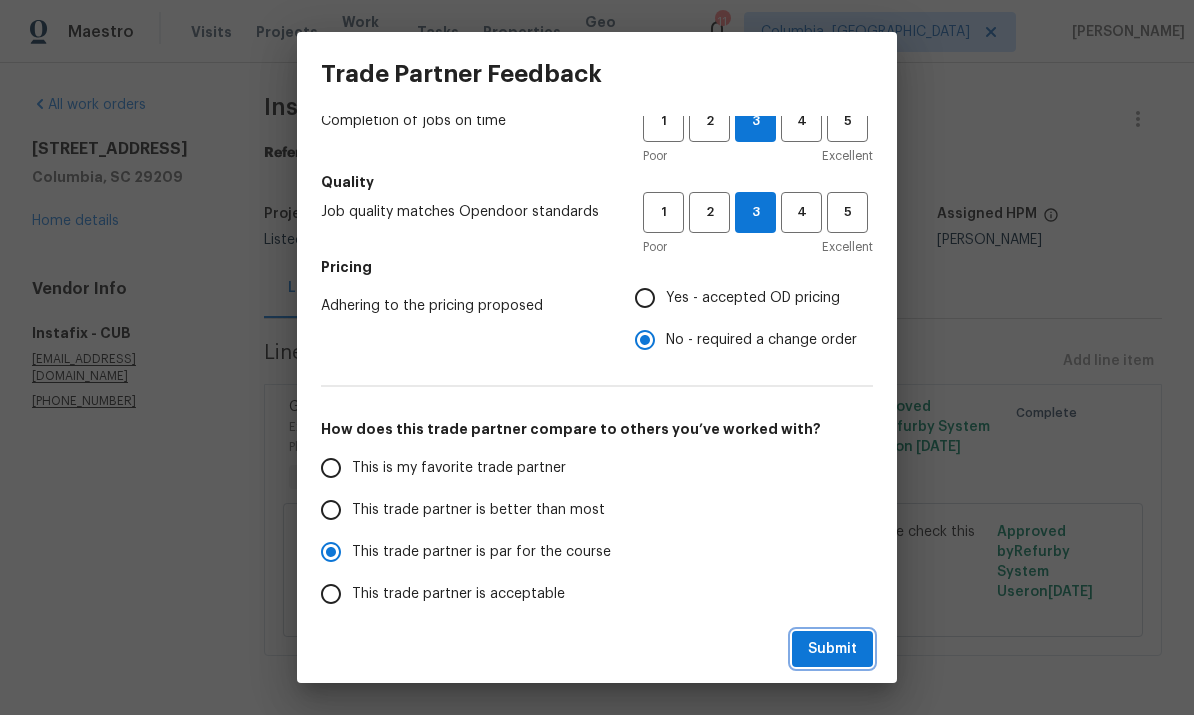 click on "Submit" at bounding box center (832, 649) 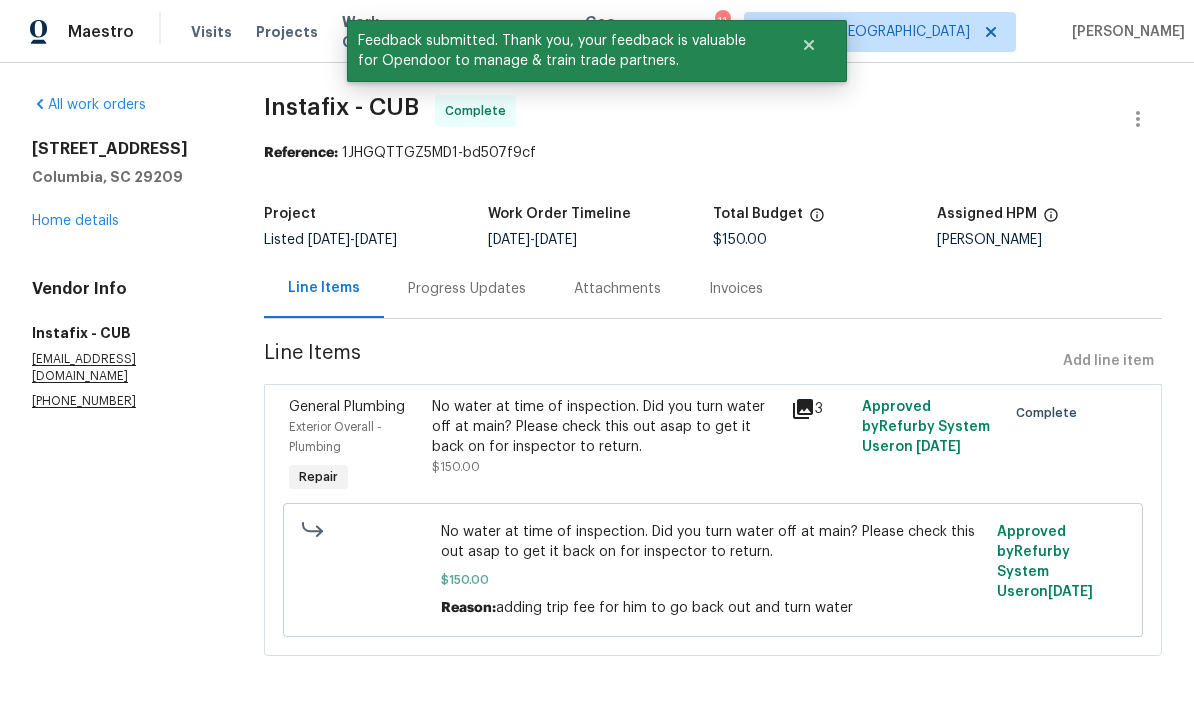 click on "Home details" at bounding box center (75, 221) 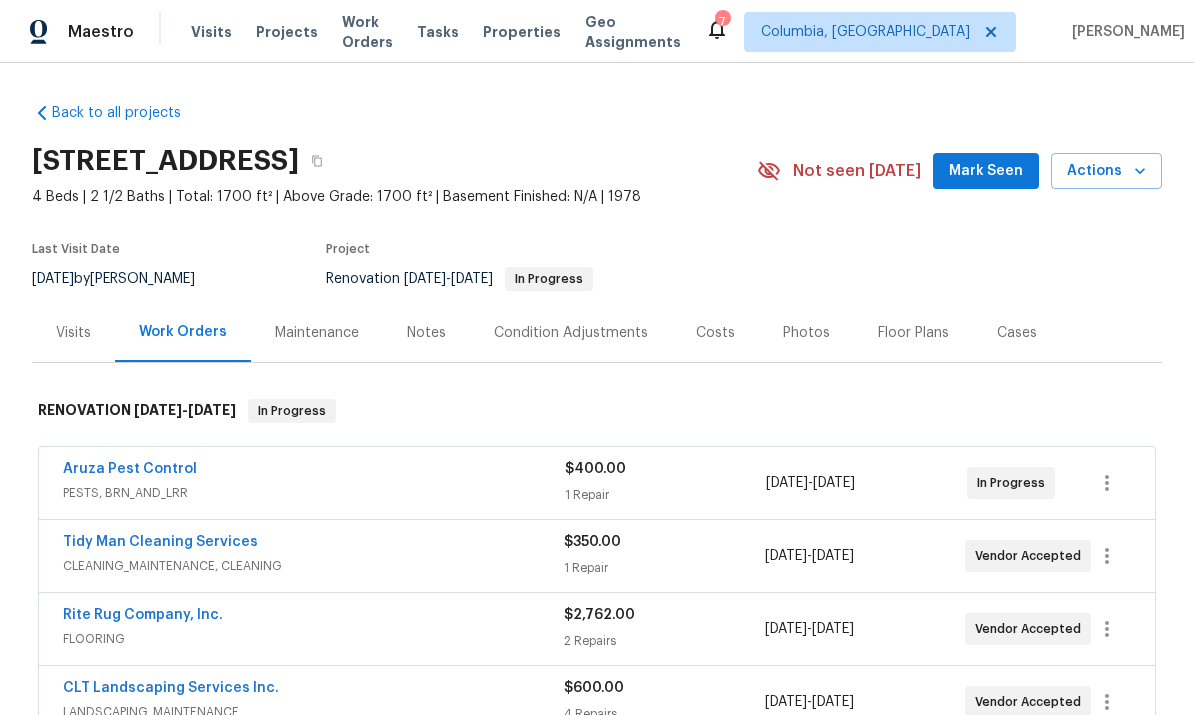 scroll, scrollTop: 47, scrollLeft: 0, axis: vertical 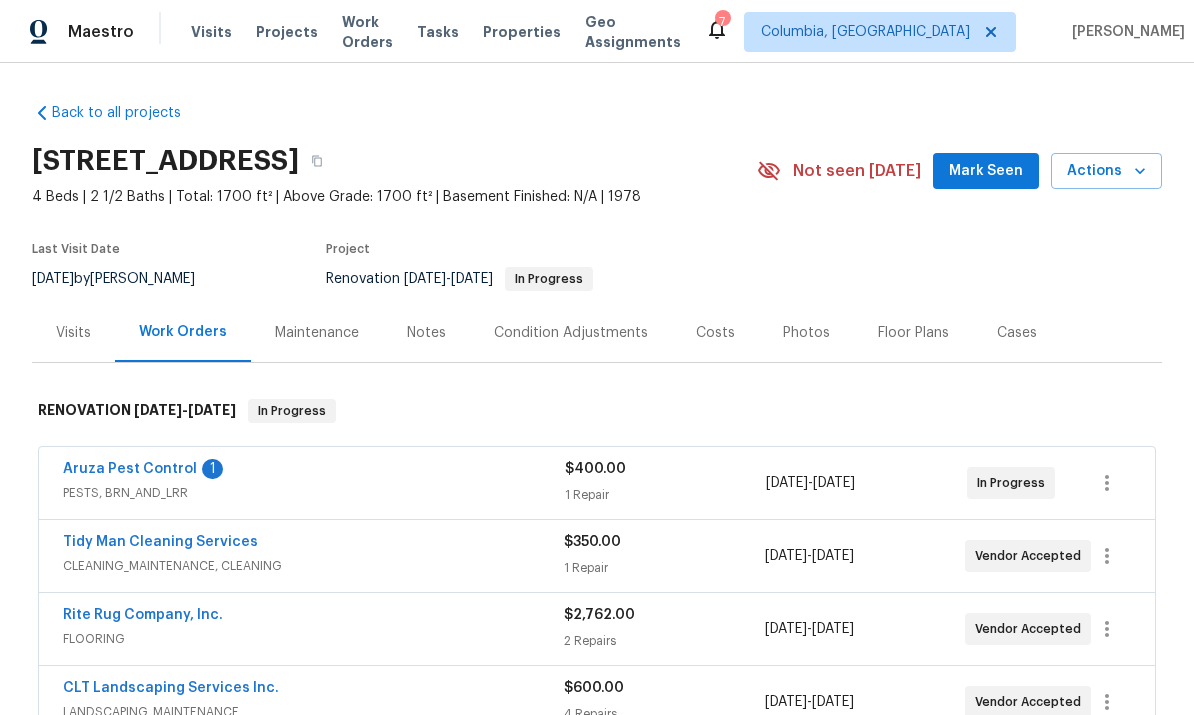 click on "Aruza Pest Control" at bounding box center [130, 469] 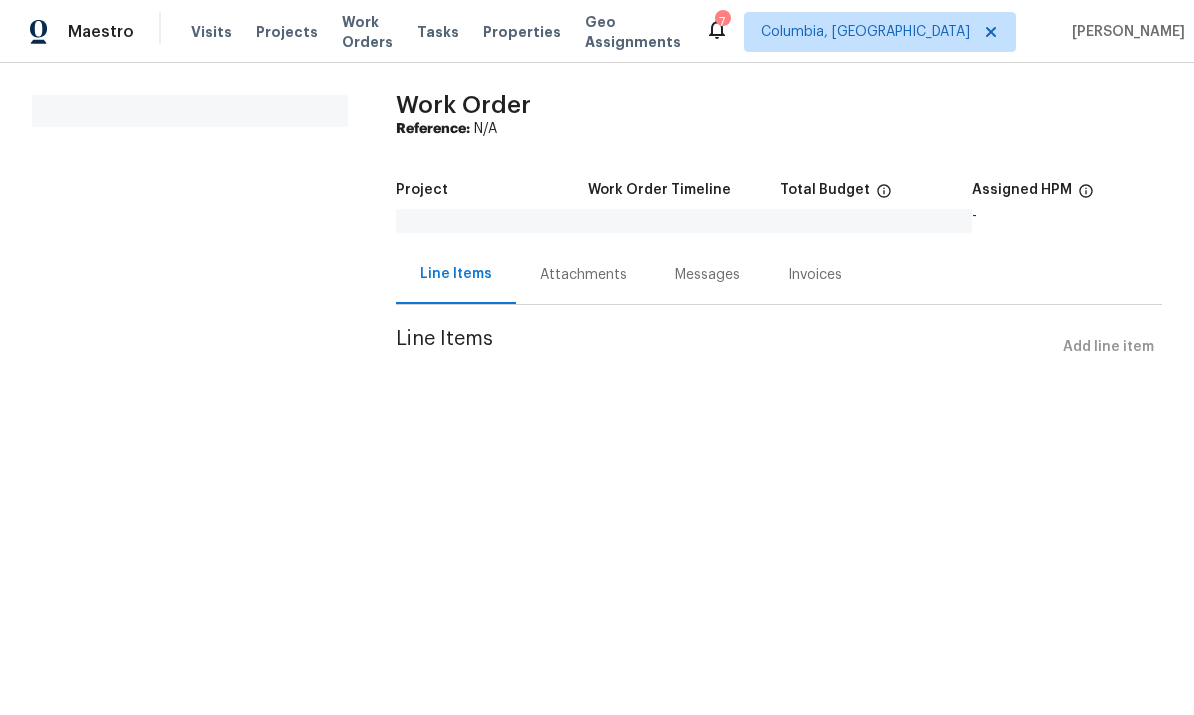 scroll, scrollTop: 0, scrollLeft: 0, axis: both 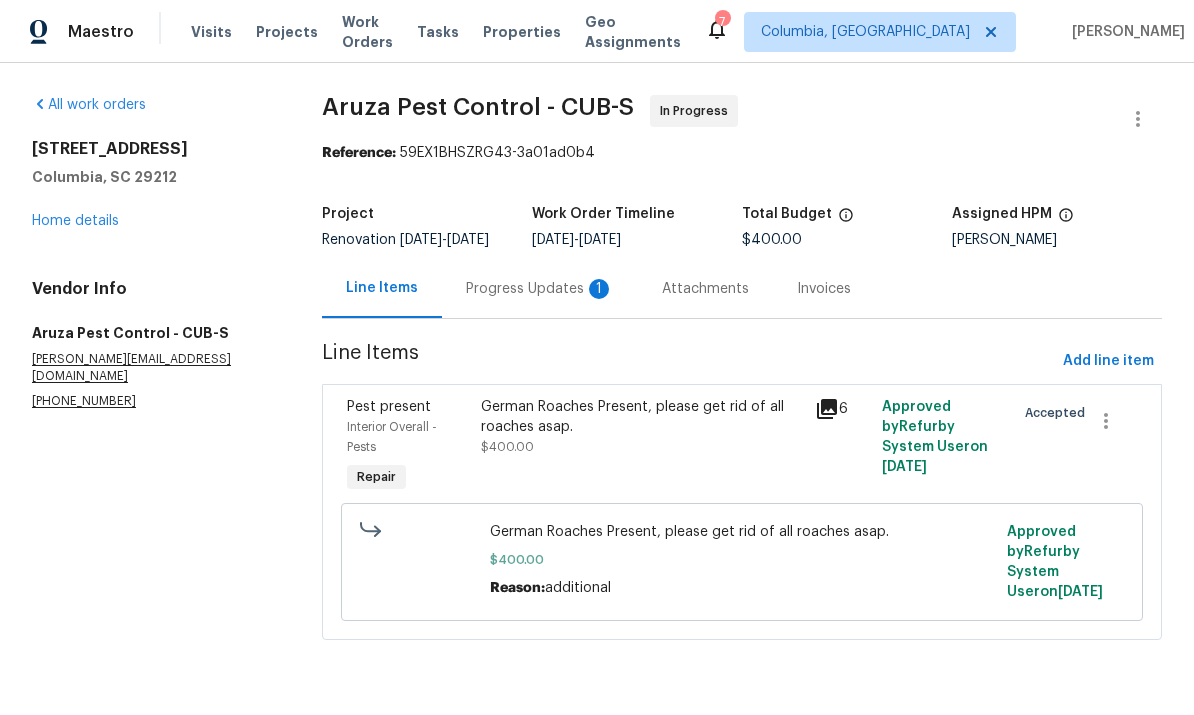 click on "Progress Updates 1" at bounding box center (540, 289) 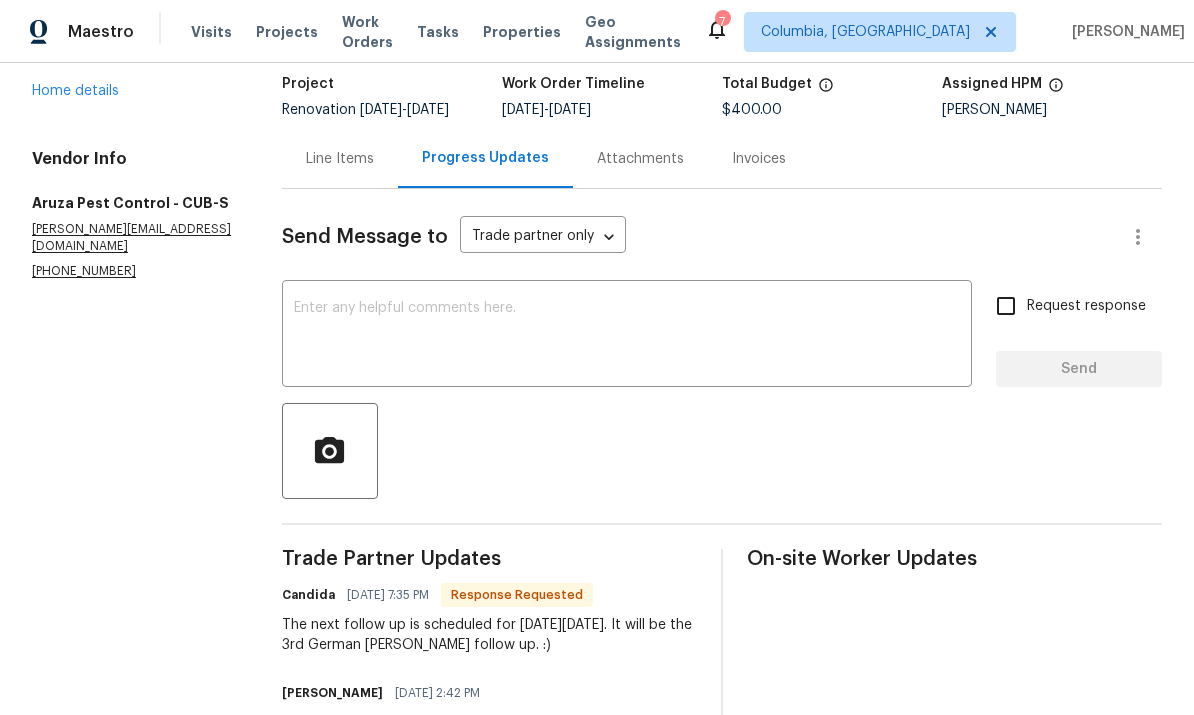 scroll, scrollTop: 128, scrollLeft: 0, axis: vertical 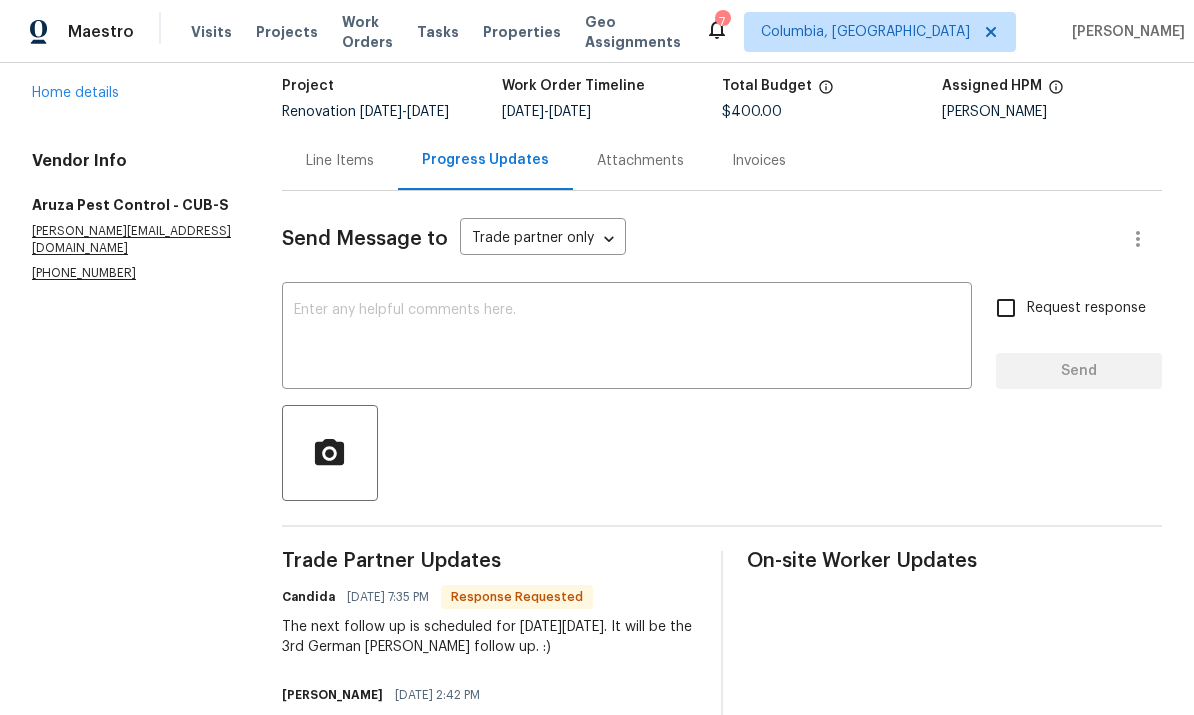 click at bounding box center [627, 338] 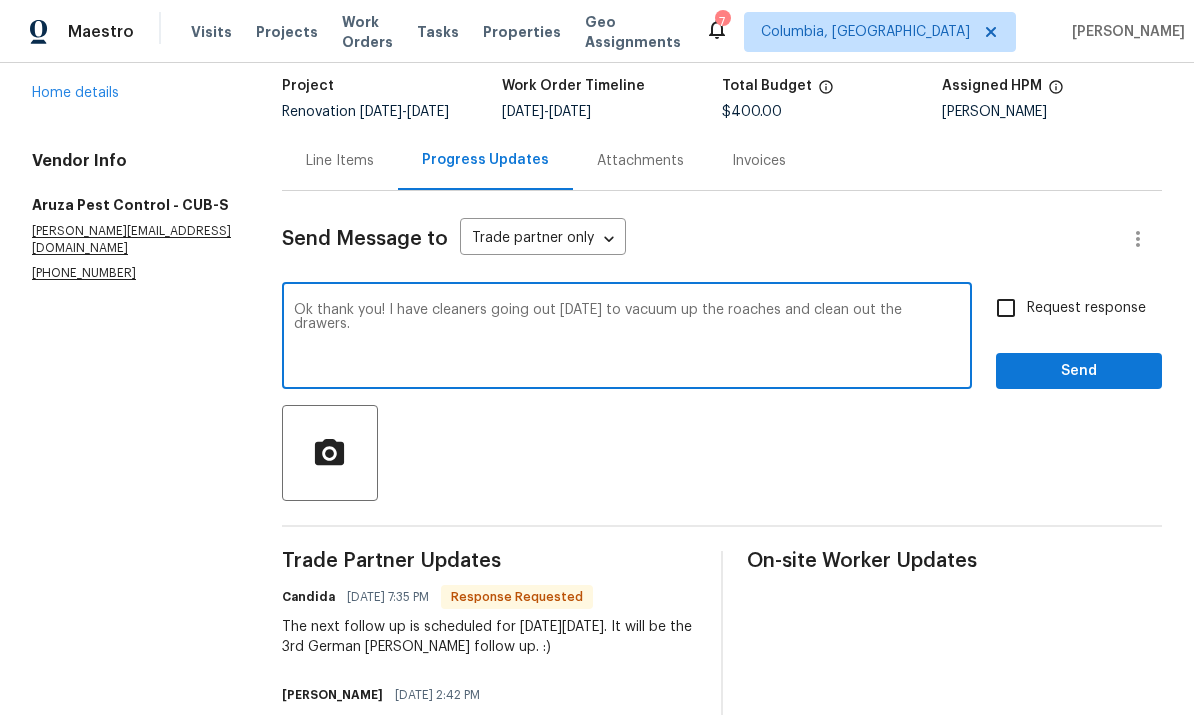 type on "Ok thank you! I have cleaners going out today to vacuum up the roaches and clean out the drawers." 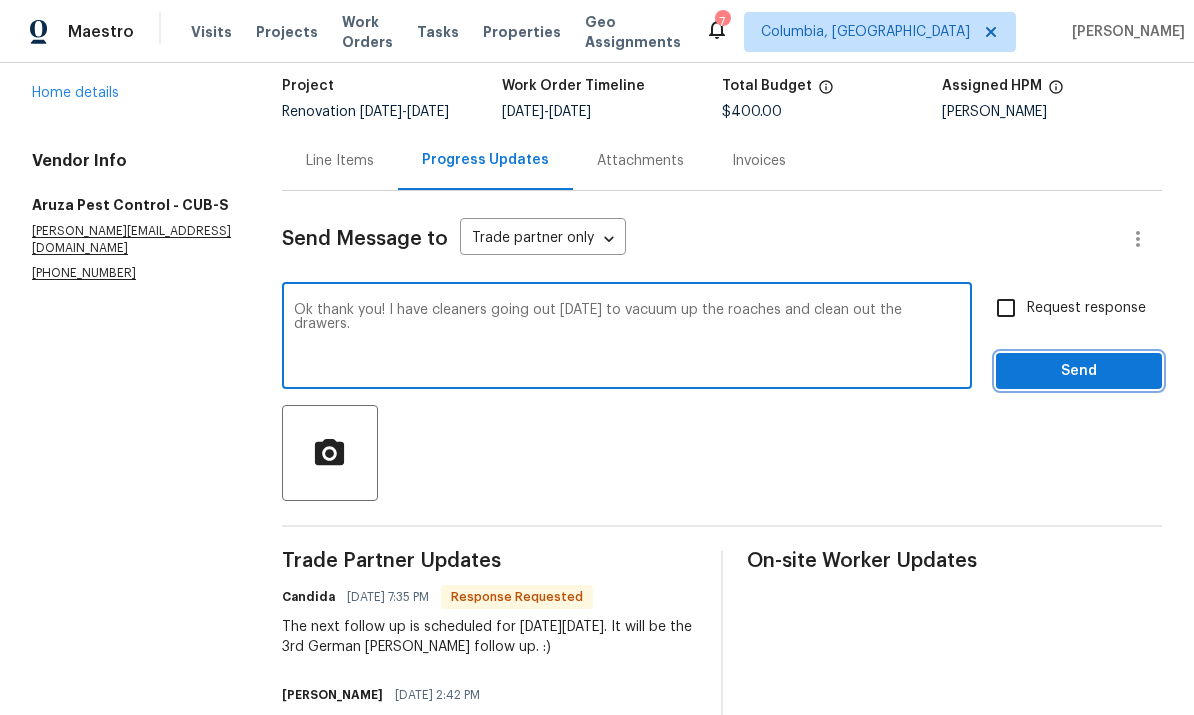 click on "Send" at bounding box center (1079, 371) 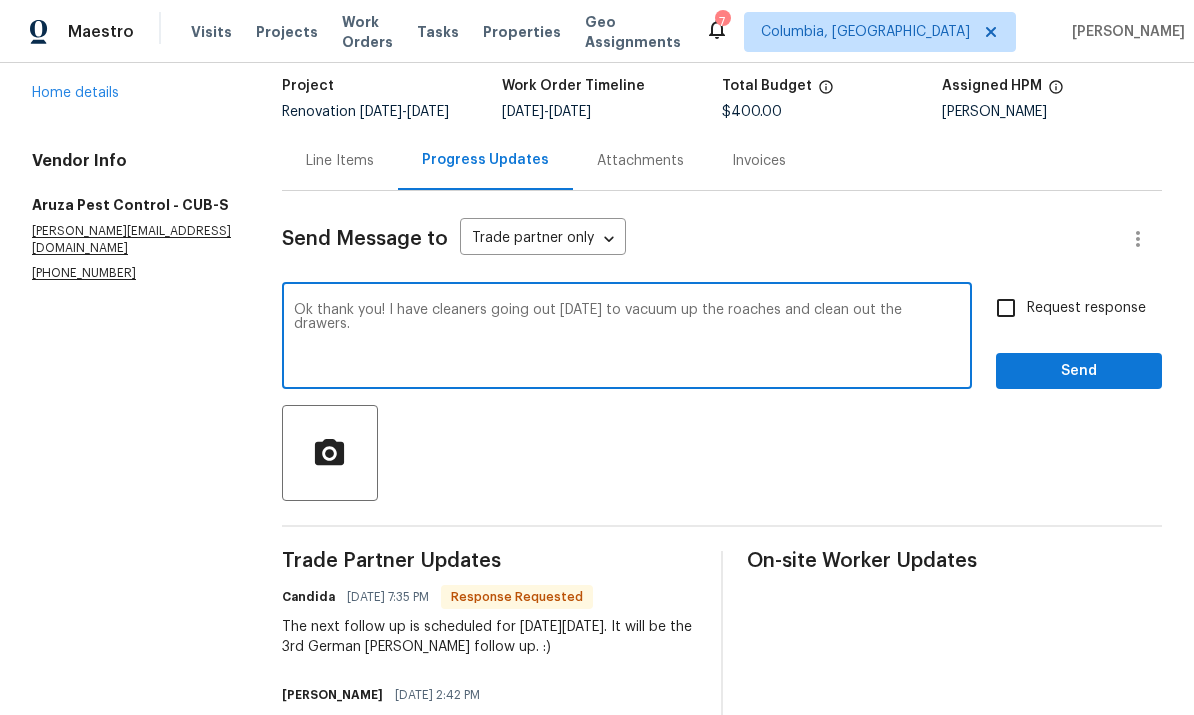 scroll, scrollTop: 0, scrollLeft: 0, axis: both 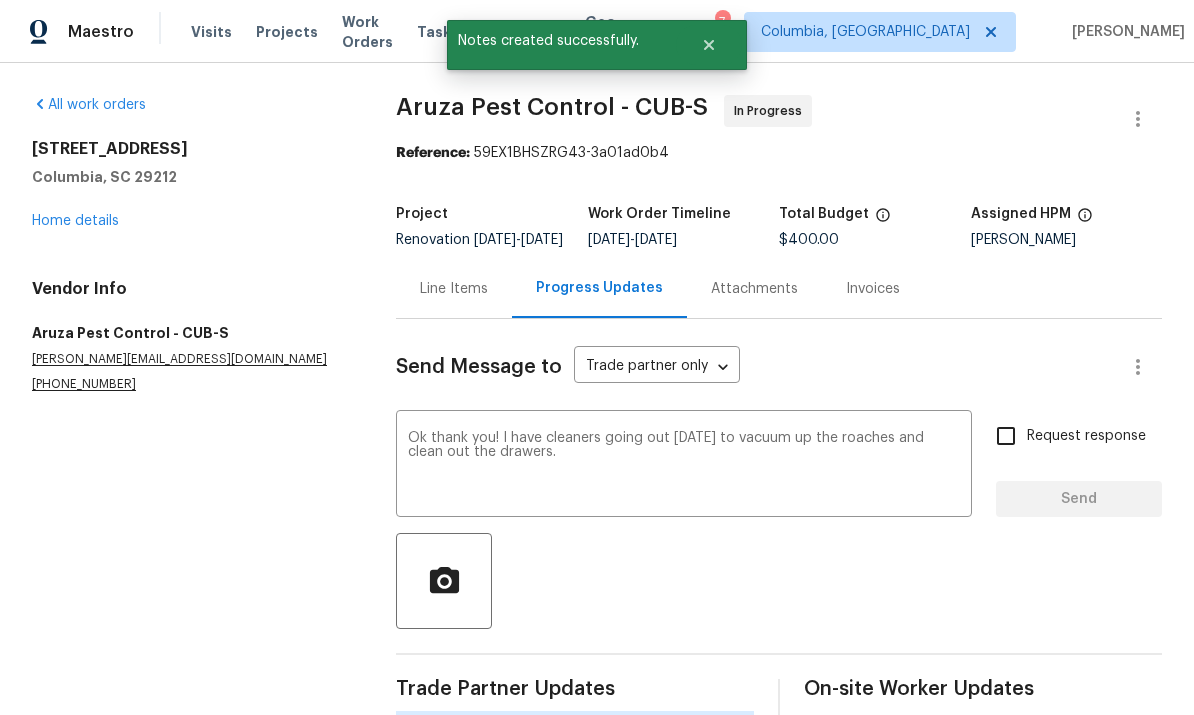type 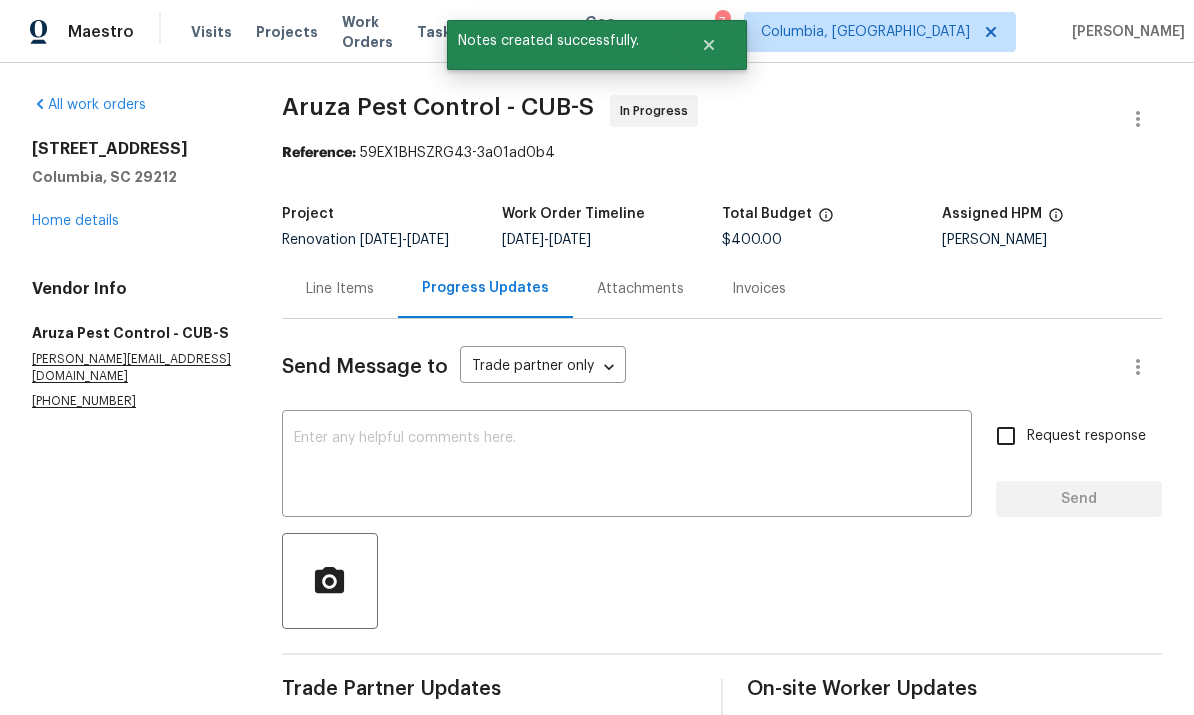 click on "Home details" at bounding box center [75, 221] 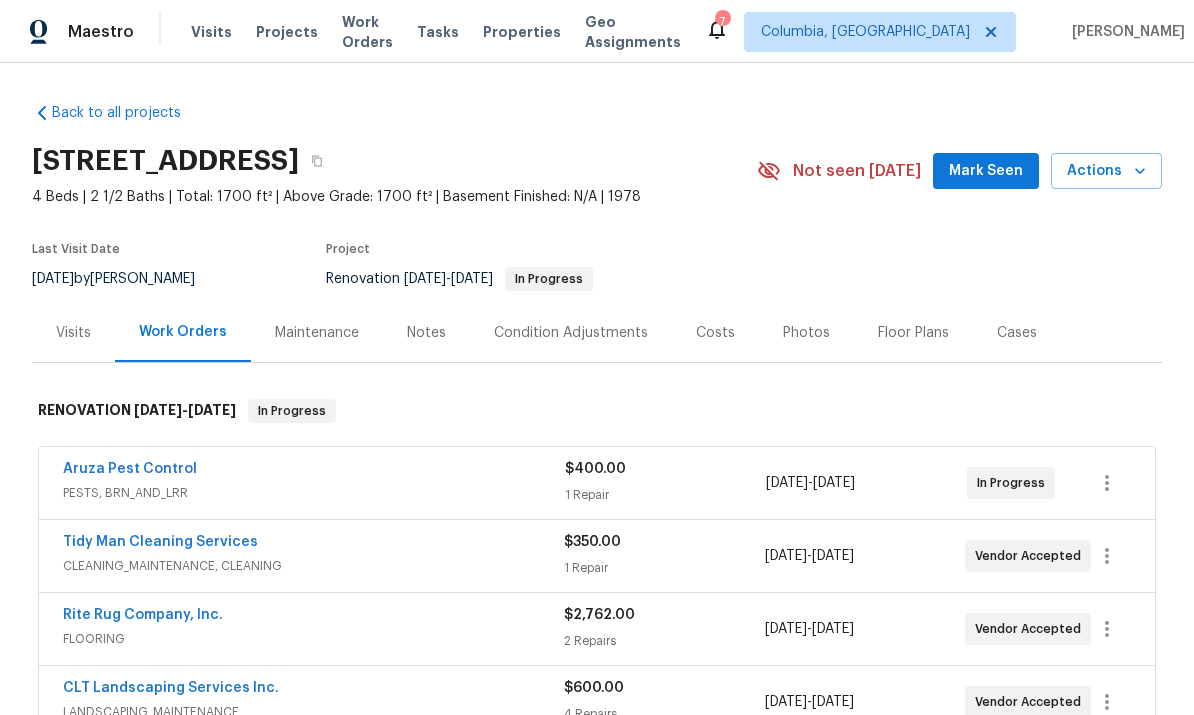 click on "Notes" at bounding box center (426, 332) 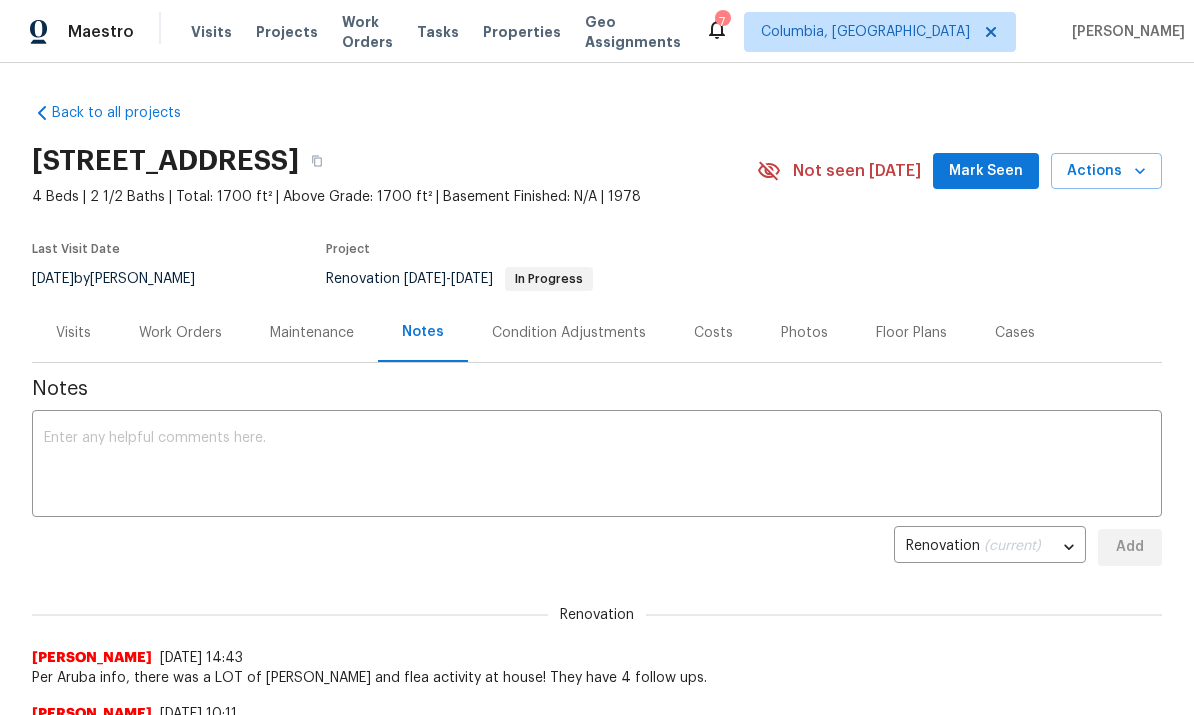 click at bounding box center (597, 466) 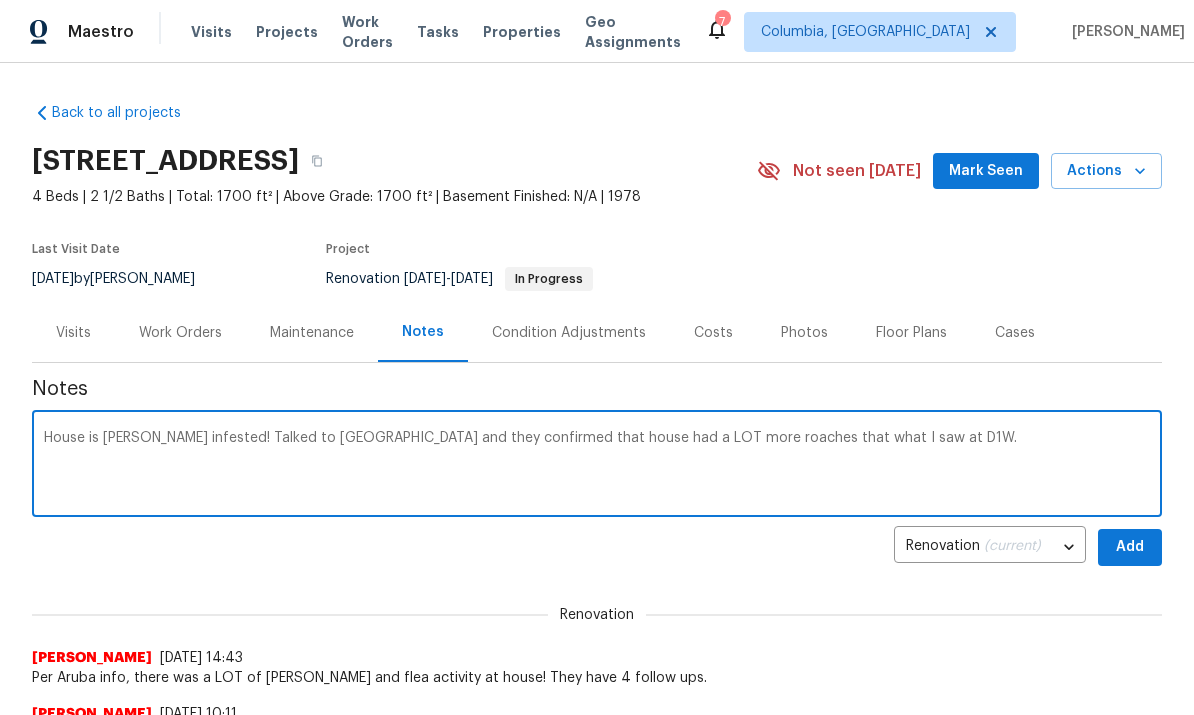 type on "House is roach infested! Talked to Aruba and they confirmed that house had a LOT more roaches that what I saw at D1W." 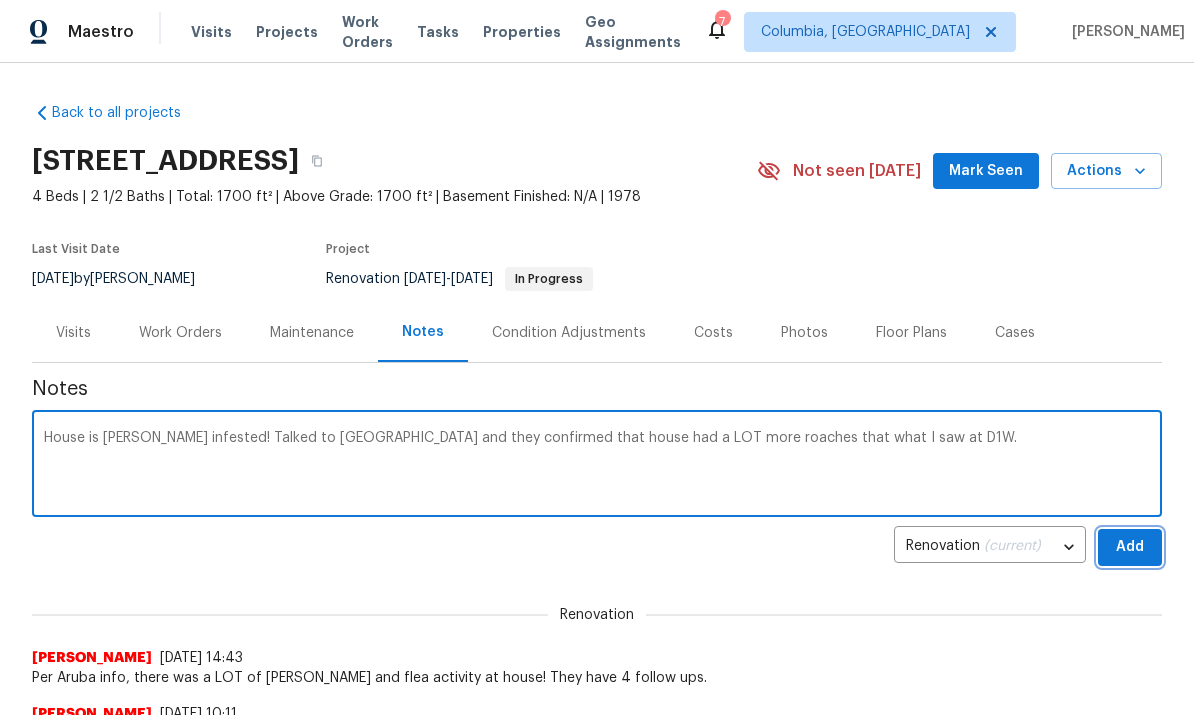 click on "Add" at bounding box center [1130, 547] 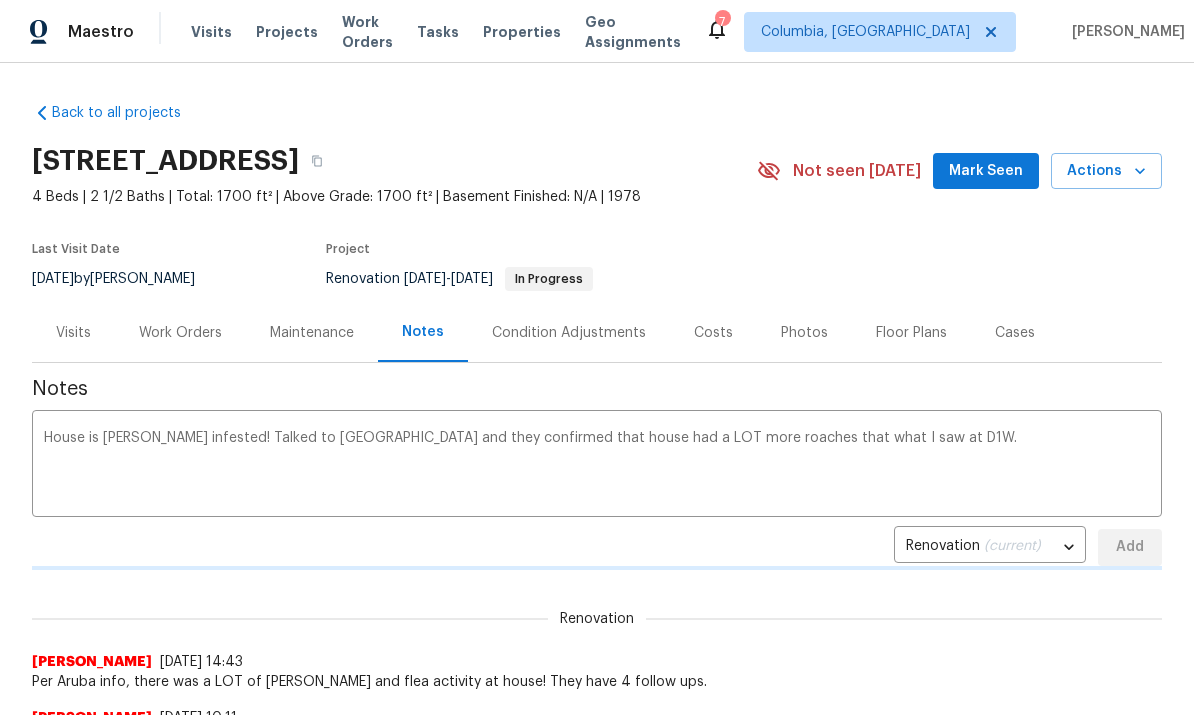 type 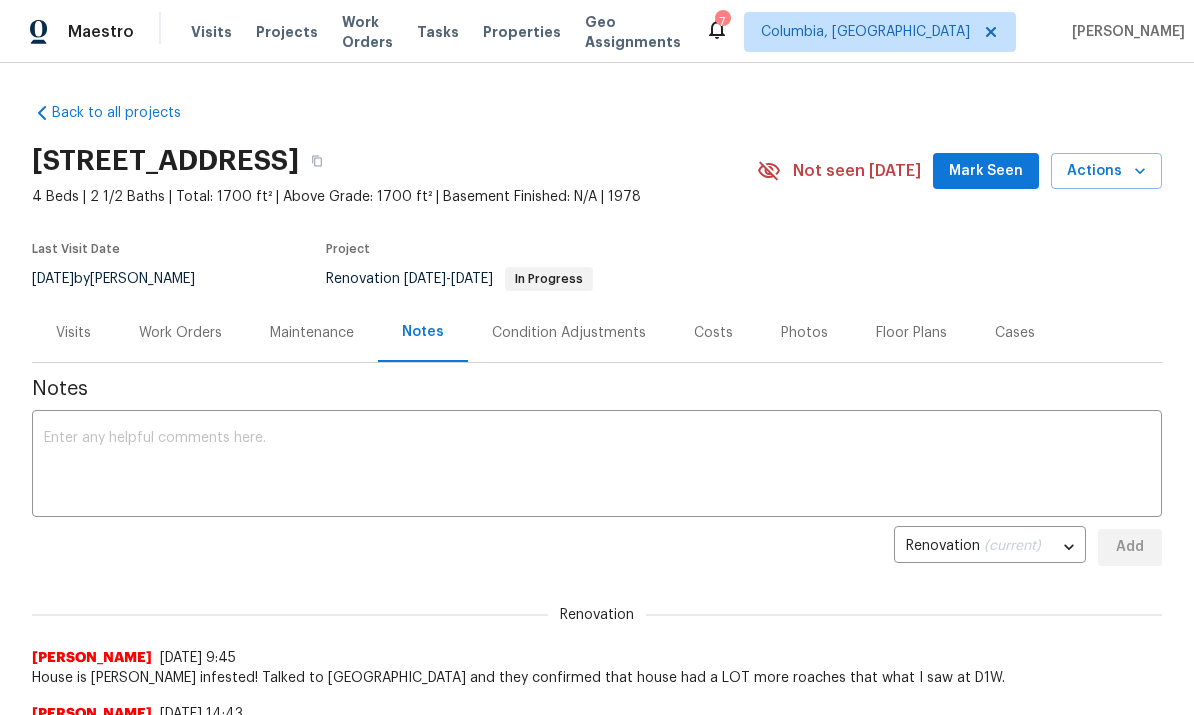 click on "Work Orders" at bounding box center [180, 333] 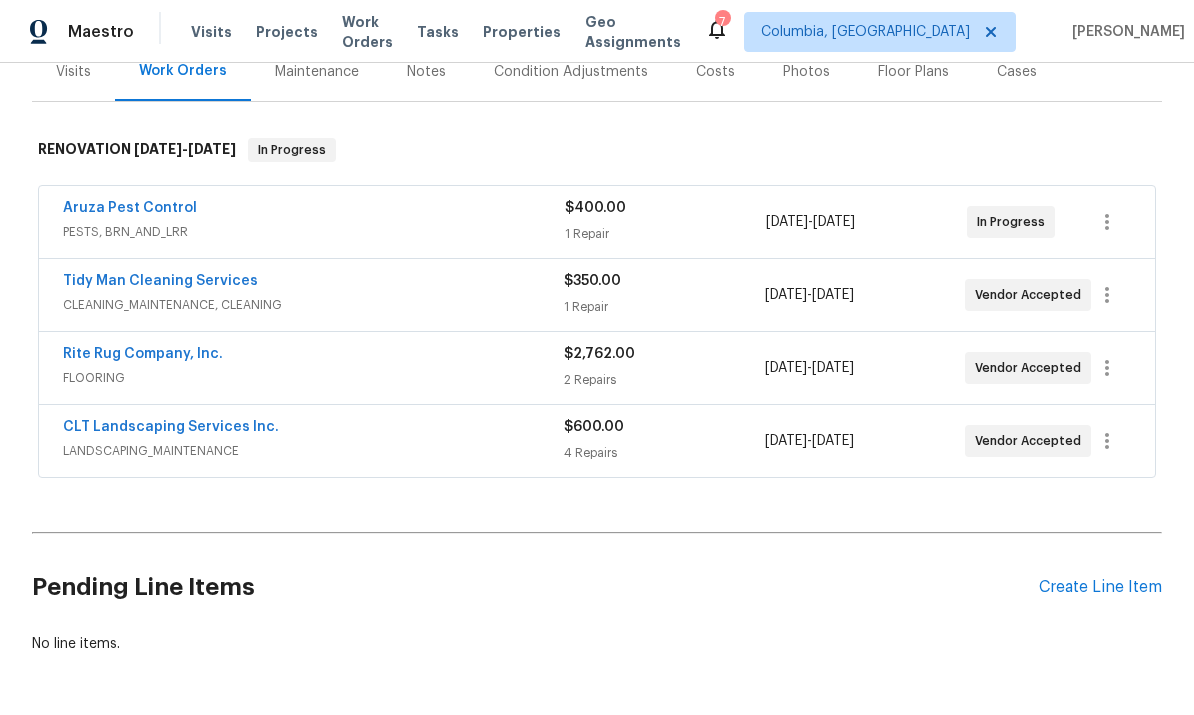scroll, scrollTop: 260, scrollLeft: 0, axis: vertical 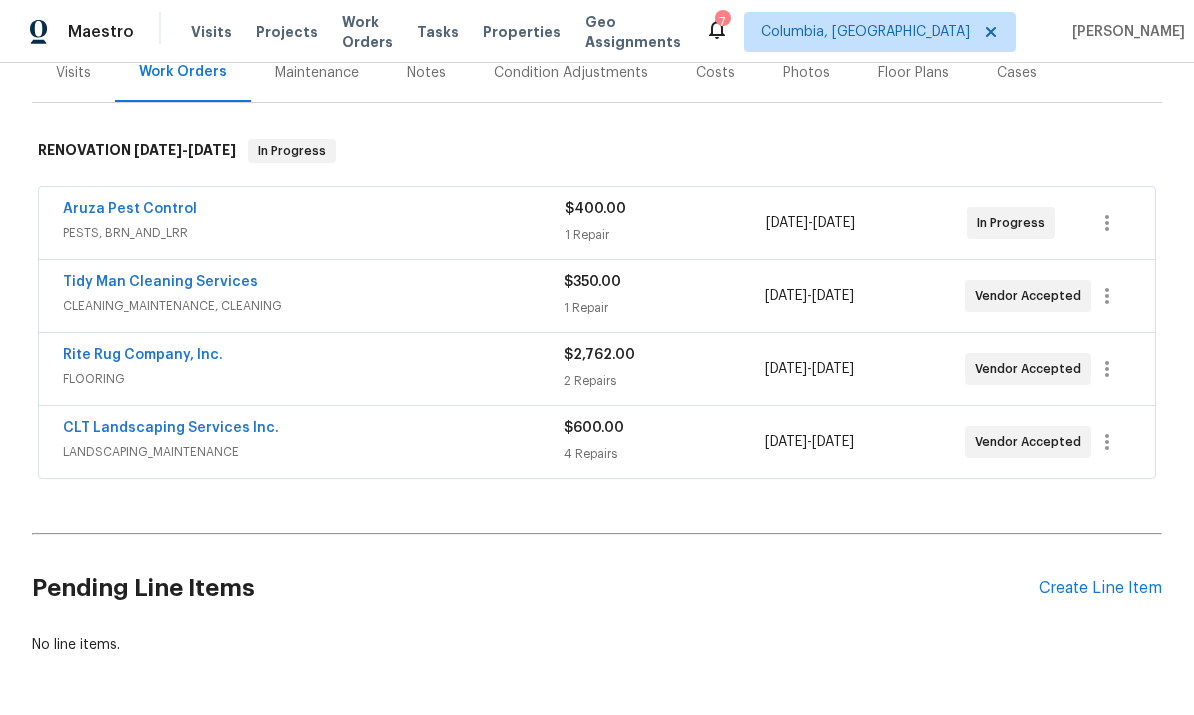 click on "CLT Landscaping Services Inc." at bounding box center (171, 428) 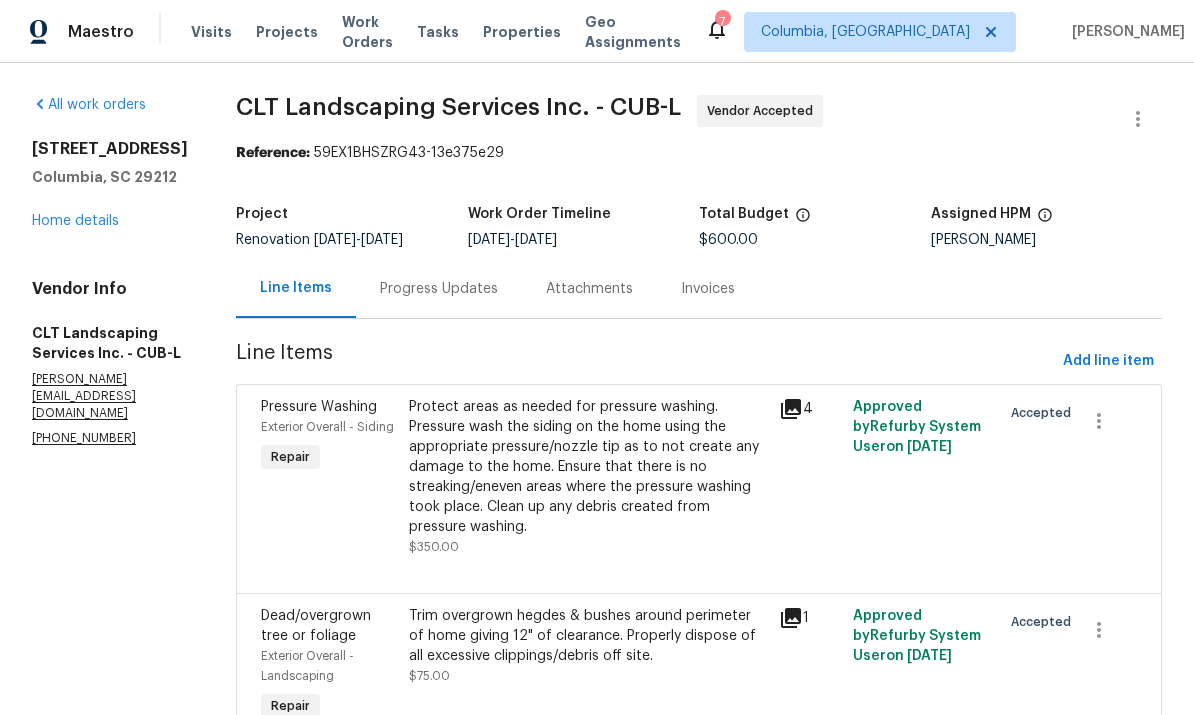 click on "Progress Updates" at bounding box center [439, 288] 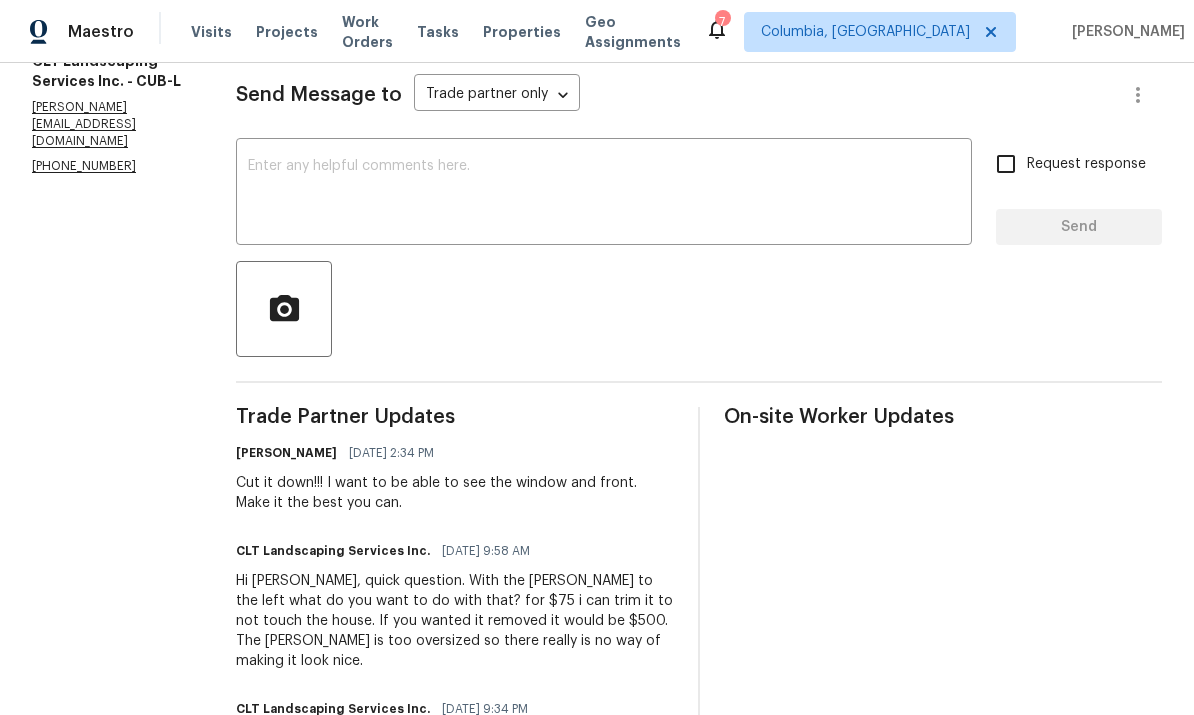 scroll, scrollTop: 273, scrollLeft: 0, axis: vertical 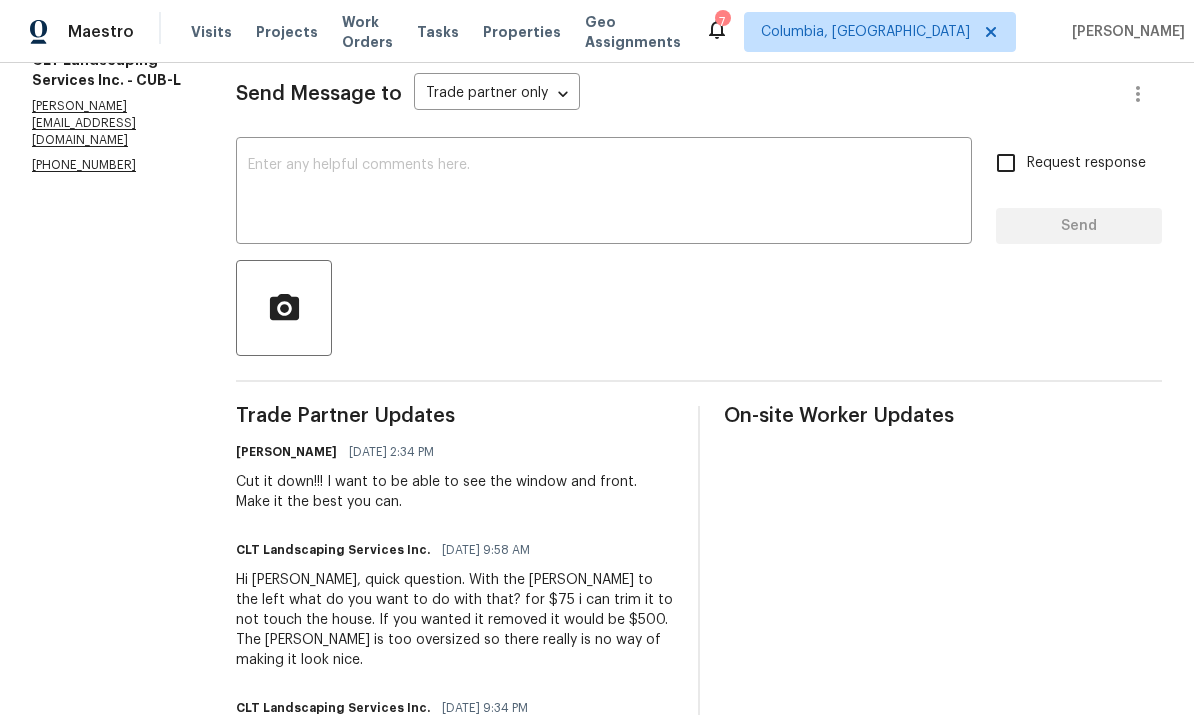 click at bounding box center [604, 193] 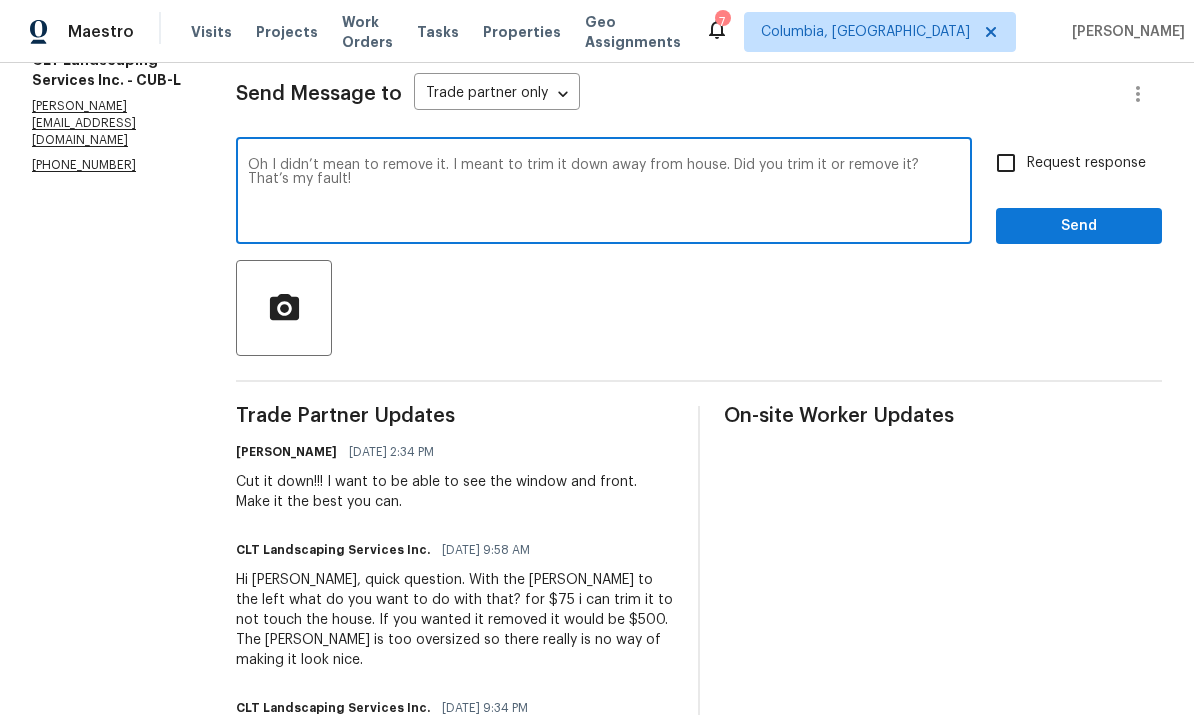 type on "Oh I didn’t mean to remove it. I meant to trim it down away from house. Did you trim it or remove it? That’s my fault!" 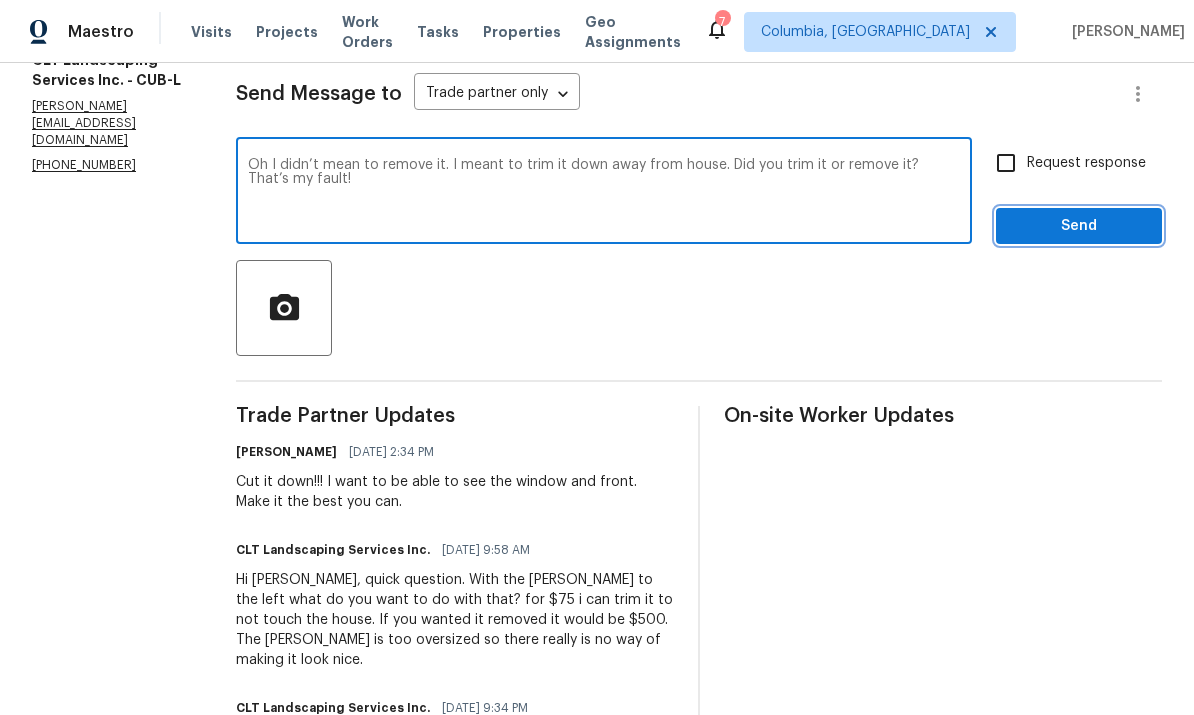 click on "Send" at bounding box center (1079, 226) 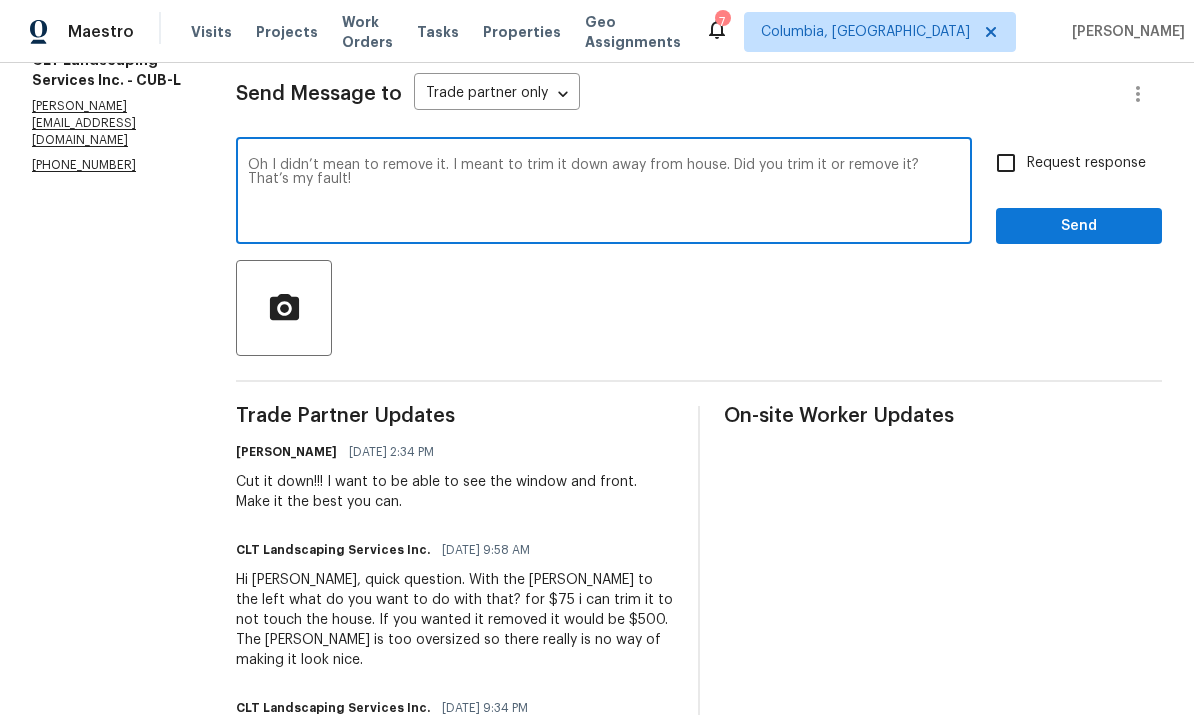 scroll, scrollTop: 0, scrollLeft: 0, axis: both 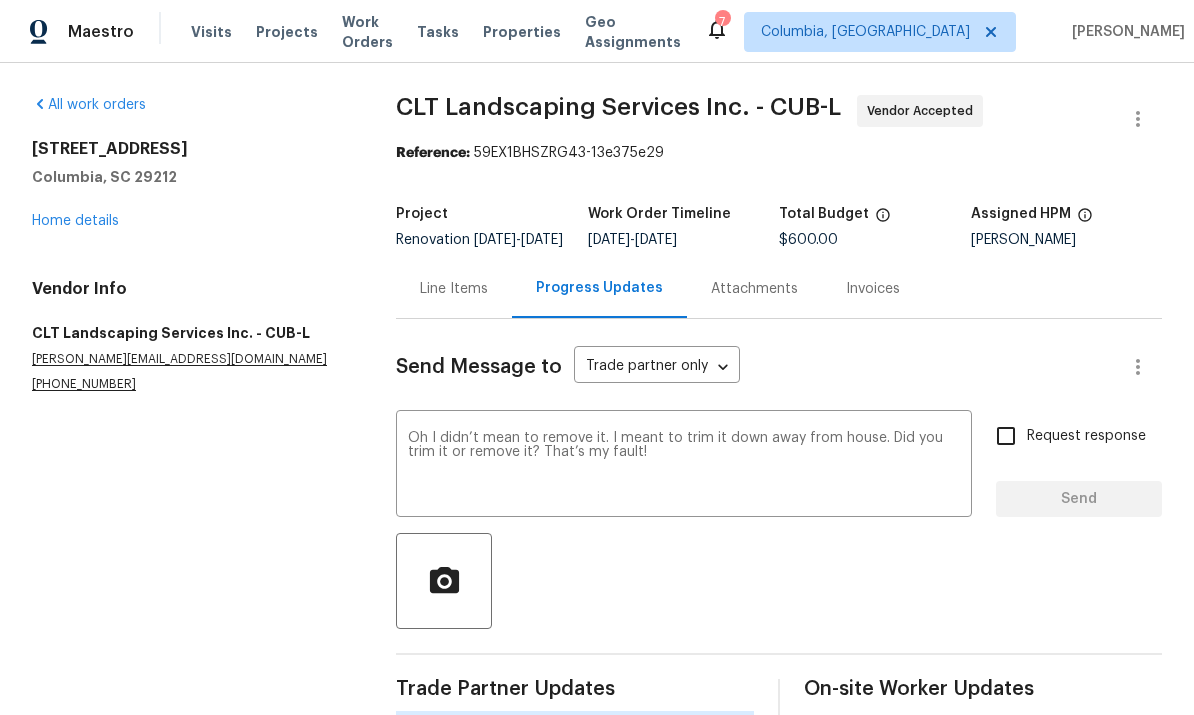 type 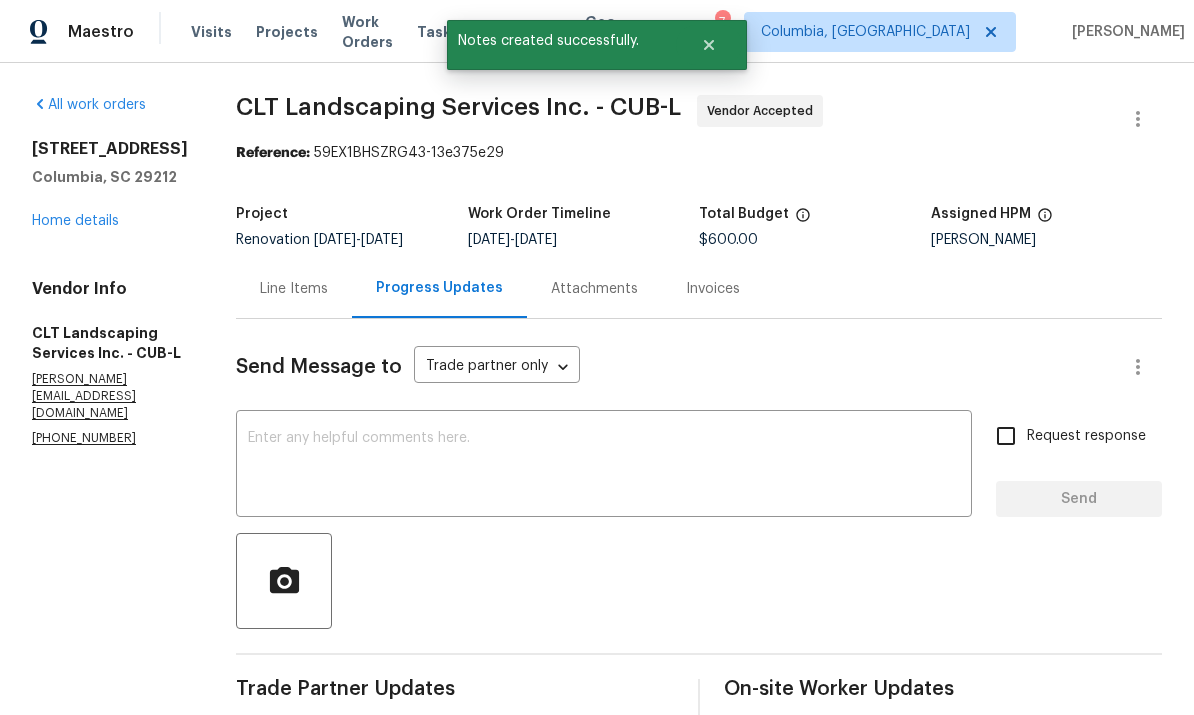 click on "Home details" at bounding box center (75, 221) 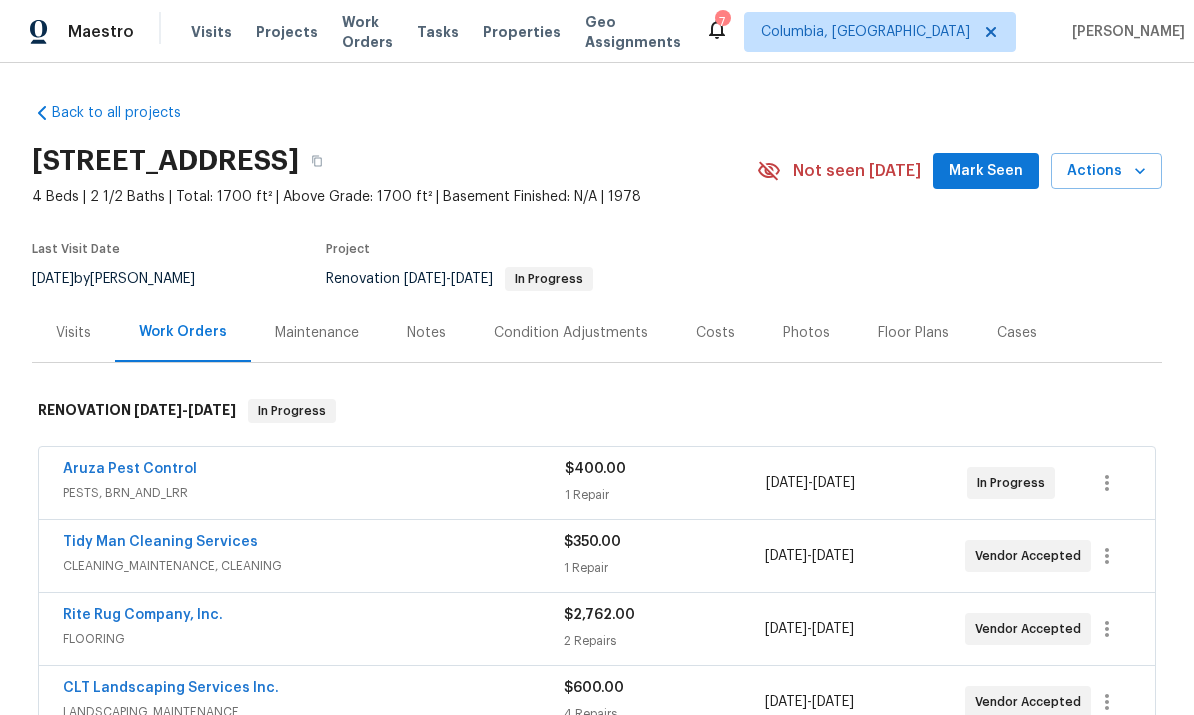 scroll, scrollTop: 0, scrollLeft: 0, axis: both 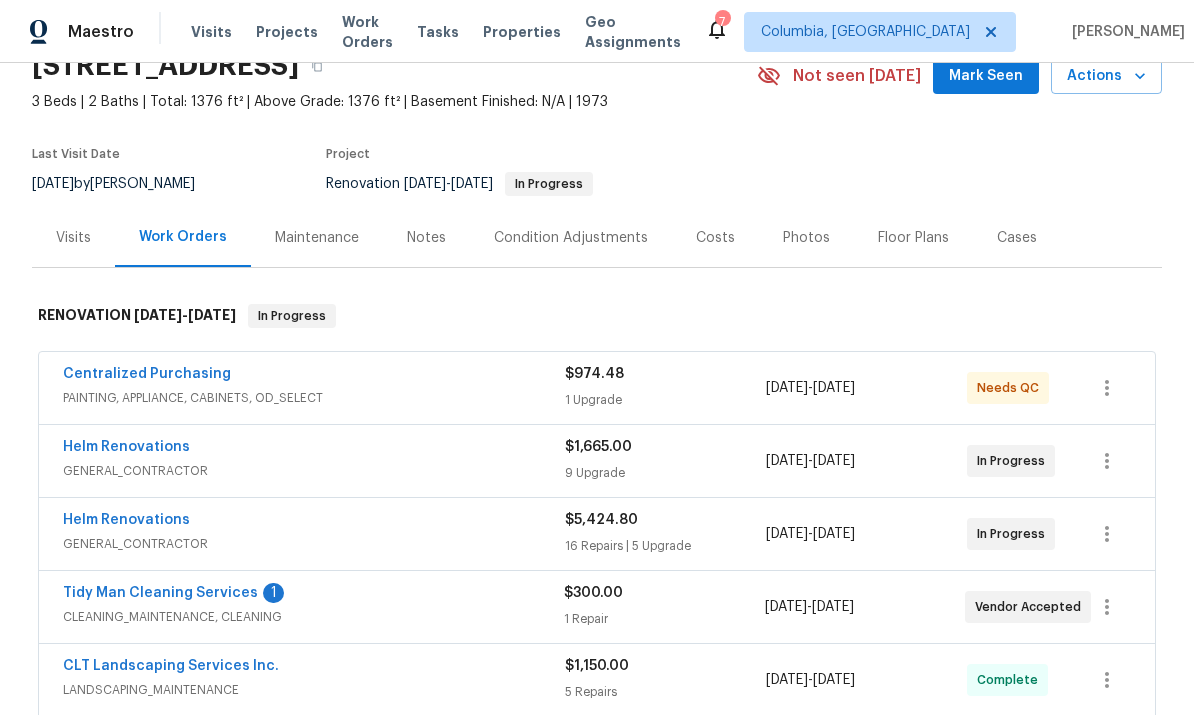 click on "Tidy Man Cleaning Services" at bounding box center [160, 593] 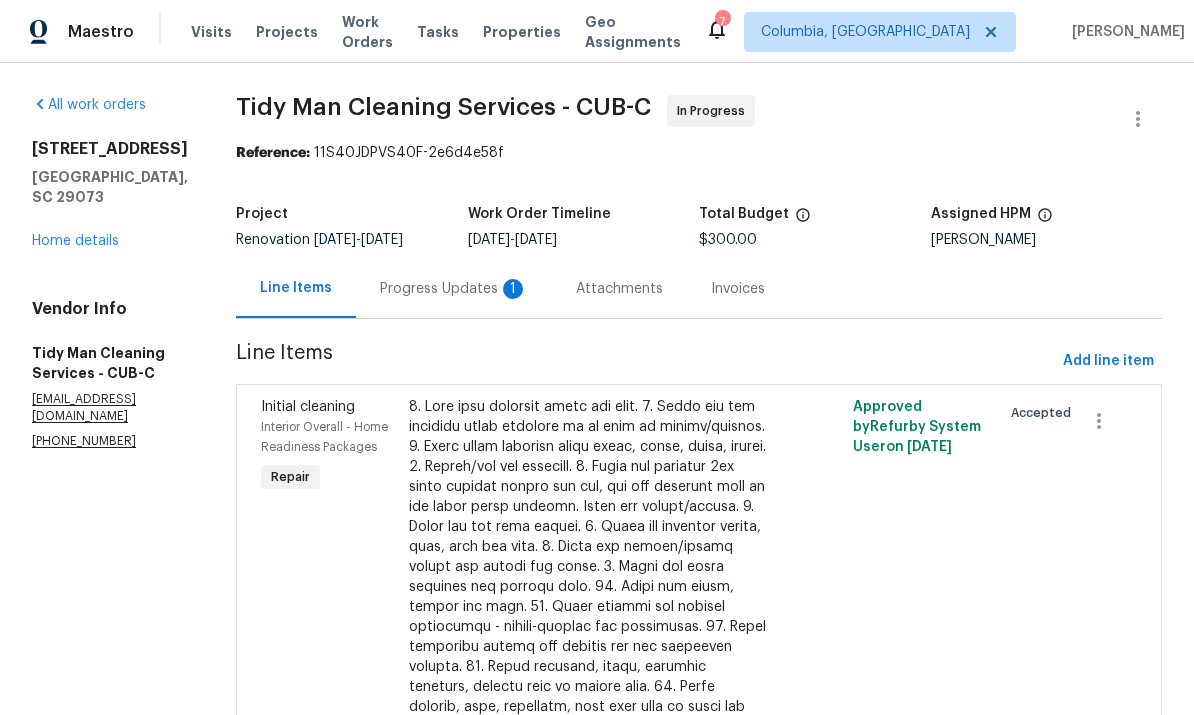 click on "Progress Updates 1" at bounding box center [454, 288] 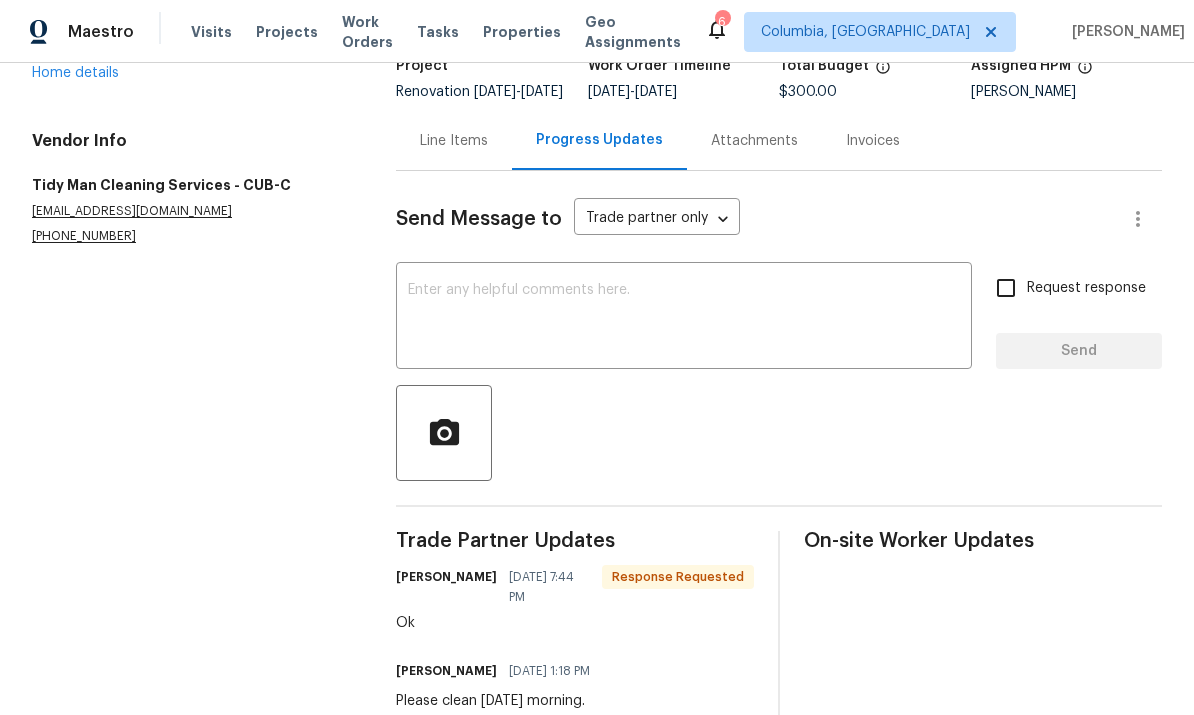 scroll, scrollTop: 83, scrollLeft: 0, axis: vertical 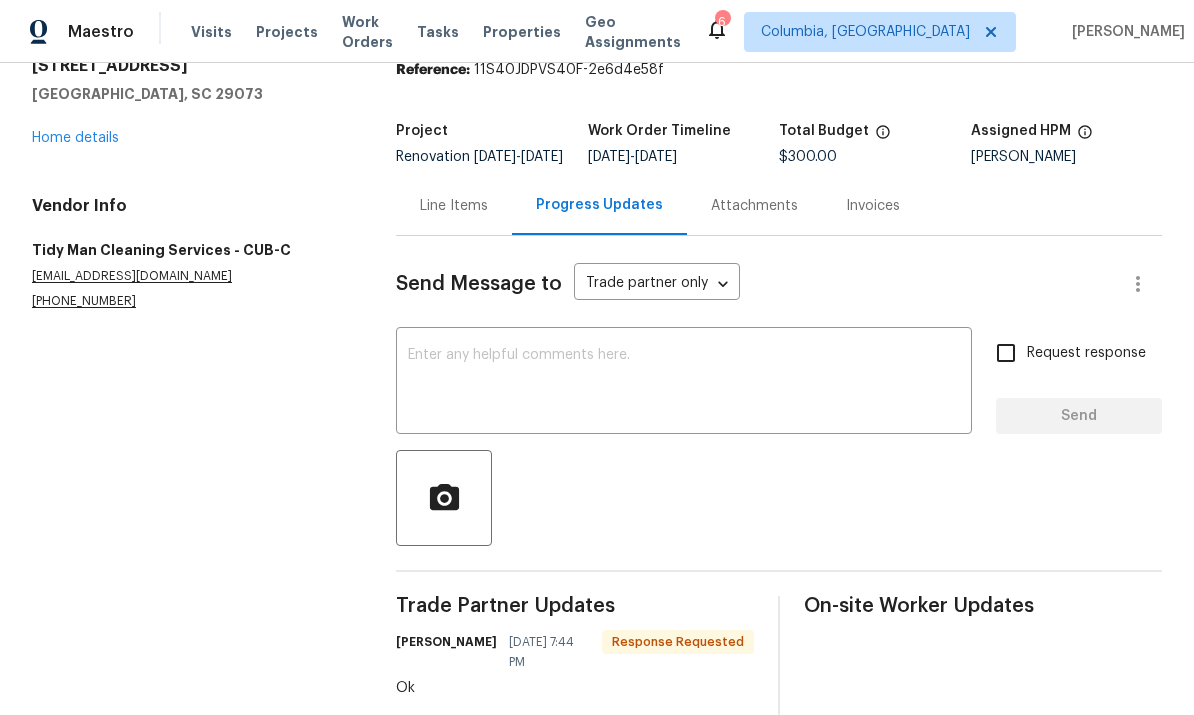click on "Line Items" at bounding box center (454, 205) 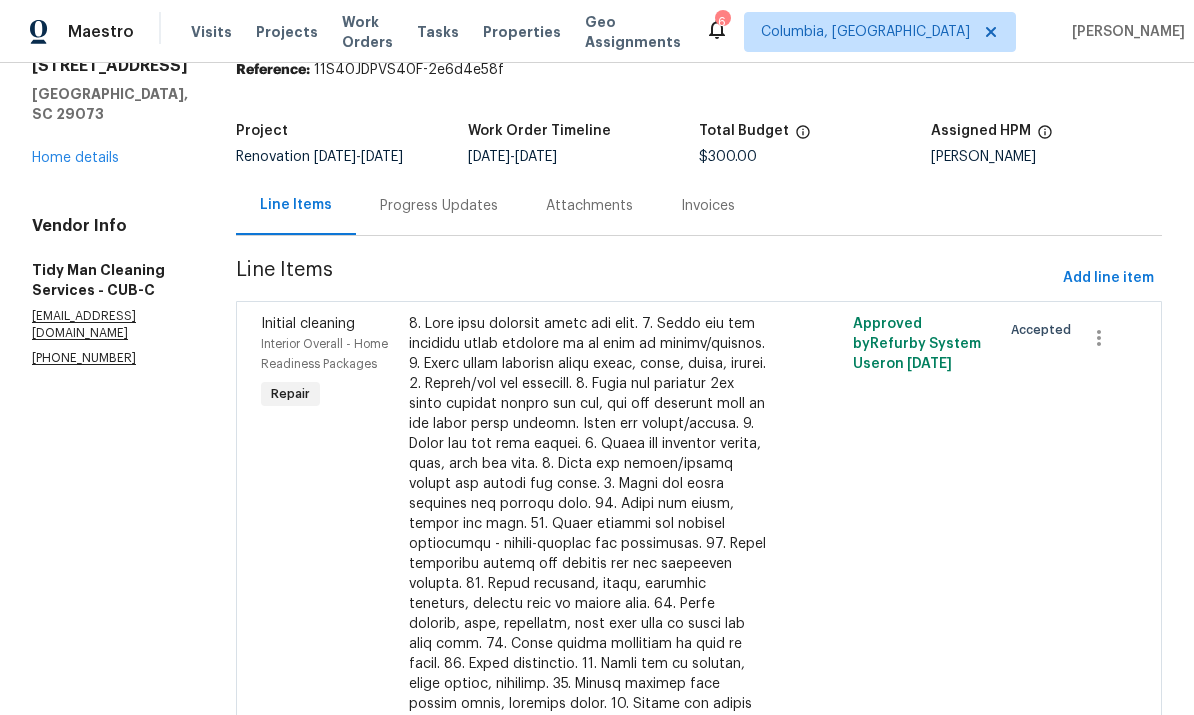 click on "Home details" at bounding box center (75, 158) 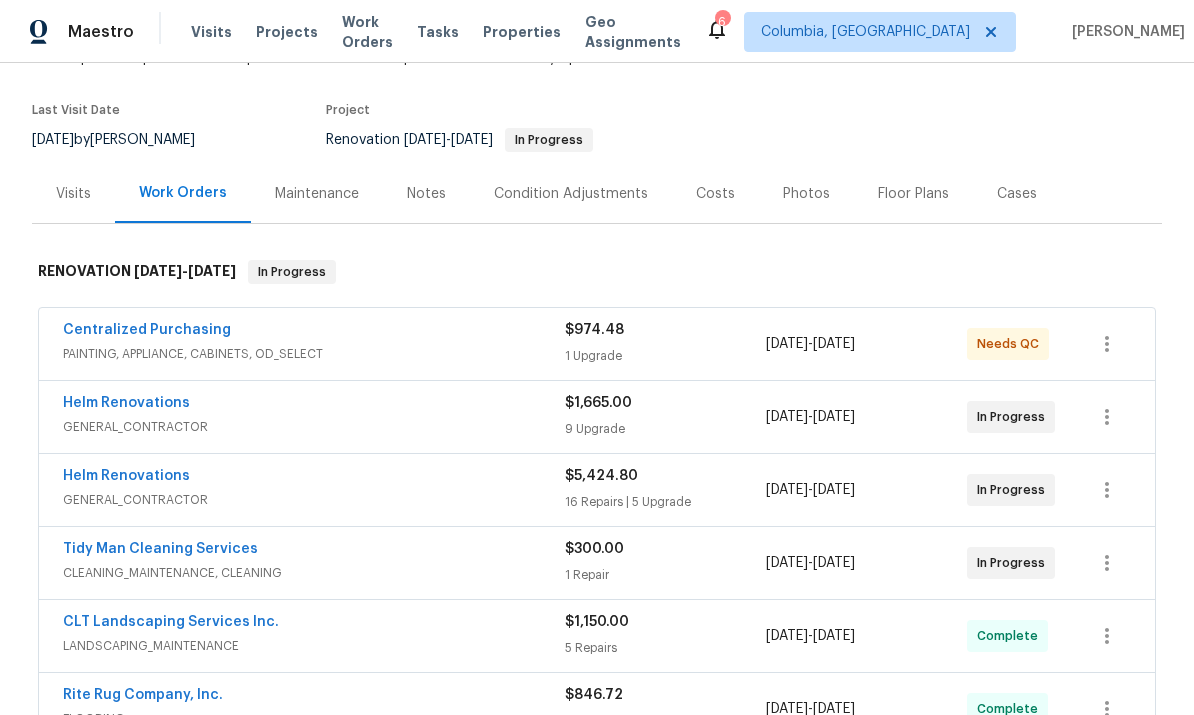 scroll, scrollTop: 140, scrollLeft: 0, axis: vertical 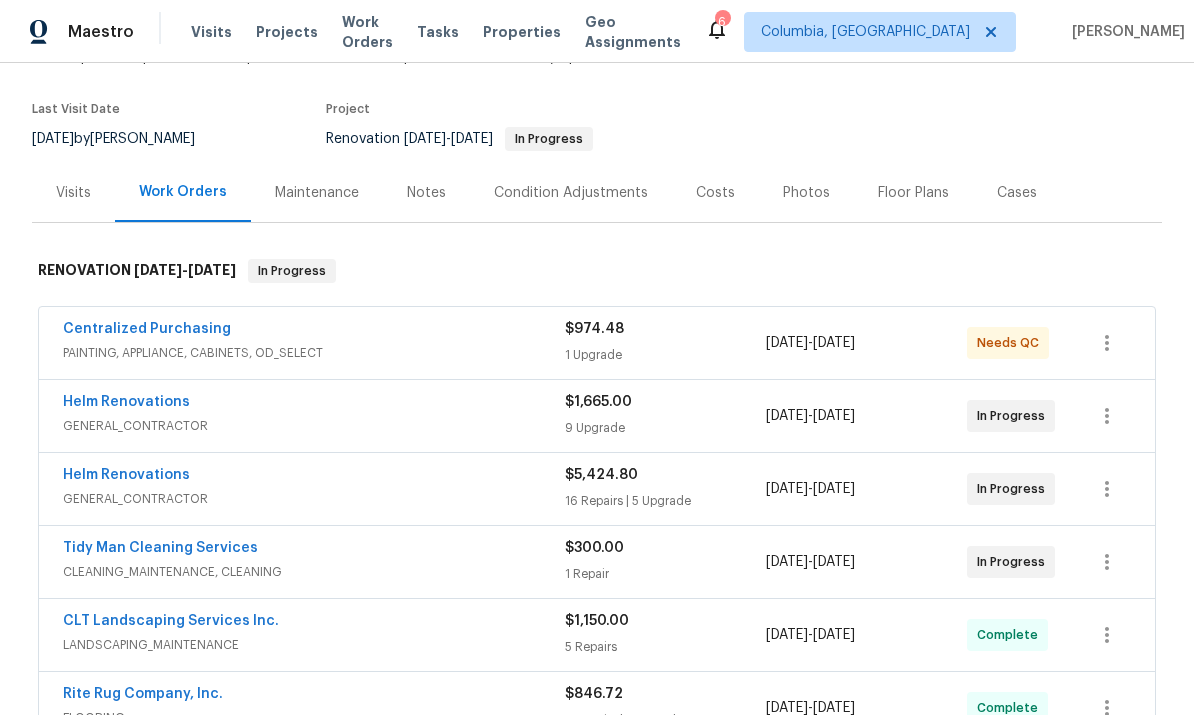 click on "Helm Renovations" at bounding box center [126, 475] 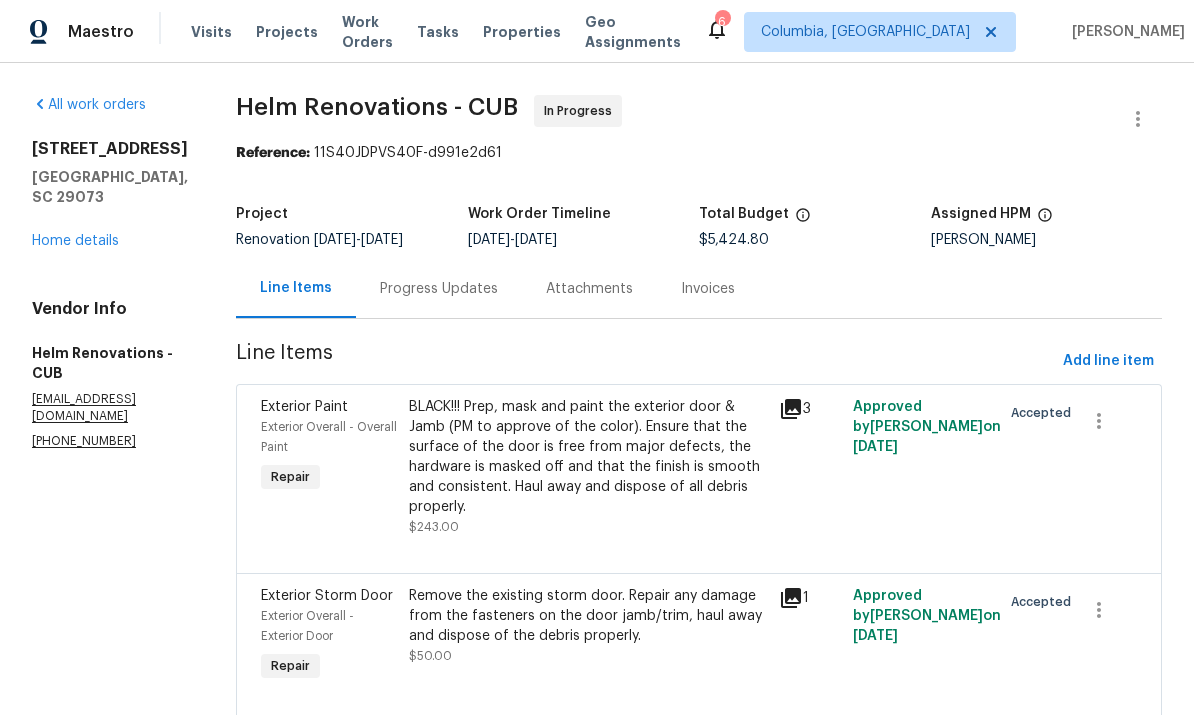 click on "Progress Updates" at bounding box center [439, 289] 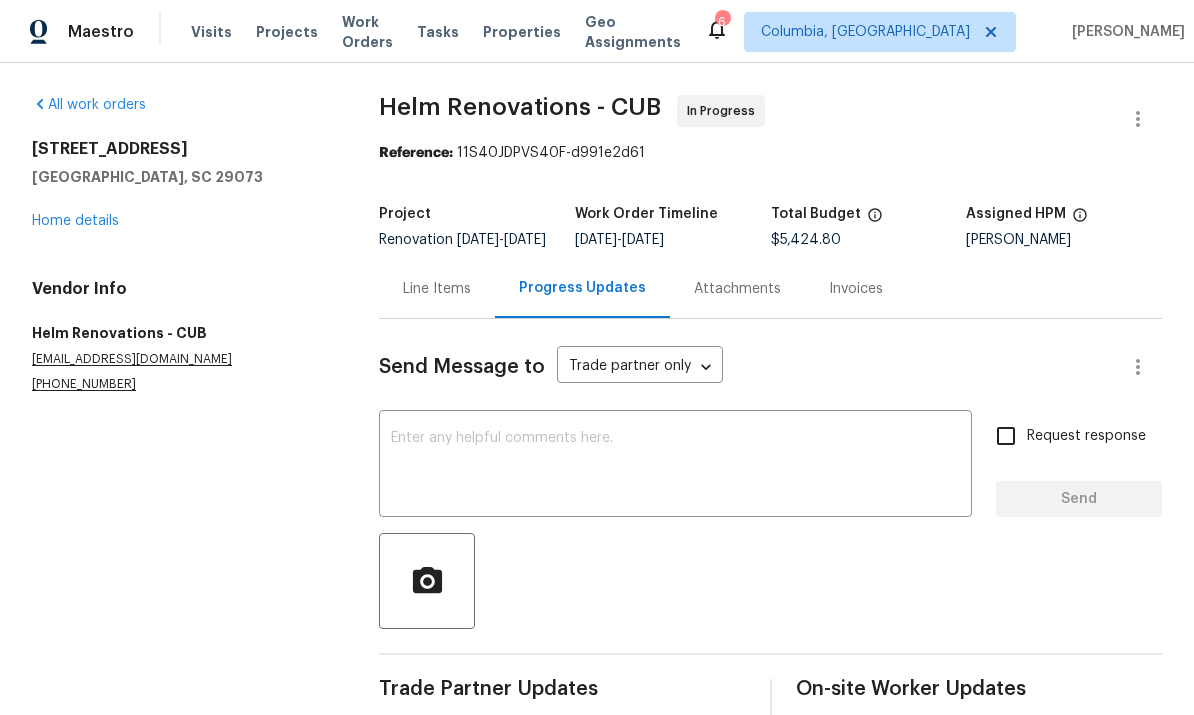click at bounding box center [675, 466] 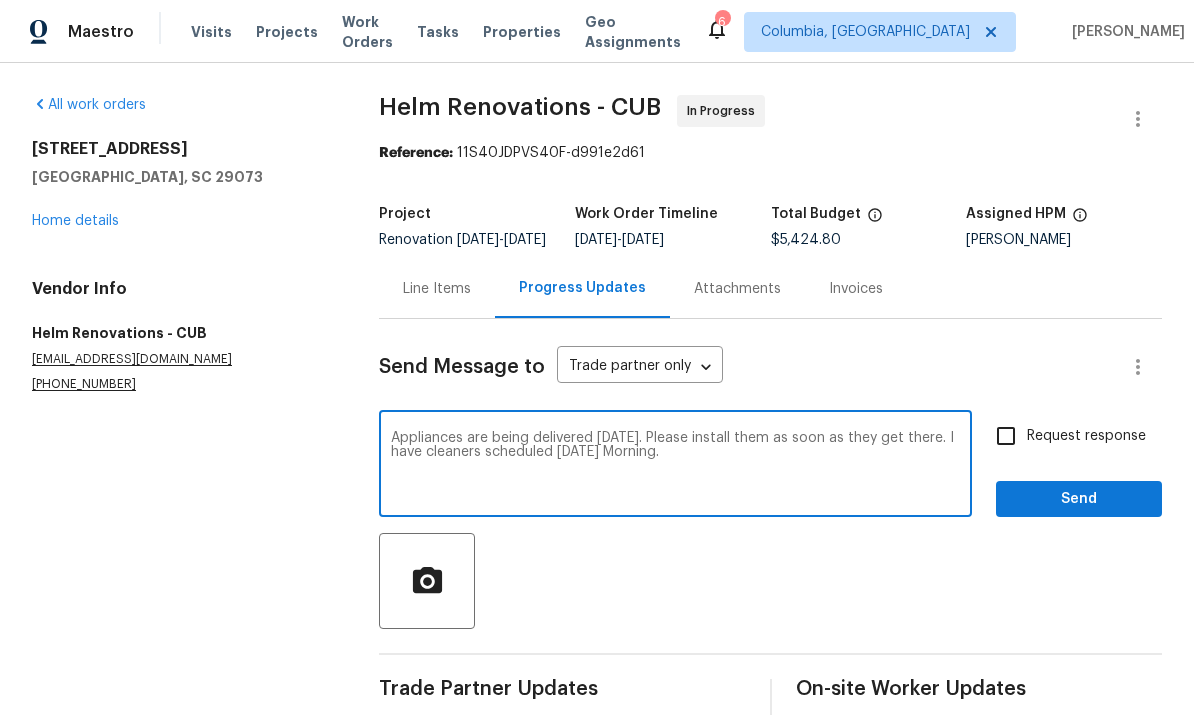 type on "Appliances are being delivered tomorrow. Please install them as soon as they get there. I have cleaners scheduled Thursday Morning." 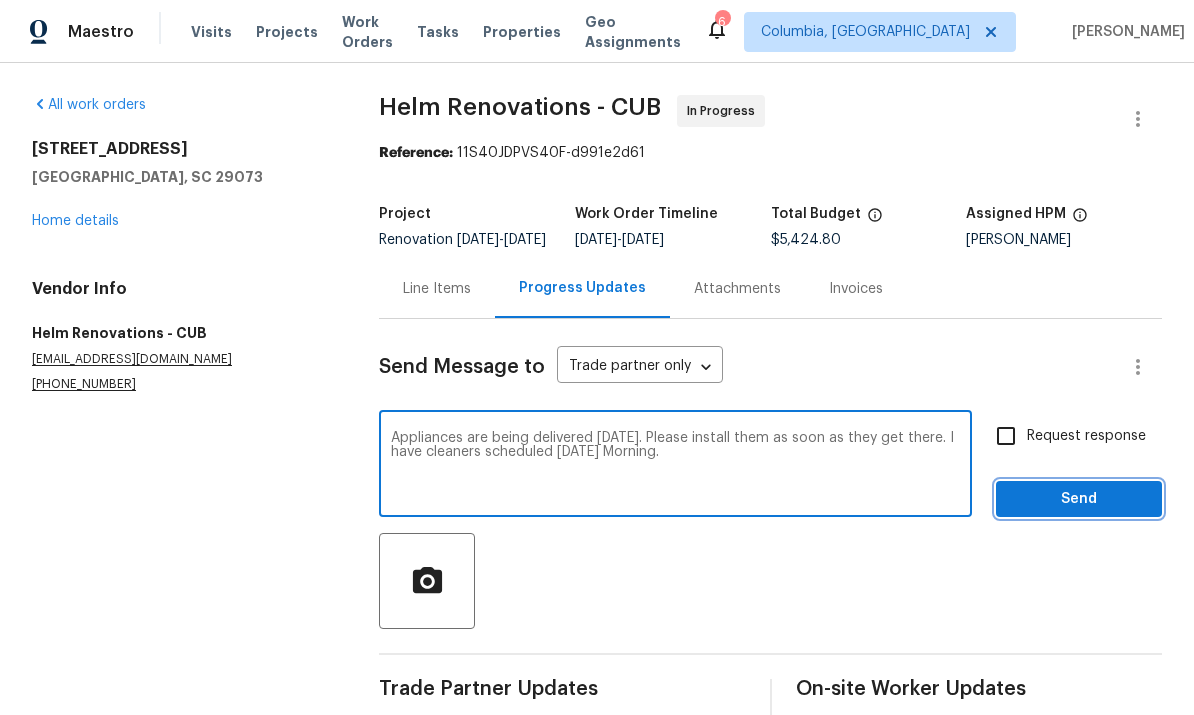 click on "Send" at bounding box center (1079, 499) 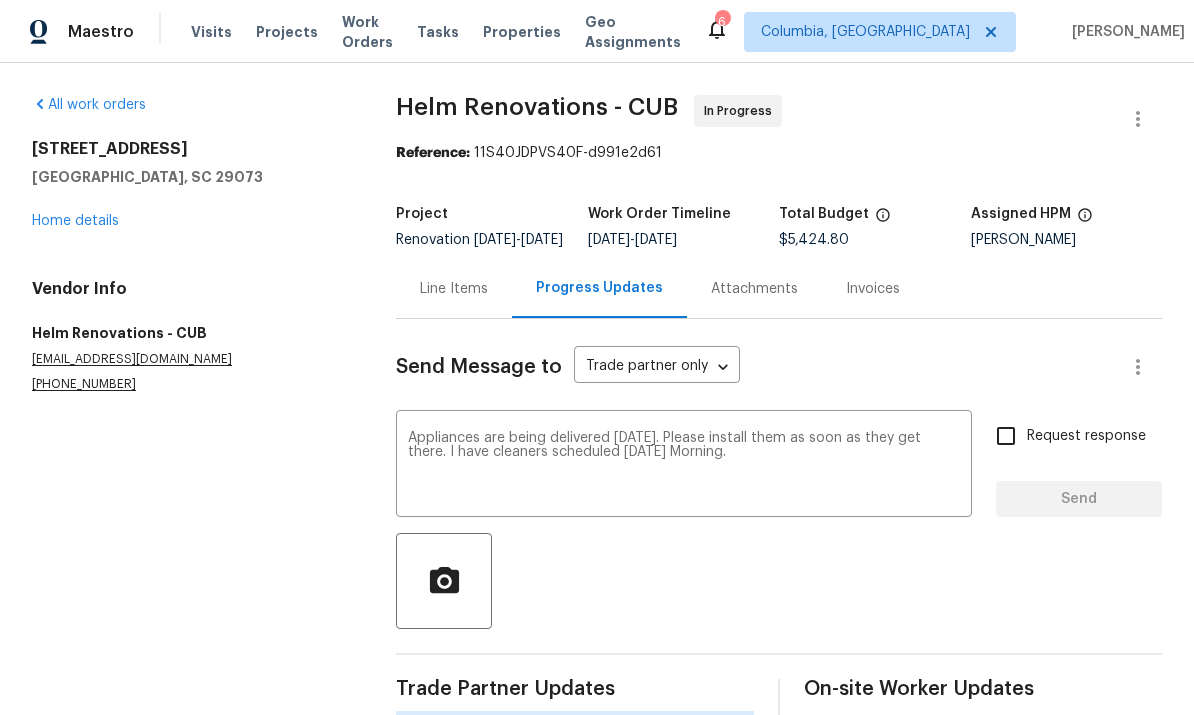type 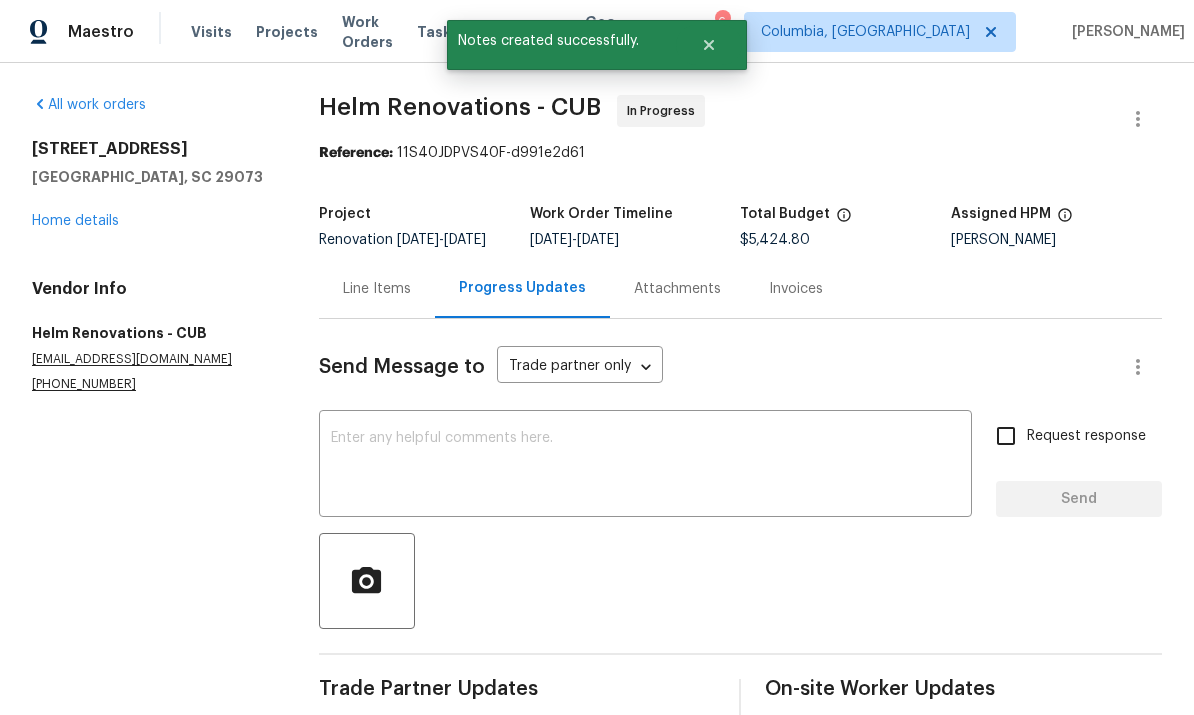 click on "Home details" at bounding box center [75, 221] 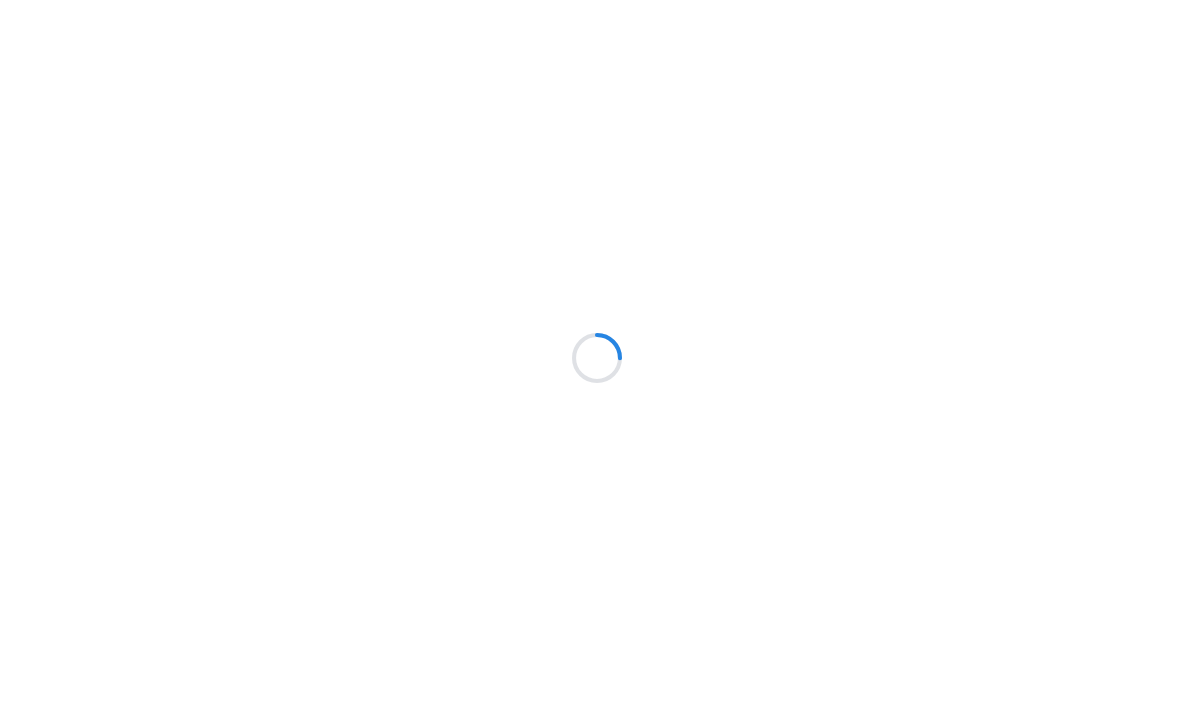 scroll, scrollTop: 0, scrollLeft: 0, axis: both 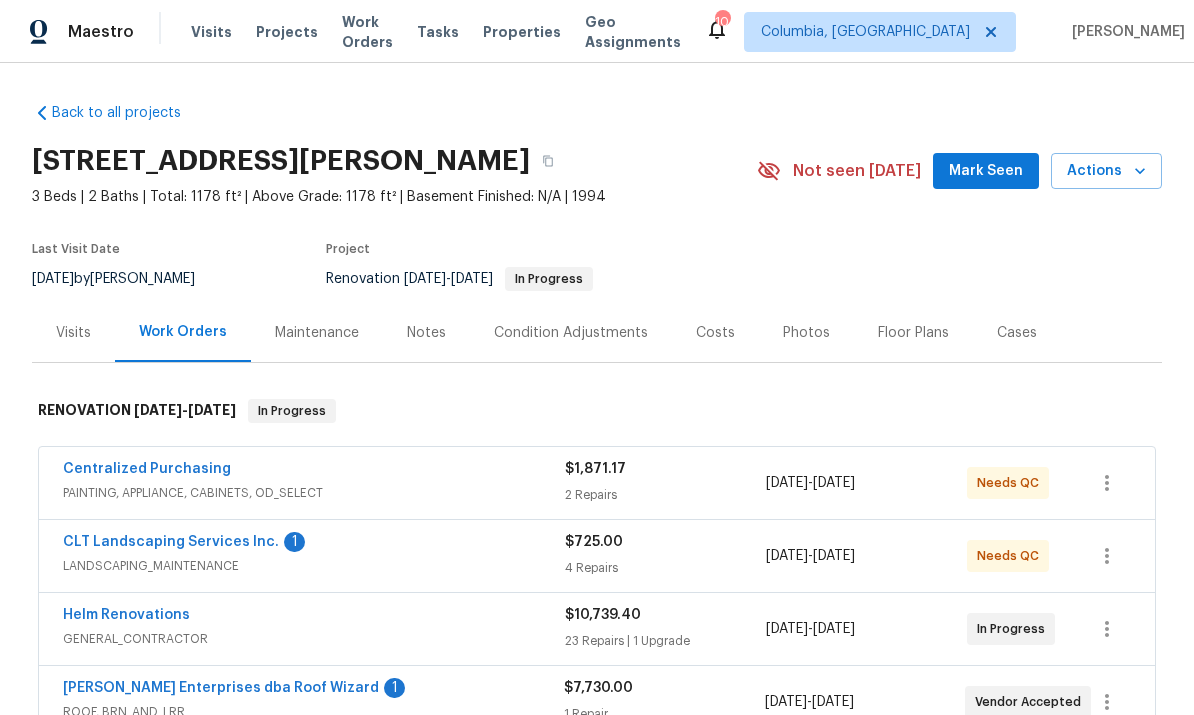 click on "CLT Landscaping Services Inc." at bounding box center [171, 542] 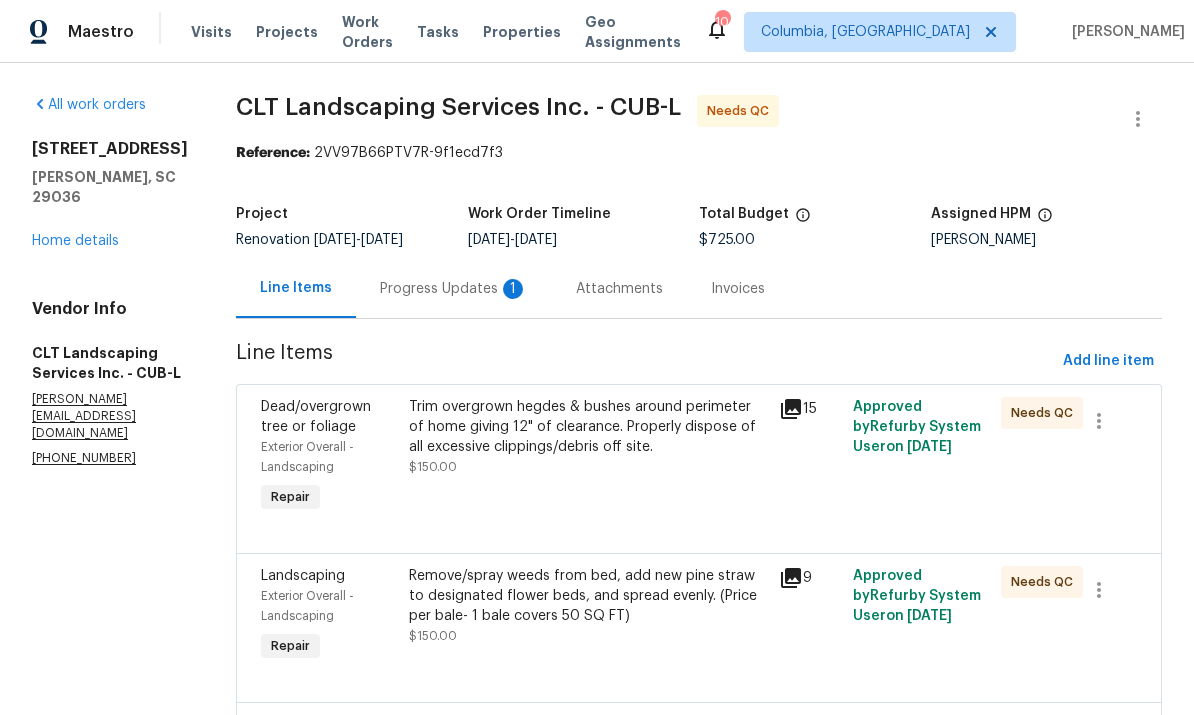 click on "Progress Updates 1" at bounding box center [454, 289] 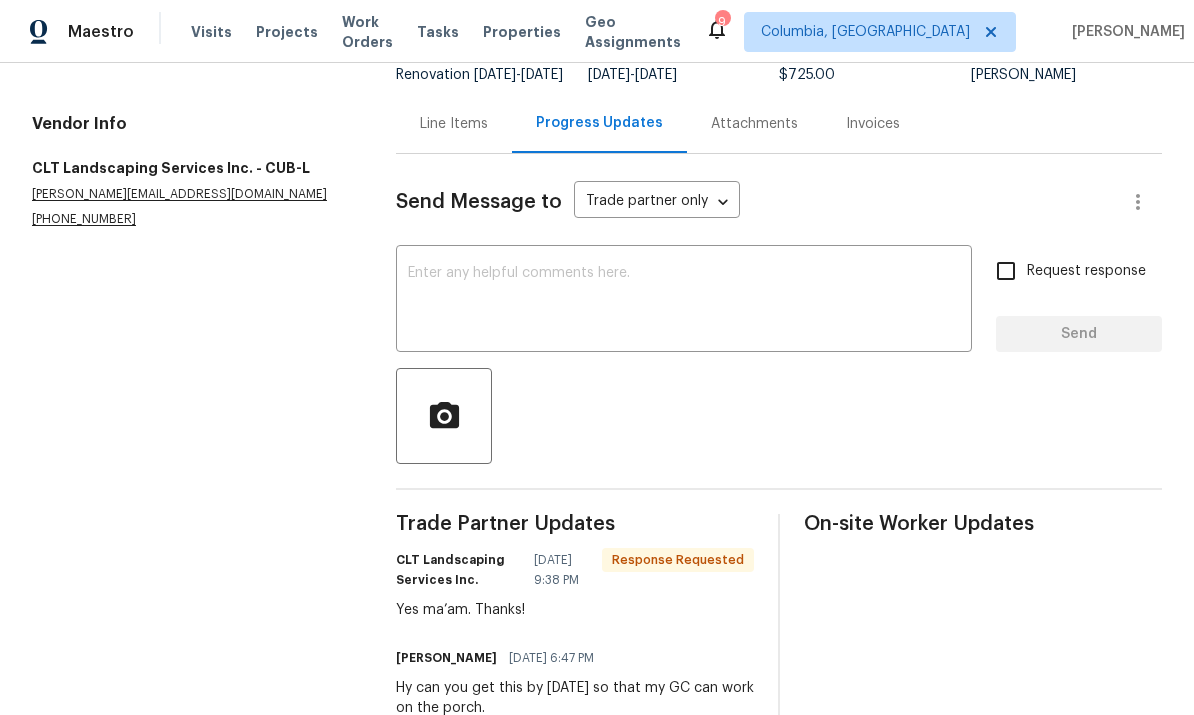 scroll, scrollTop: 164, scrollLeft: 0, axis: vertical 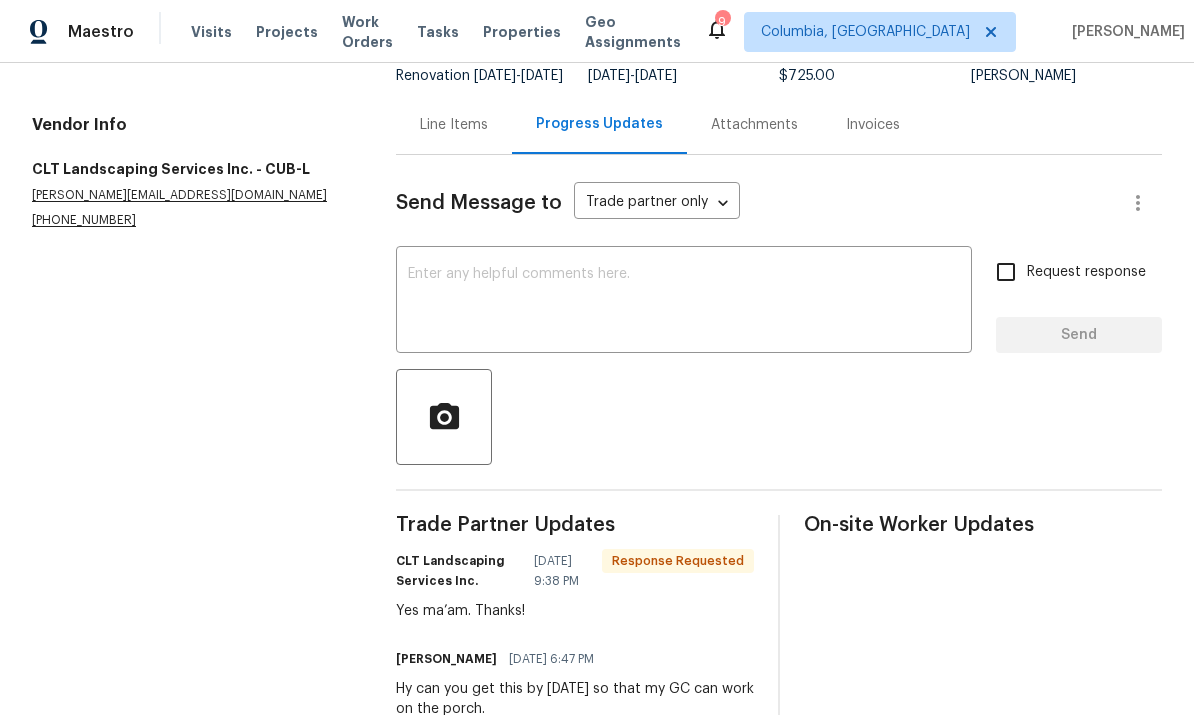 click on "Line Items" at bounding box center (454, 125) 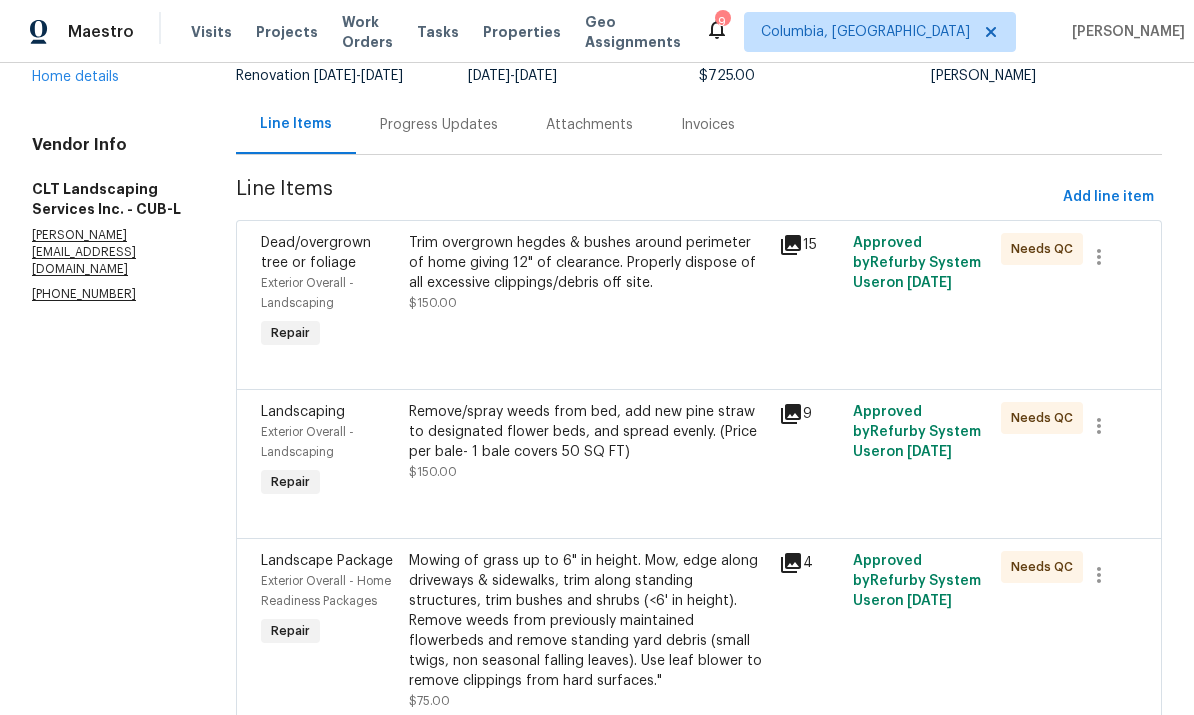 click on "Trim overgrown hegdes & bushes around perimeter of home giving 12" of clearance. Properly dispose of all excessive clippings/debris off site. $150.00" at bounding box center (588, 273) 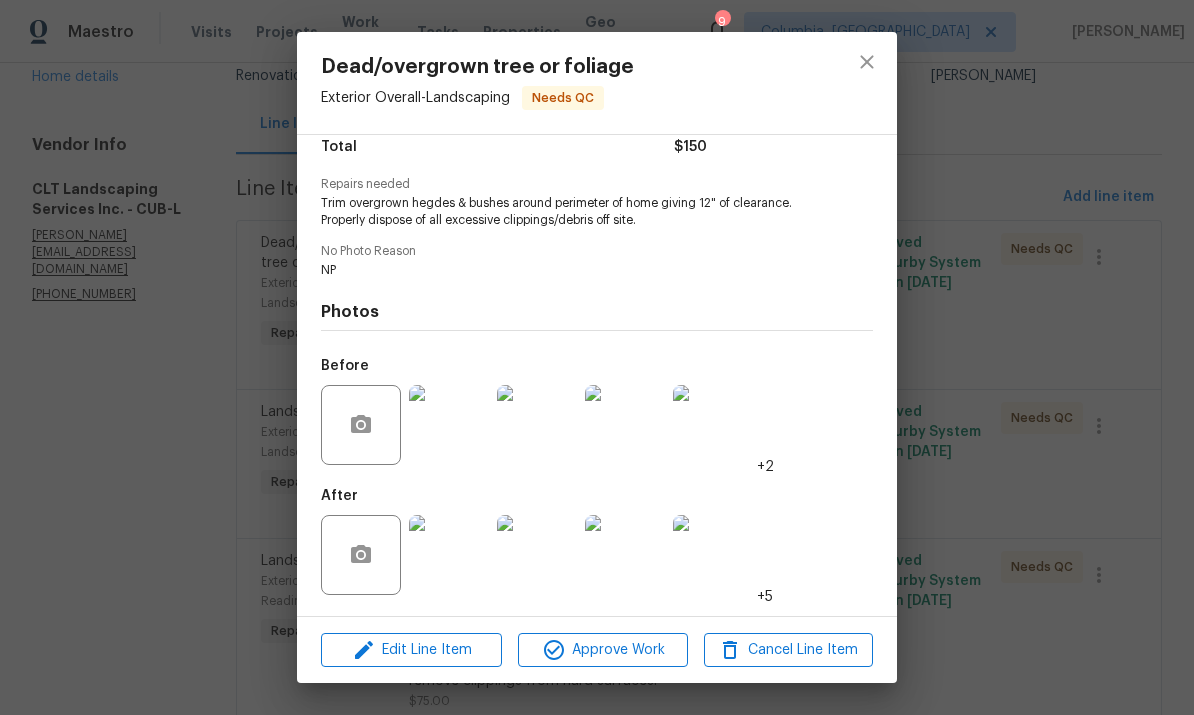 scroll, scrollTop: 177, scrollLeft: 0, axis: vertical 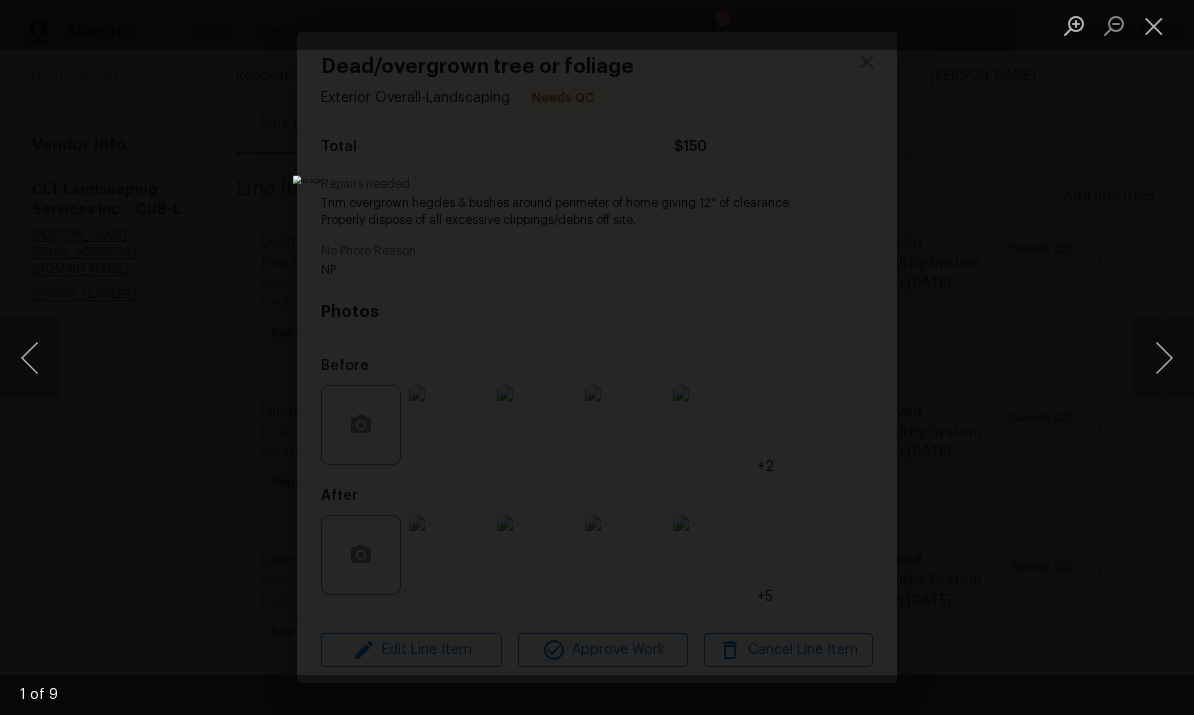 click at bounding box center (1164, 358) 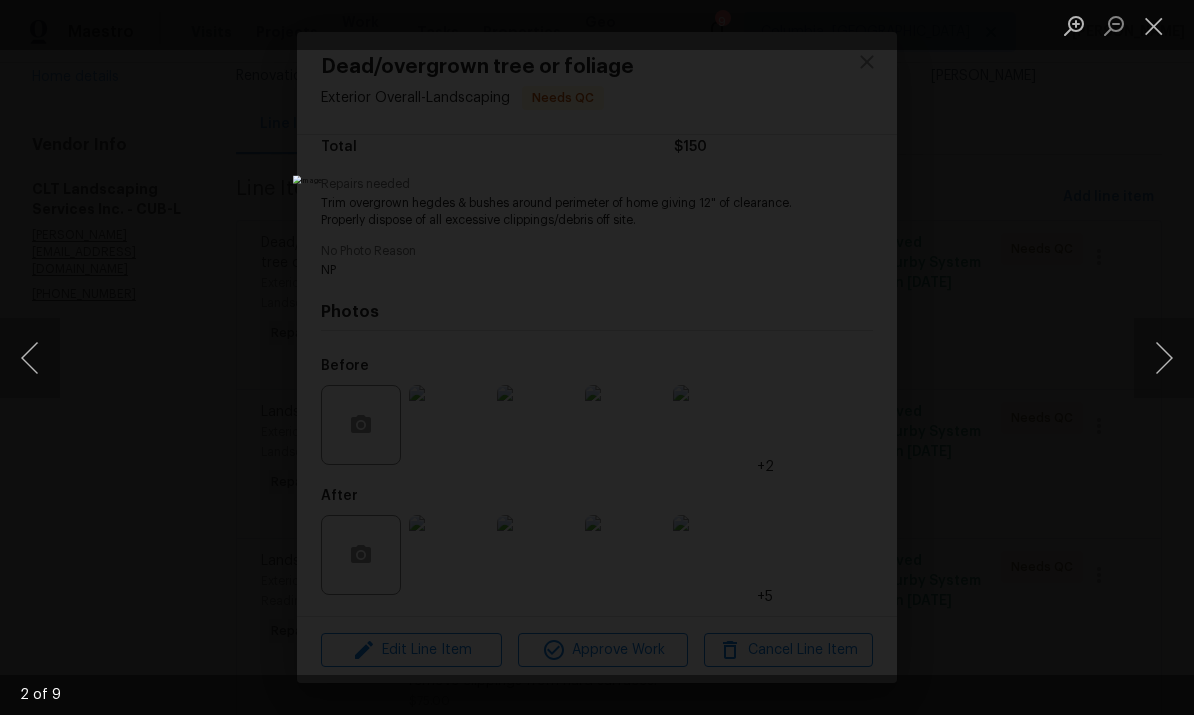 click at bounding box center [1164, 358] 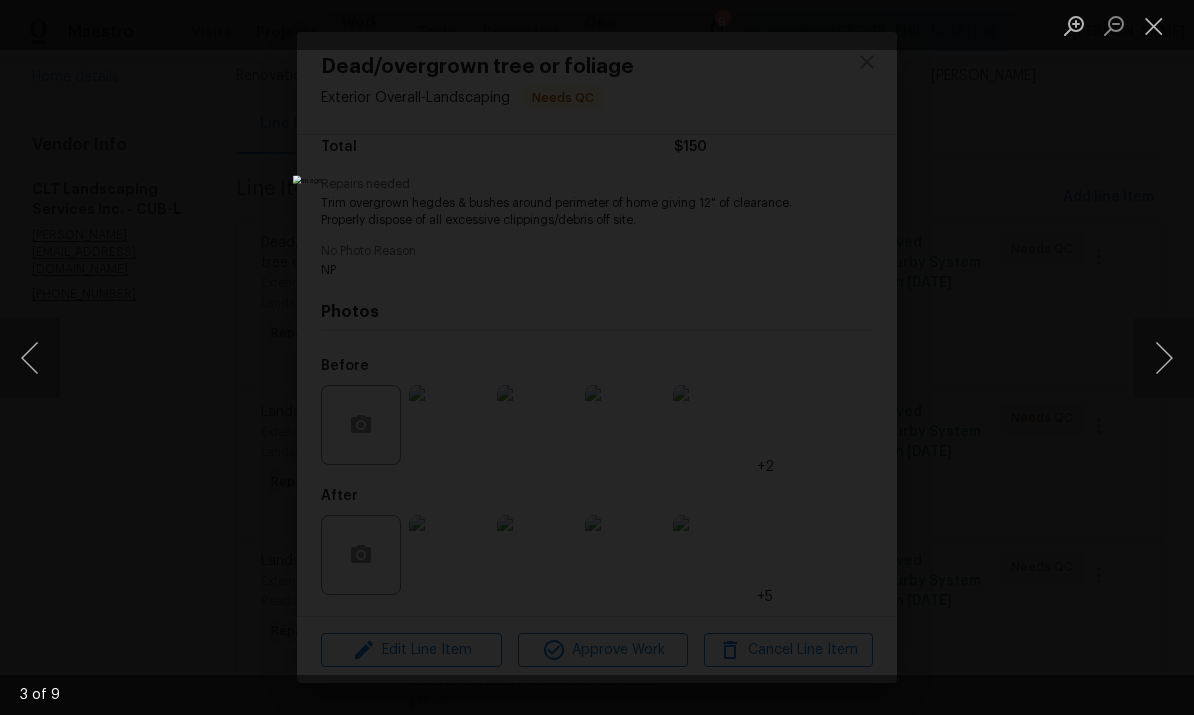 click at bounding box center (1164, 358) 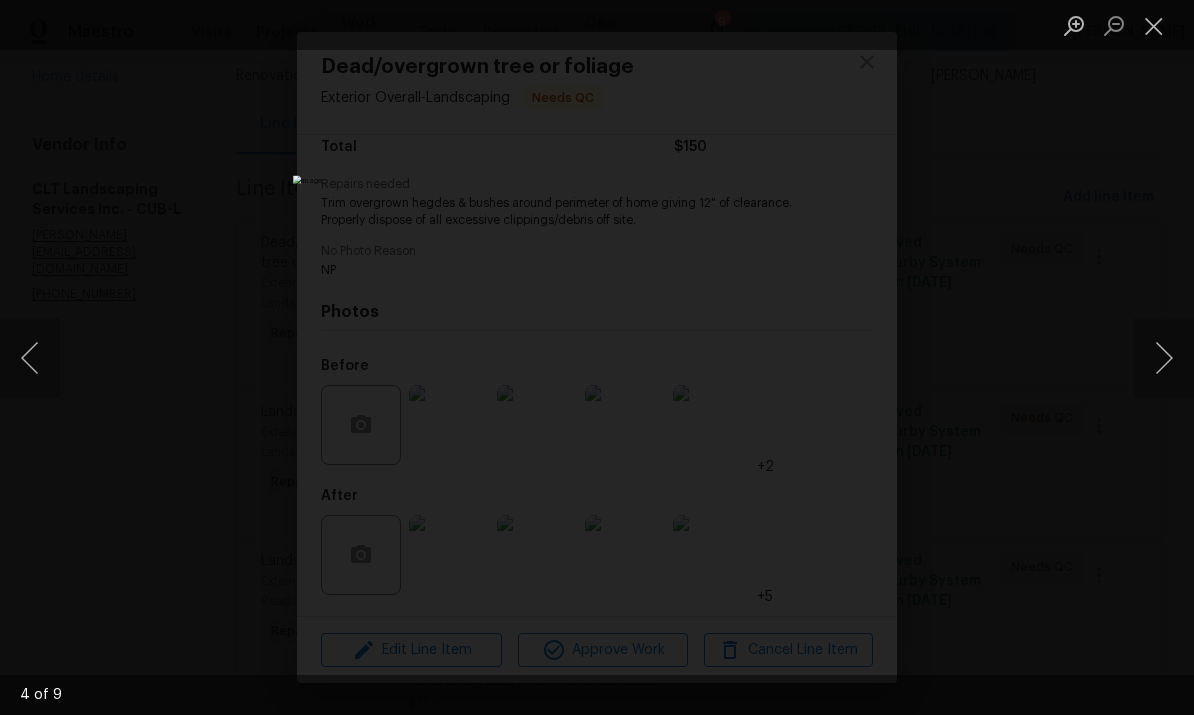 click at bounding box center [1164, 358] 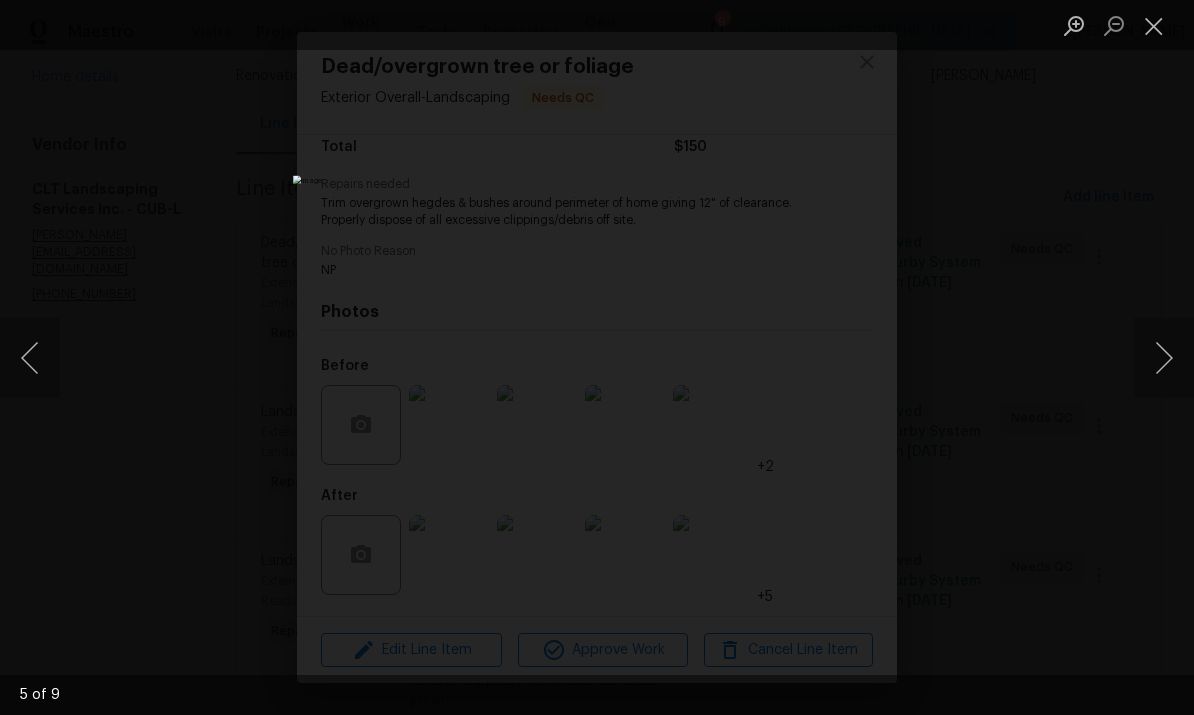 click at bounding box center [1164, 358] 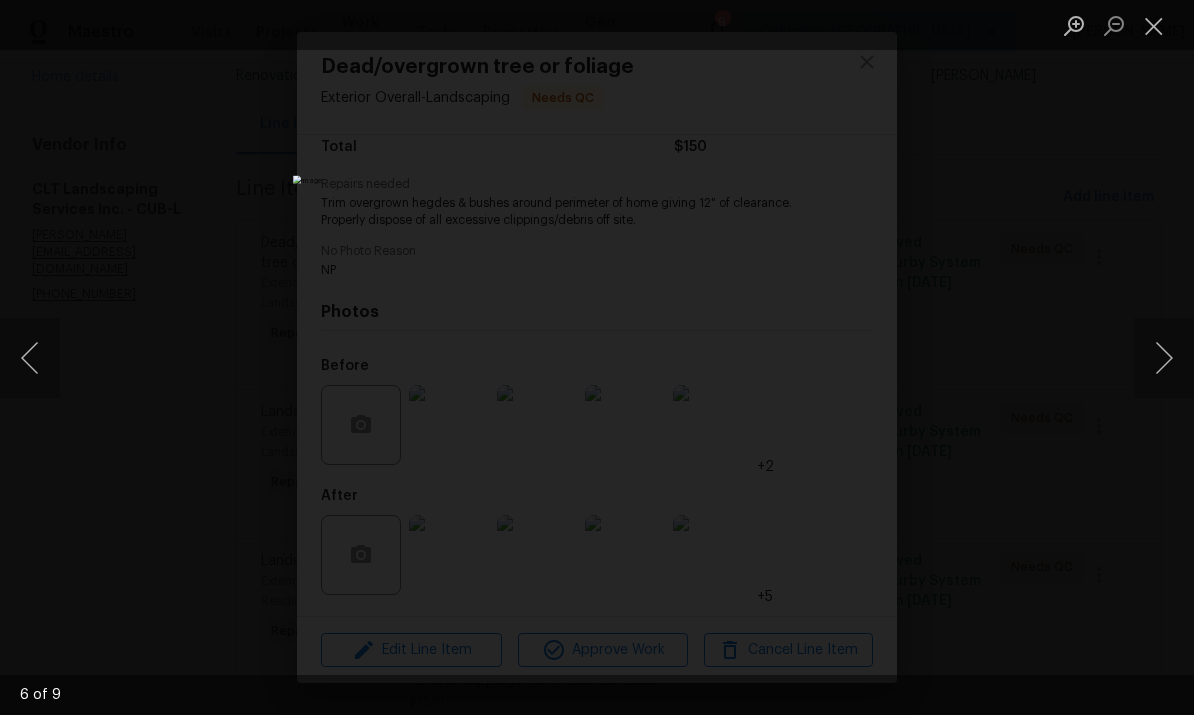 click at bounding box center [1164, 358] 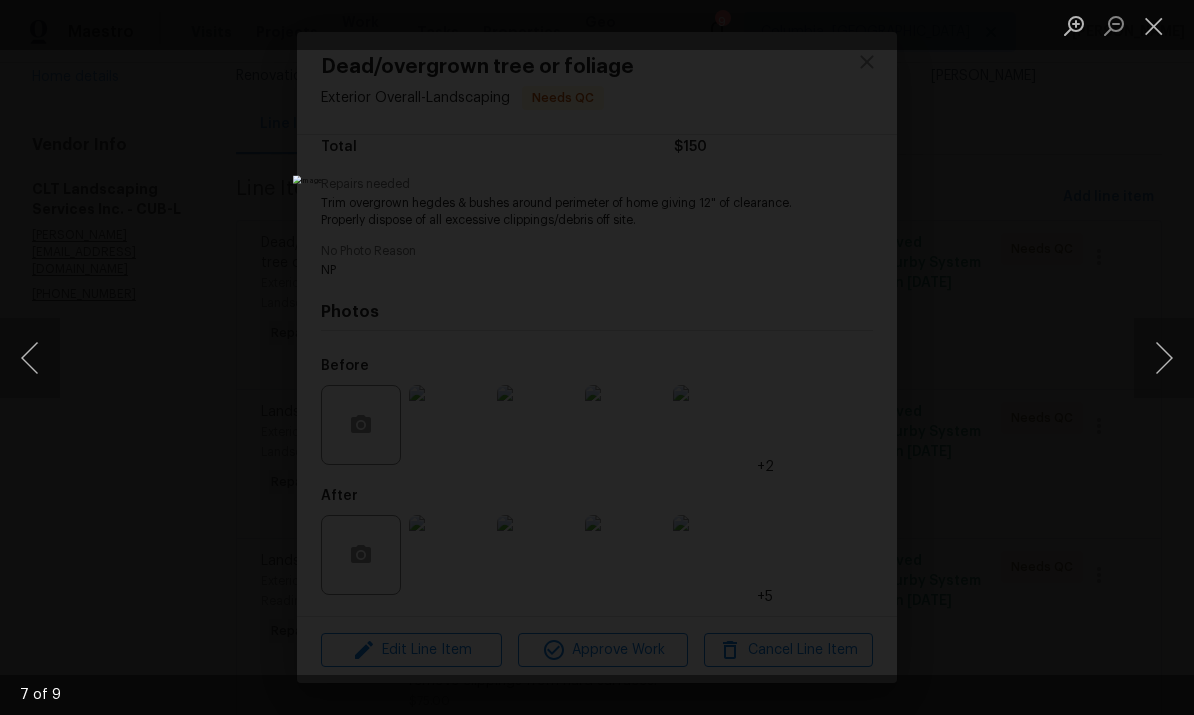 click at bounding box center (1164, 358) 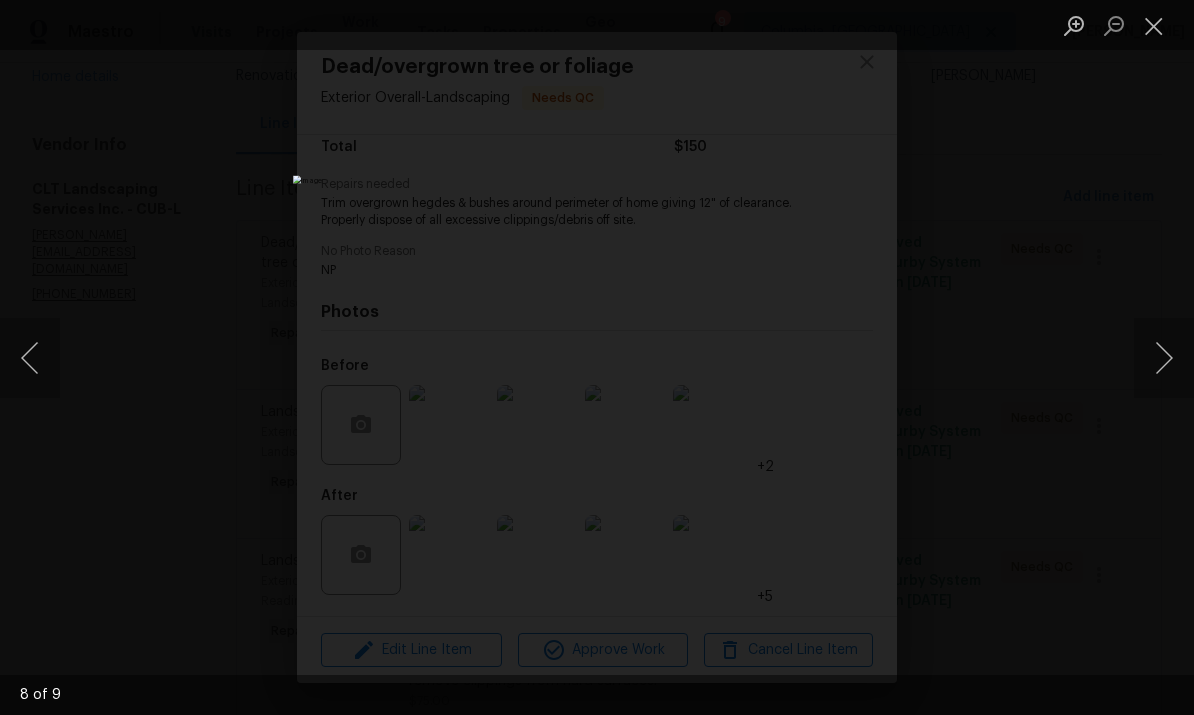 click at bounding box center (1154, 25) 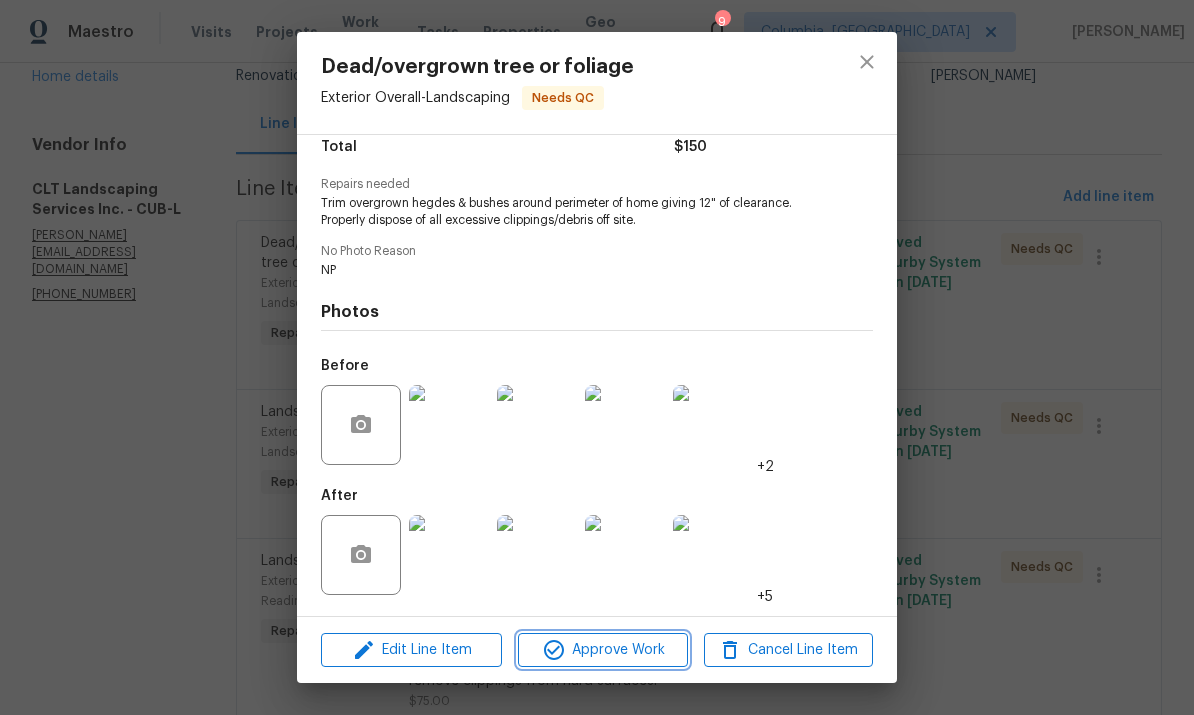 click on "Approve Work" at bounding box center (602, 650) 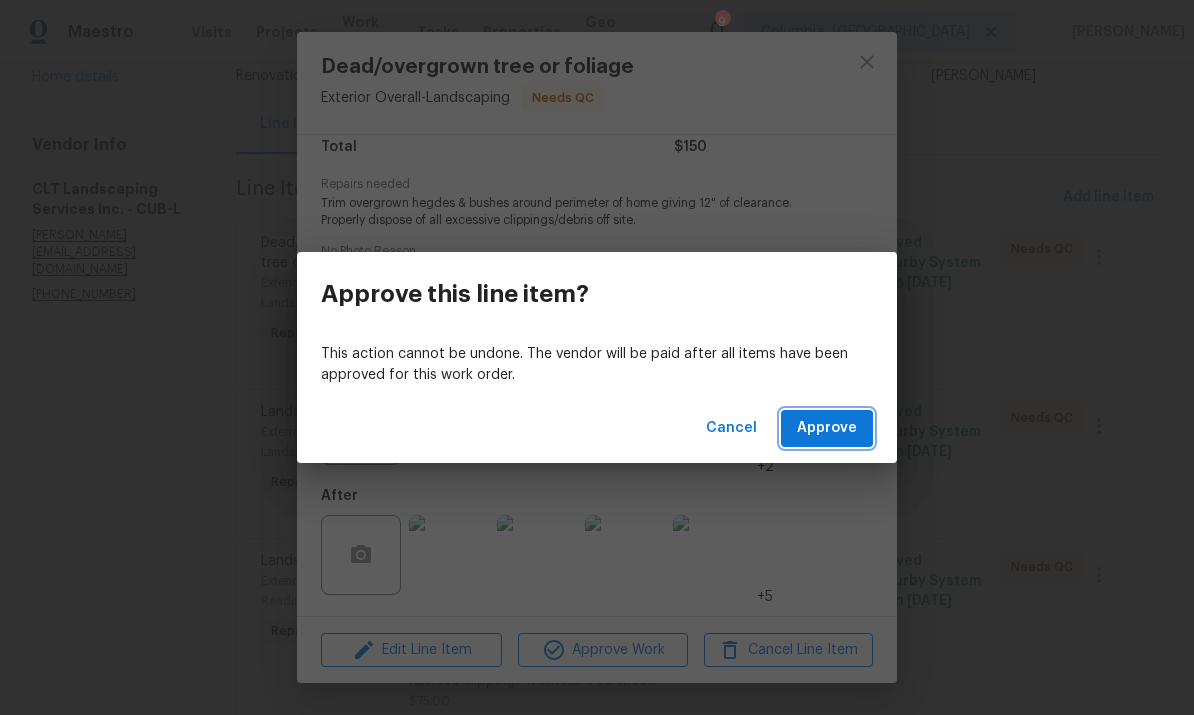click on "Approve" at bounding box center (827, 428) 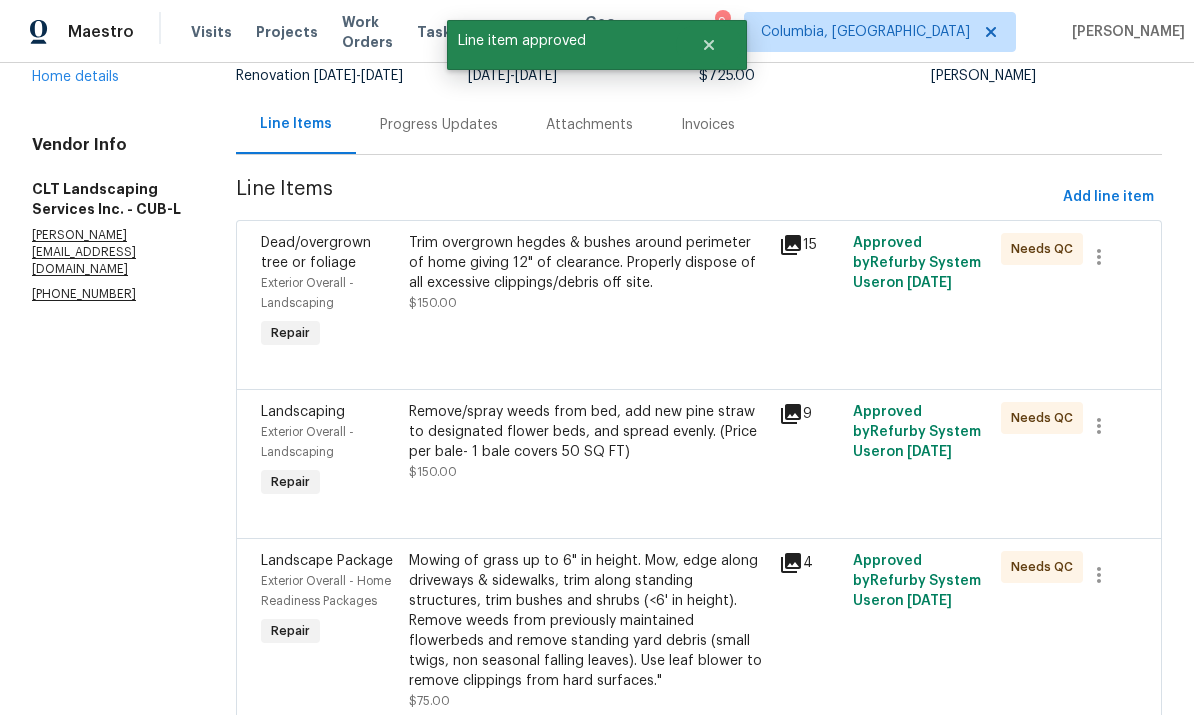 scroll, scrollTop: 0, scrollLeft: 0, axis: both 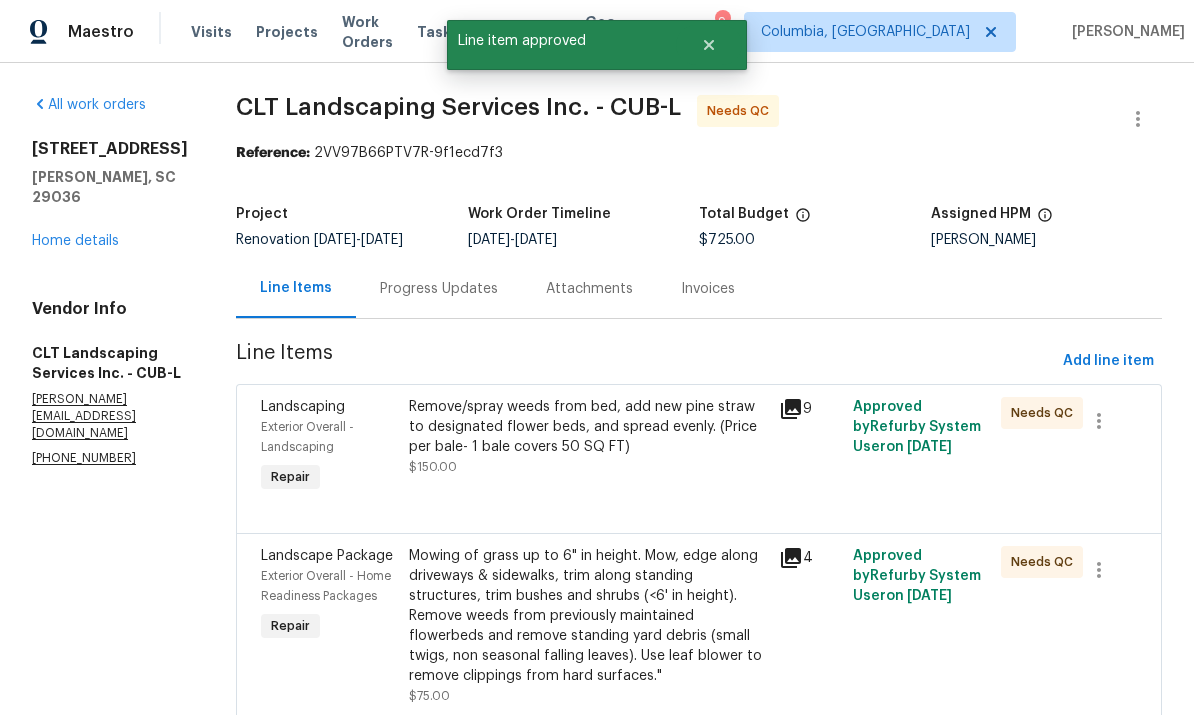 click on "Remove/spray weeds from bed, add new pine straw to designated flower beds, and spread evenly. (Price per bale- 1 bale covers 50 SQ FT)" at bounding box center (588, 427) 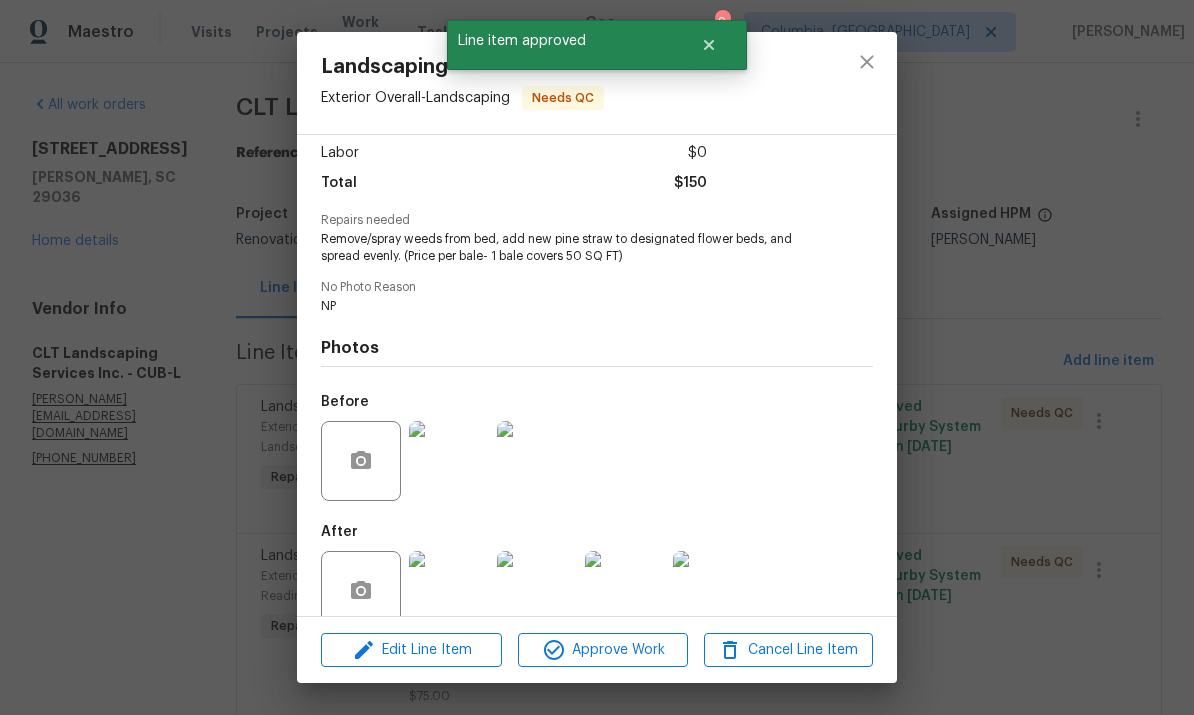 scroll, scrollTop: 138, scrollLeft: 0, axis: vertical 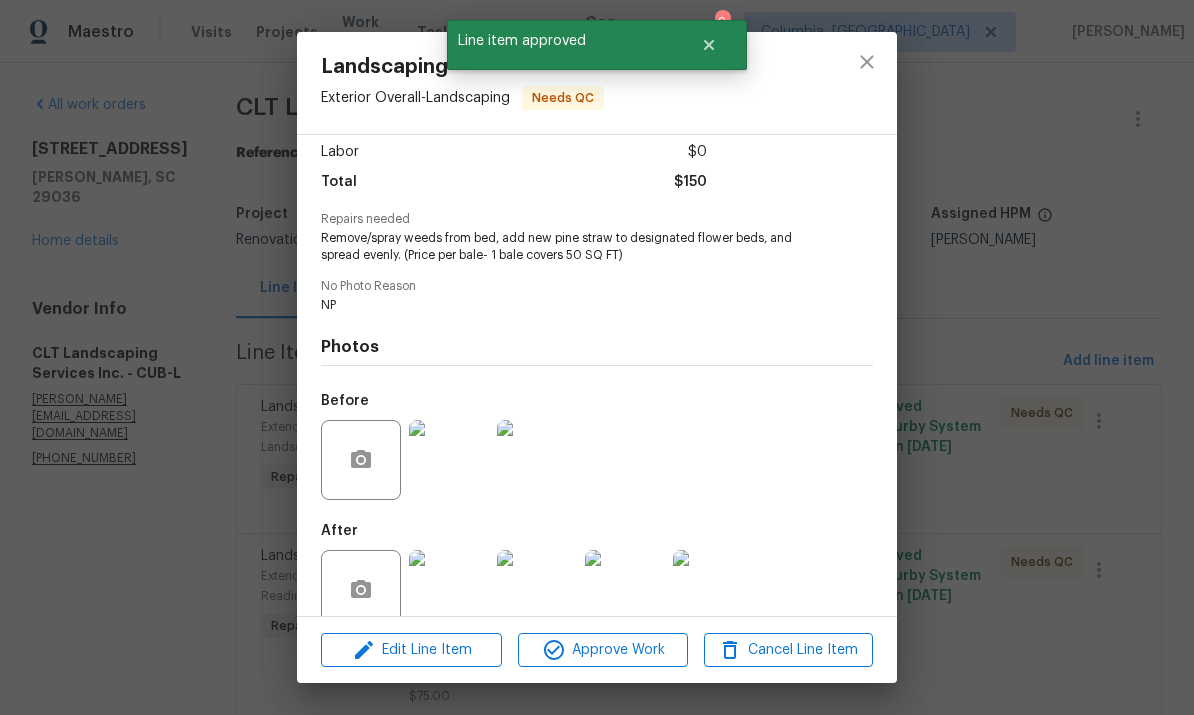 click at bounding box center [449, 590] 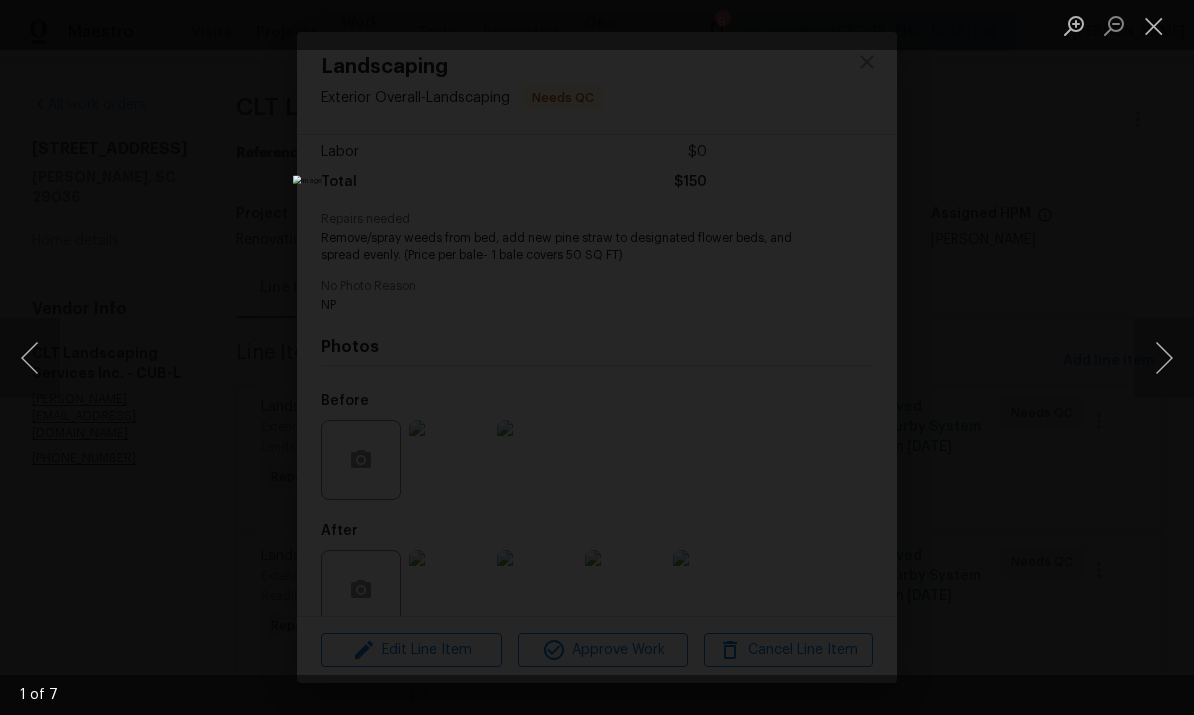 click at bounding box center (1164, 358) 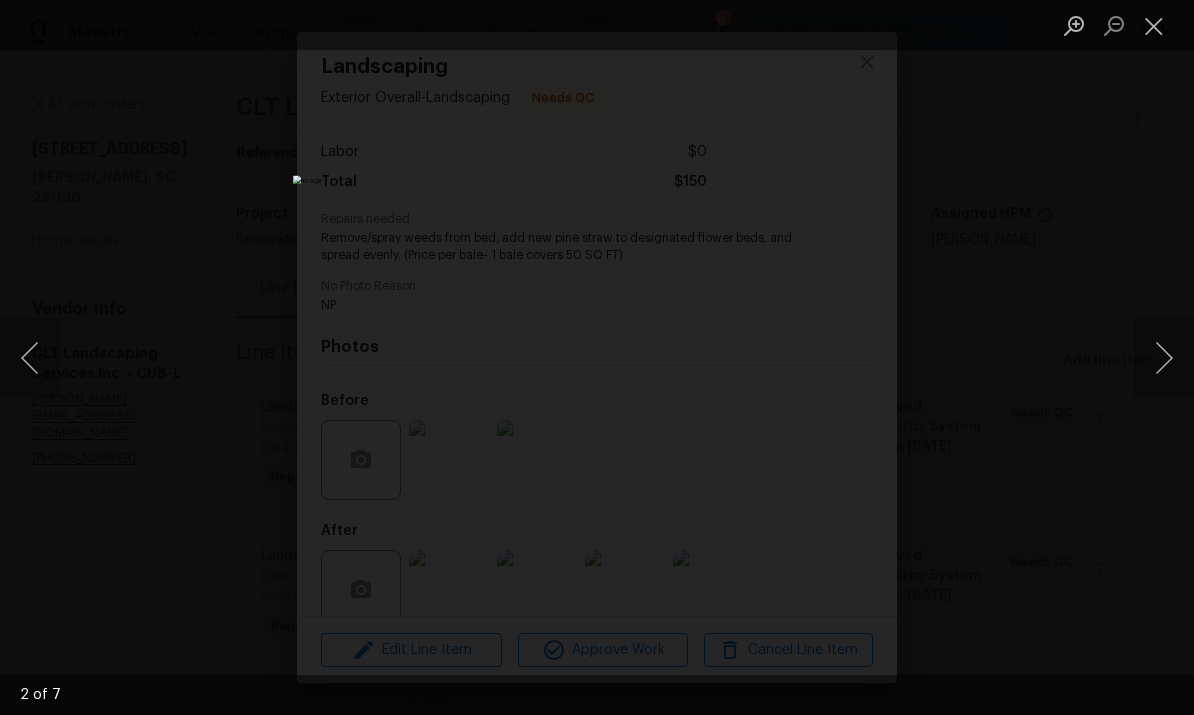 click at bounding box center [1164, 358] 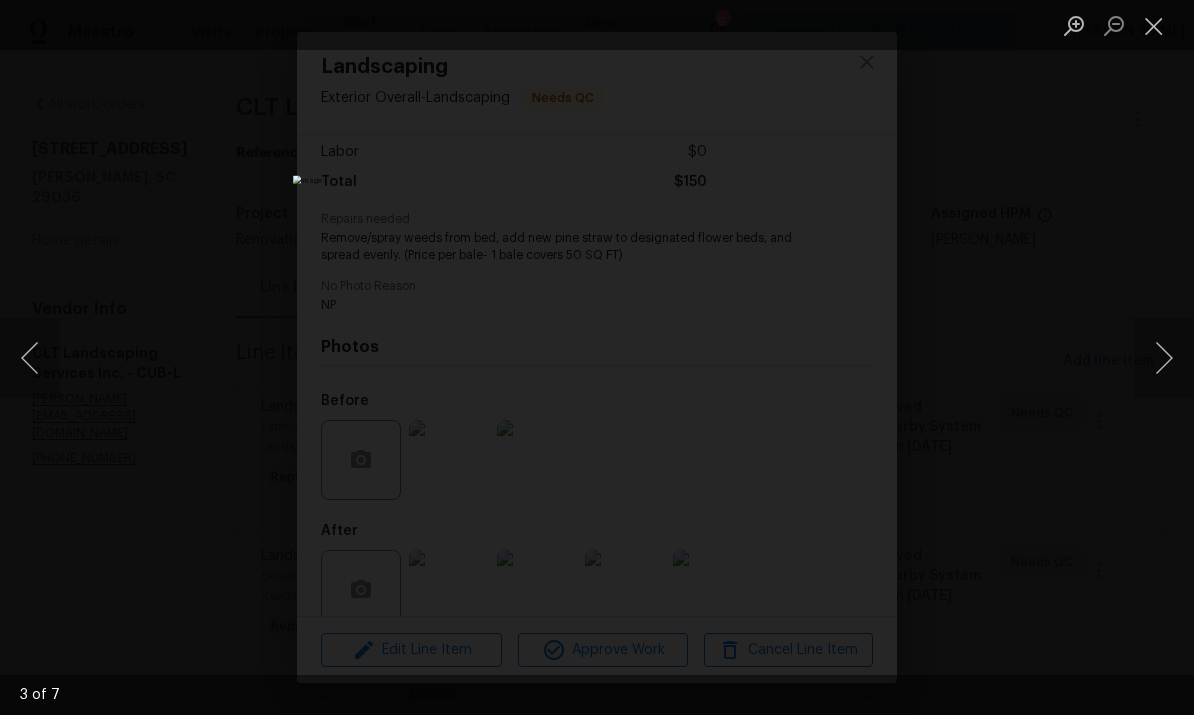 click at bounding box center [1164, 358] 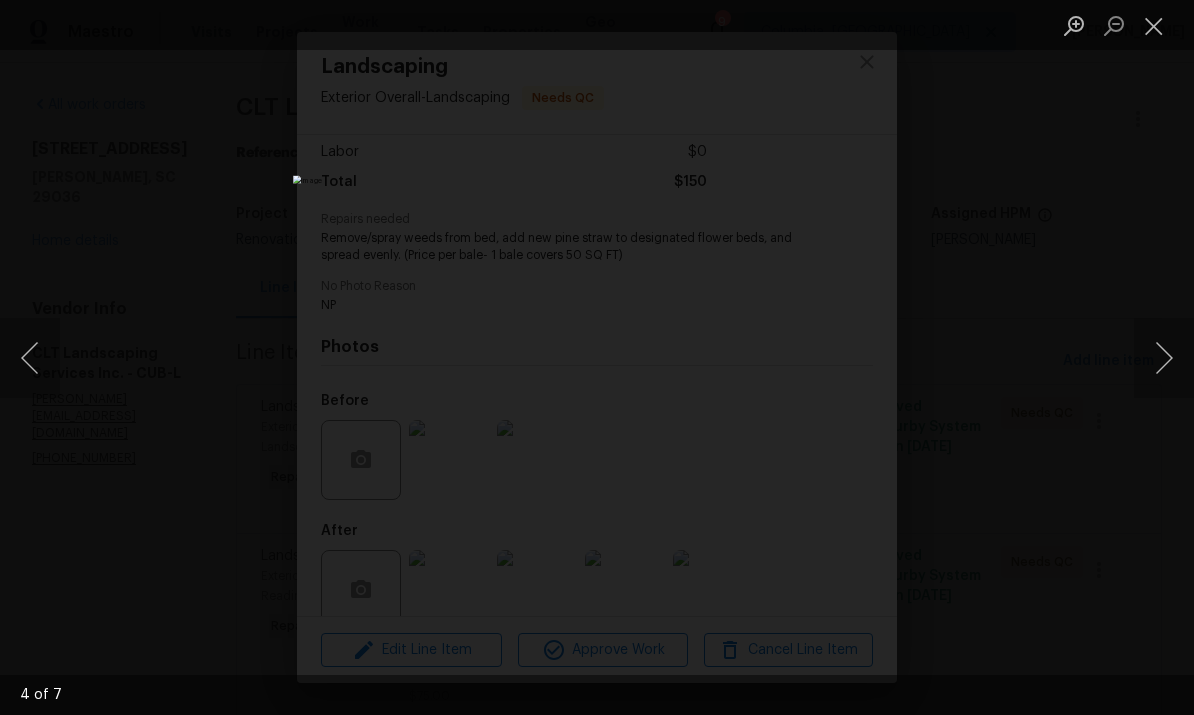 click at bounding box center (1154, 25) 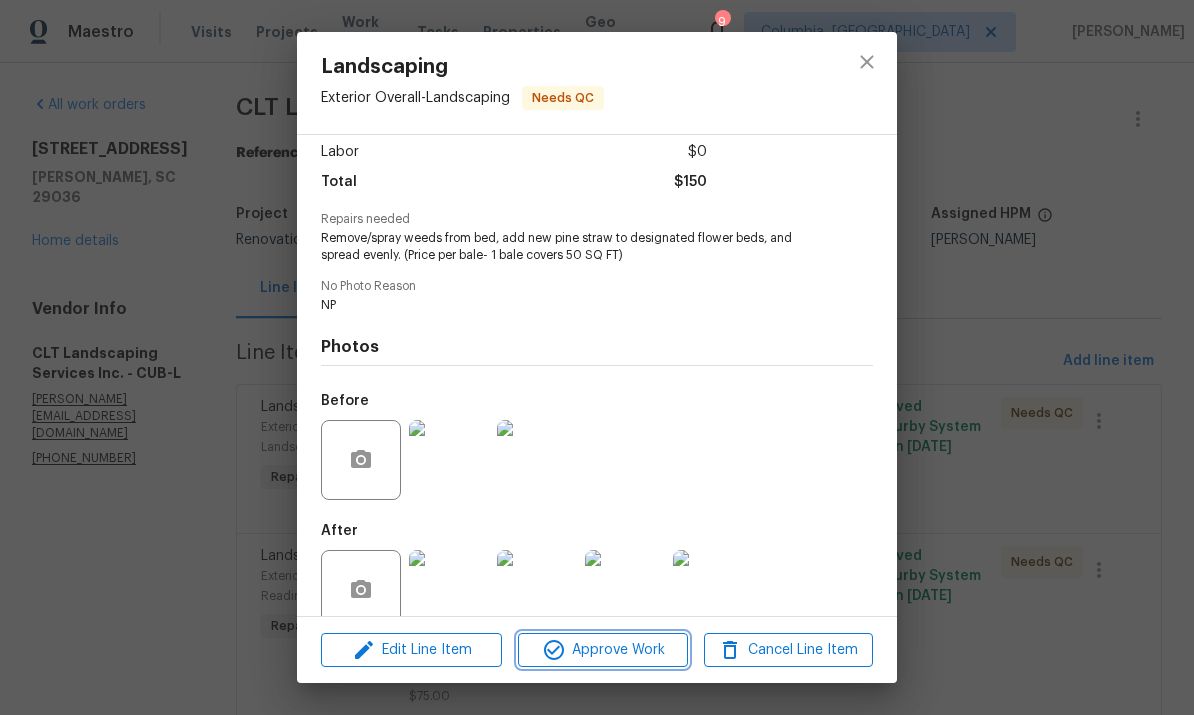 click on "Approve Work" at bounding box center [602, 650] 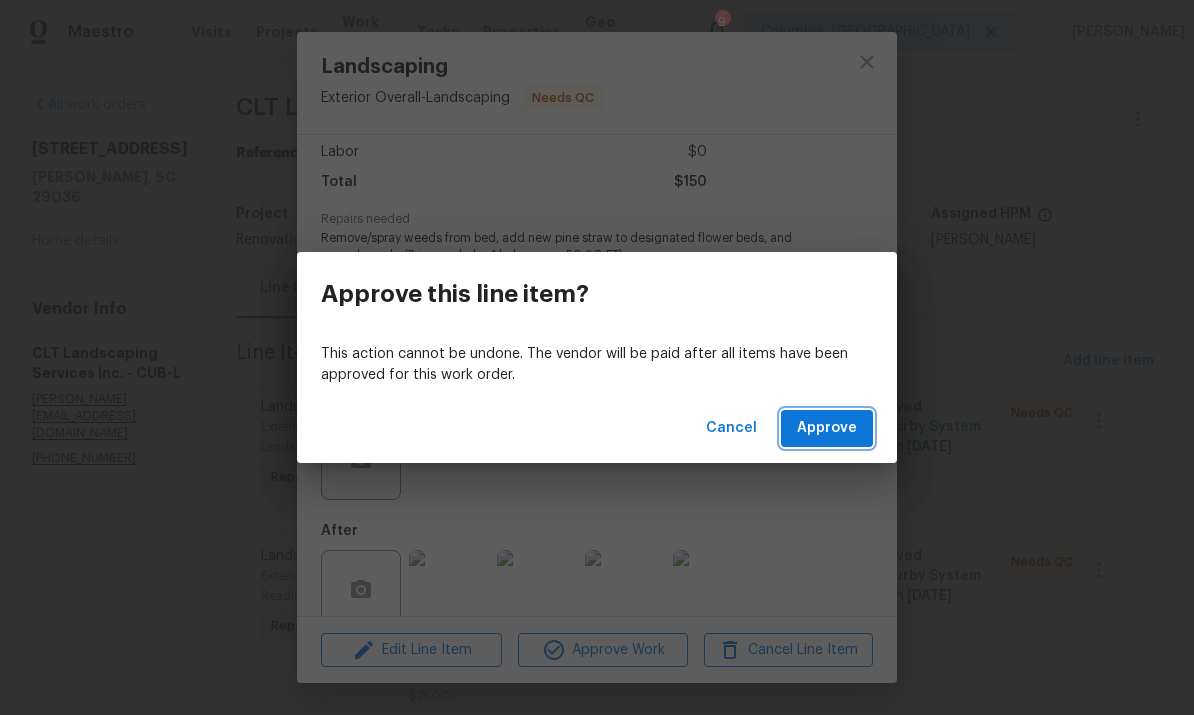 click on "Approve" at bounding box center (827, 428) 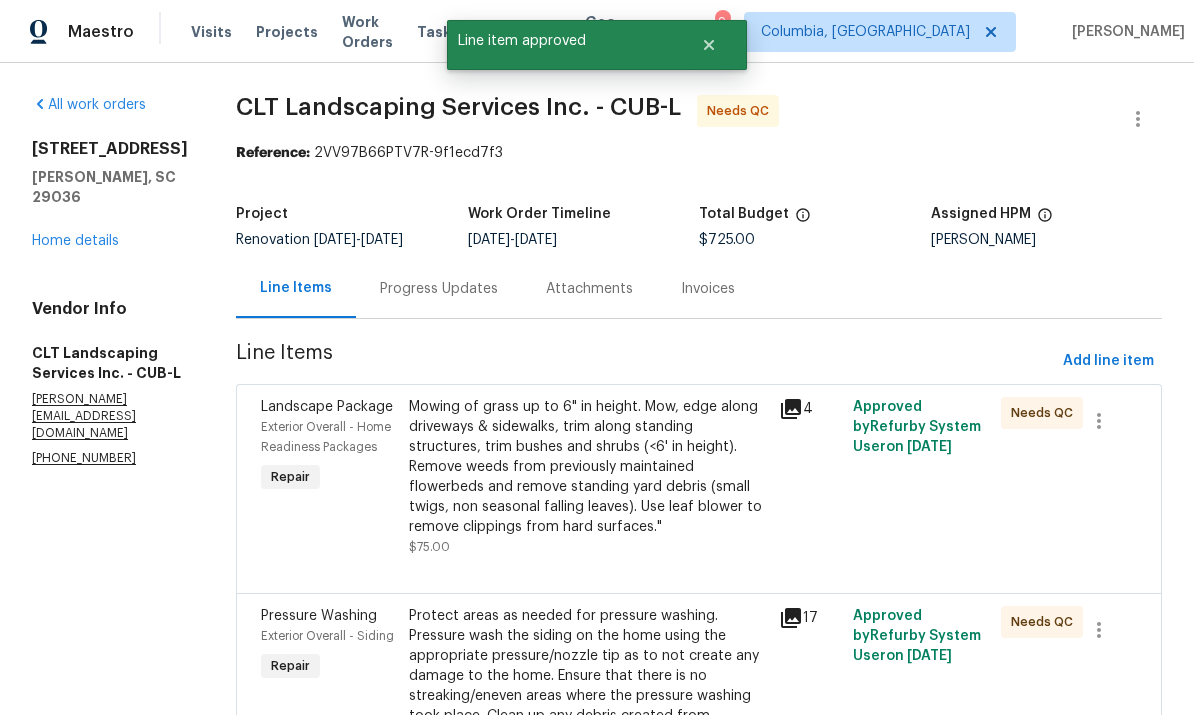click on "Mowing of grass up to 6" in height. Mow, edge along driveways & sidewalks, trim along standing structures, trim bushes and shrubs (<6' in height). Remove weeds from previously maintained flowerbeds and remove standing yard debris (small twigs, non seasonal falling leaves).  Use leaf blower to remove clippings from hard surfaces."" at bounding box center [588, 467] 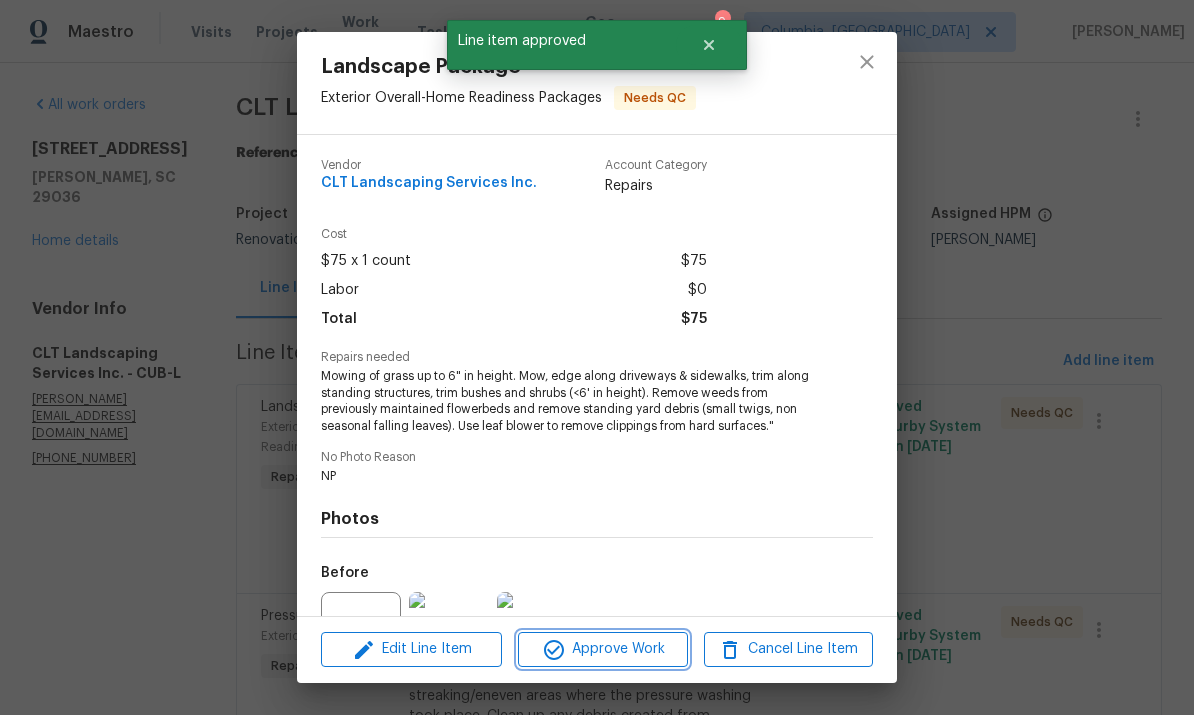 click on "Approve Work" at bounding box center [602, 649] 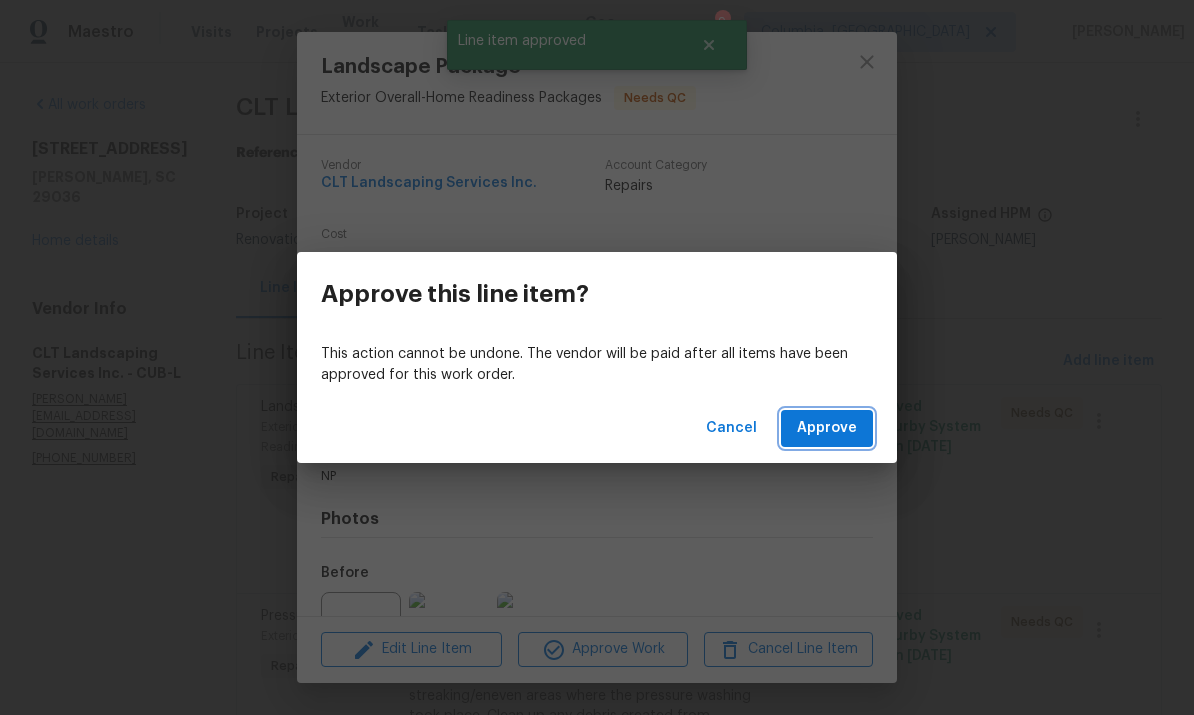 click on "Approve" at bounding box center (827, 428) 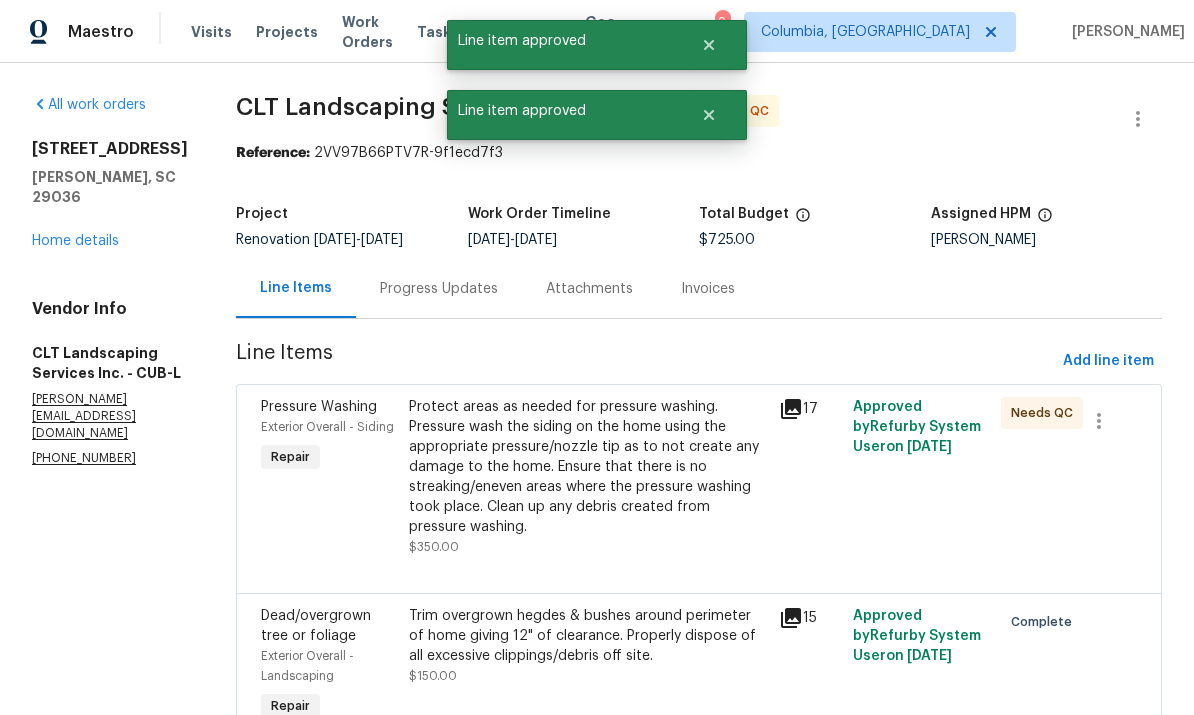 click on "Protect areas as needed for pressure washing. Pressure wash the siding on the home using the appropriate pressure/nozzle tip as to not create any damage to the home. Ensure that there is no streaking/eneven areas where the pressure washing took place. Clean up any debris created from pressure washing." at bounding box center (588, 467) 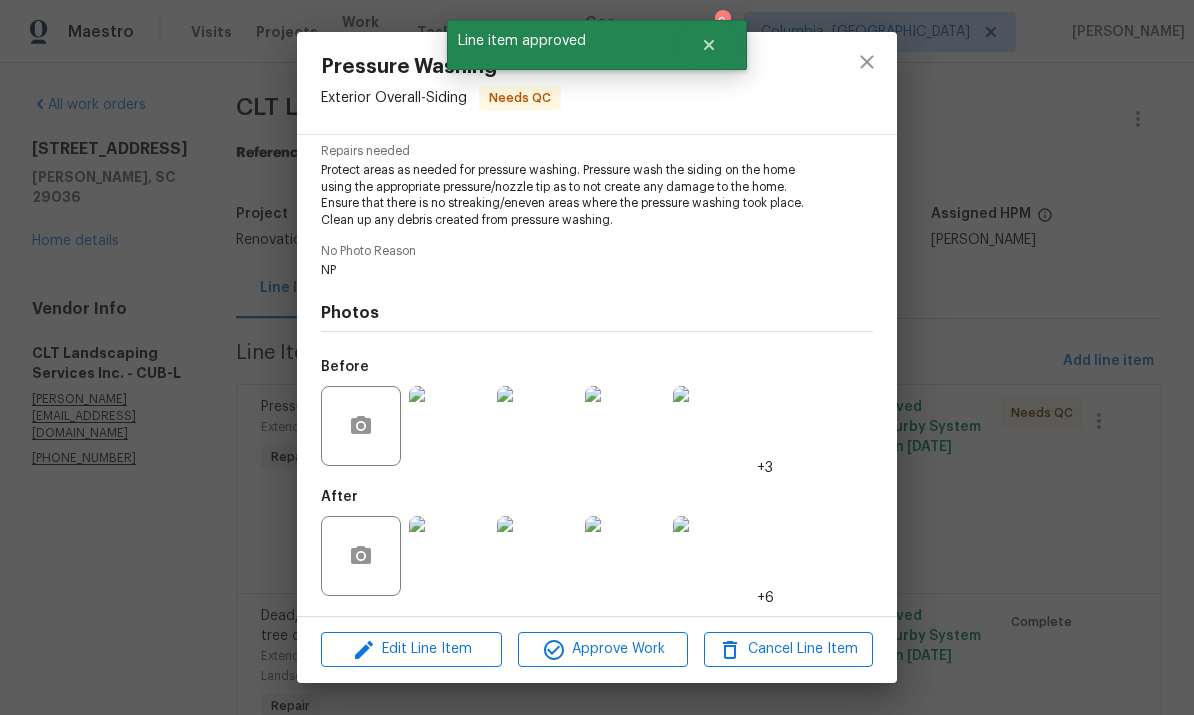 scroll, scrollTop: 209, scrollLeft: 0, axis: vertical 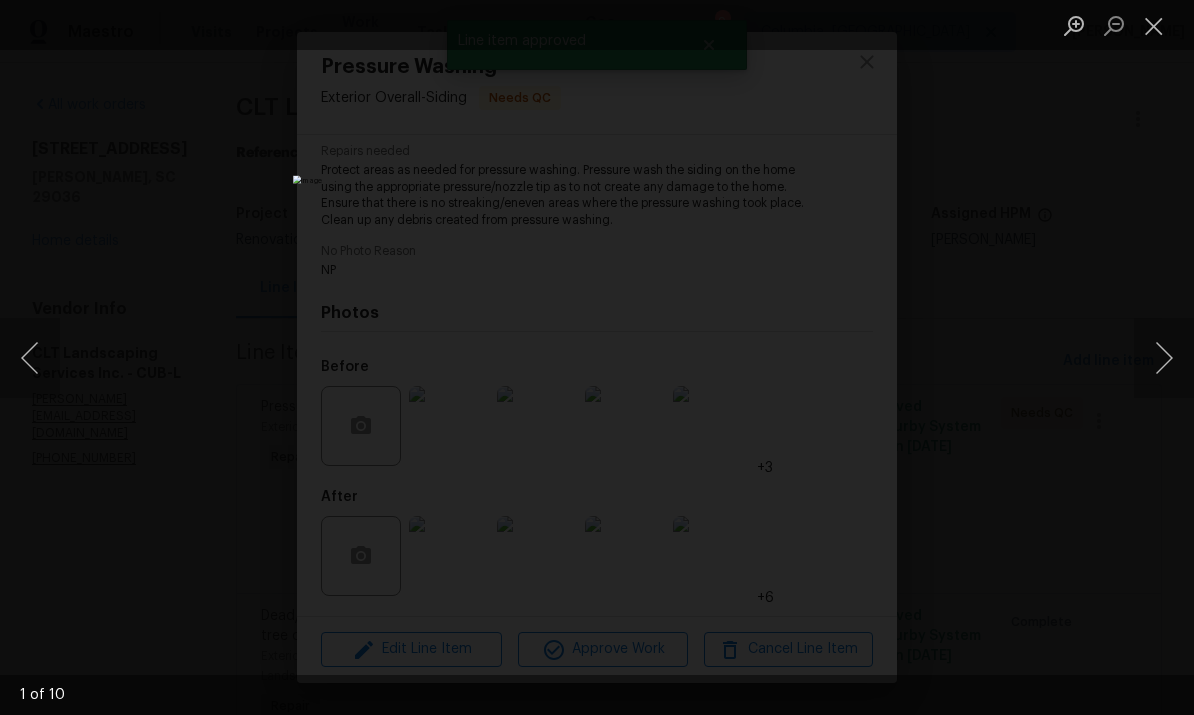 click at bounding box center (1164, 358) 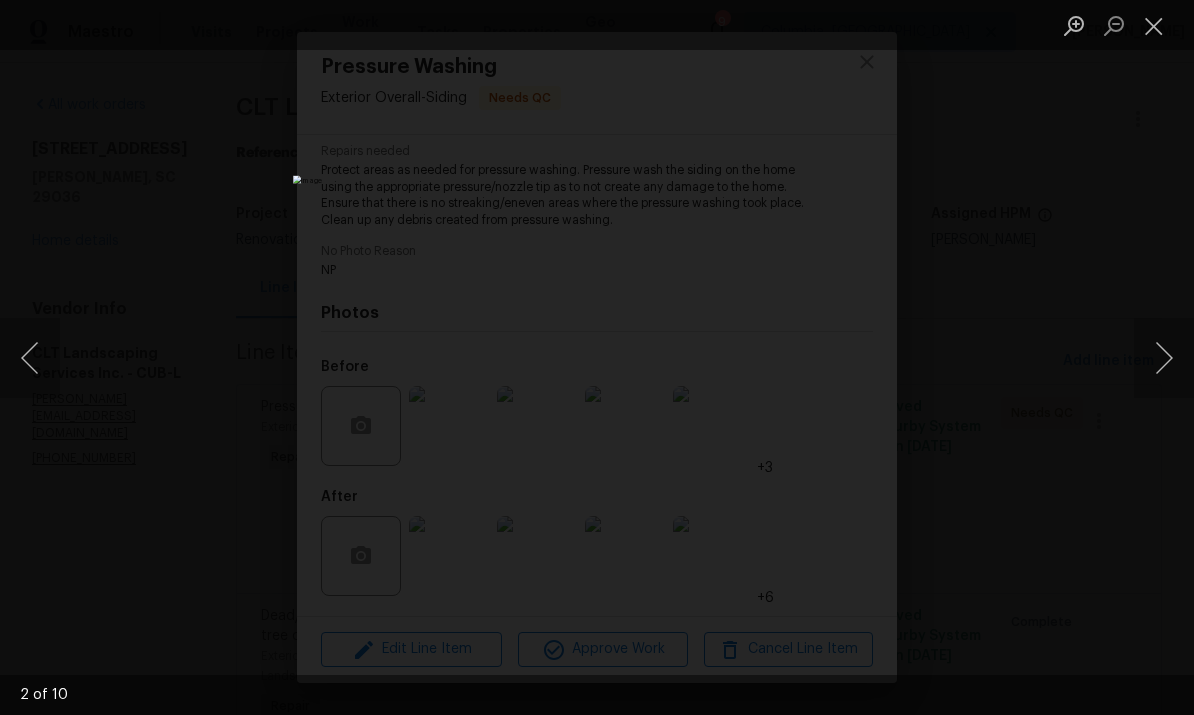 click at bounding box center (1164, 358) 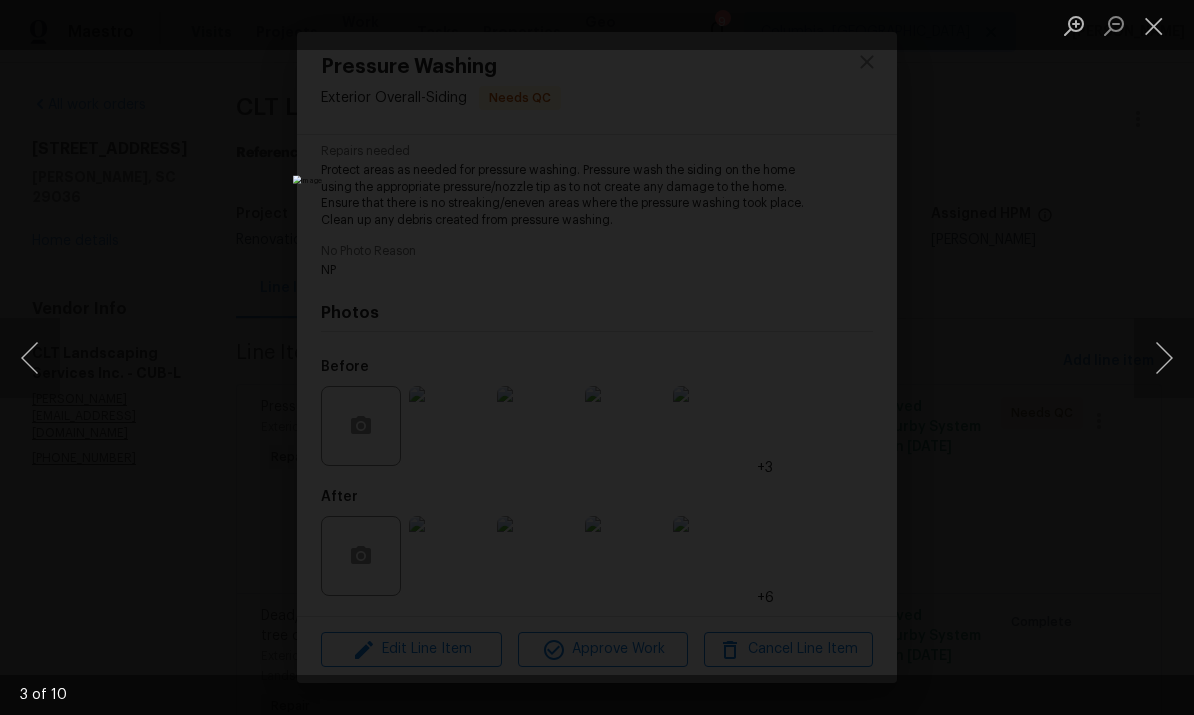 click at bounding box center [1164, 358] 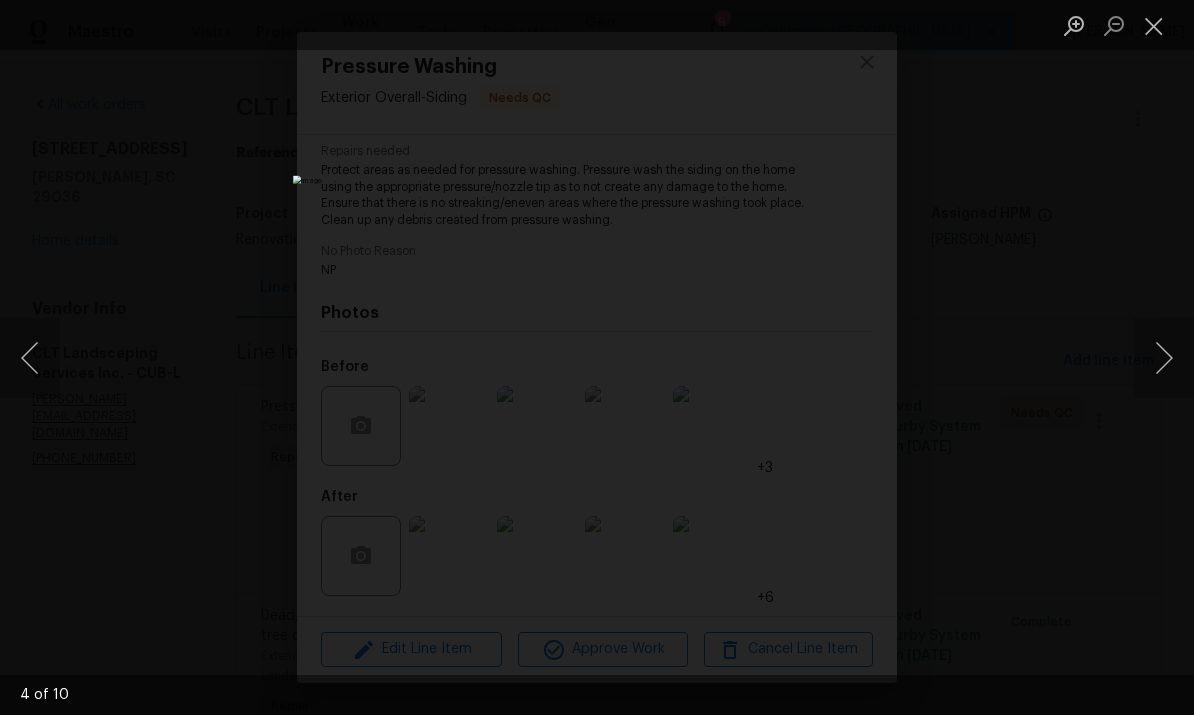 click at bounding box center (1164, 358) 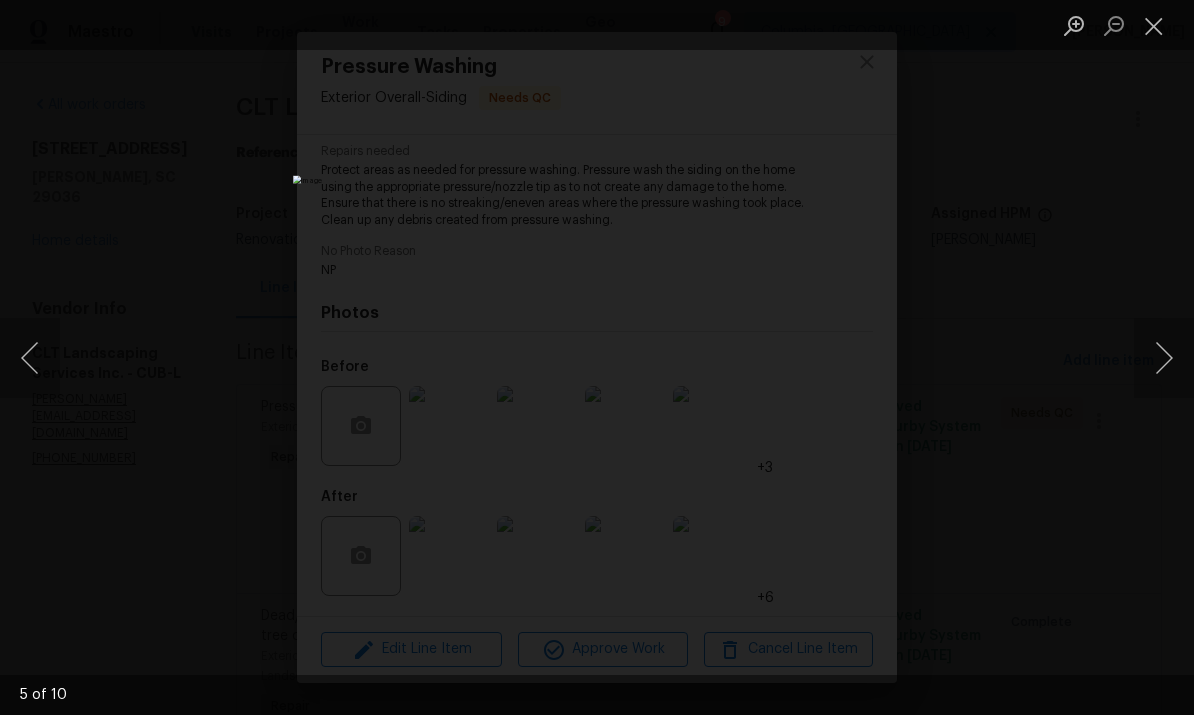 click at bounding box center [1154, 25] 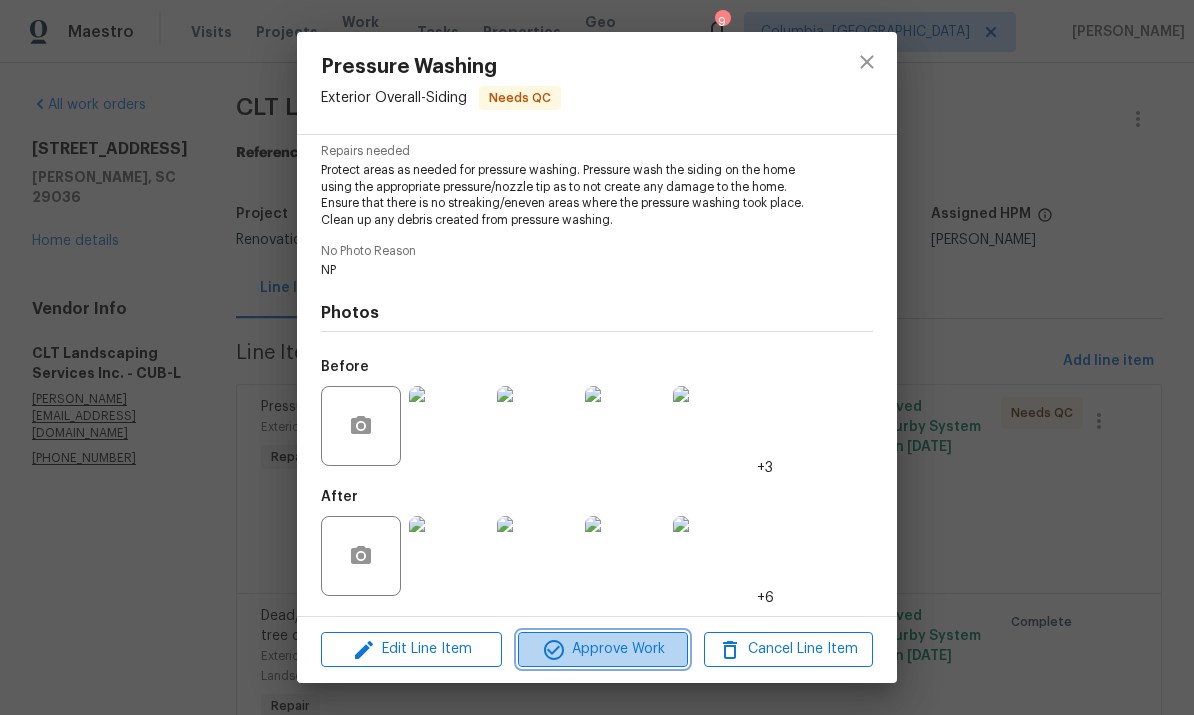 click on "Approve Work" at bounding box center [602, 649] 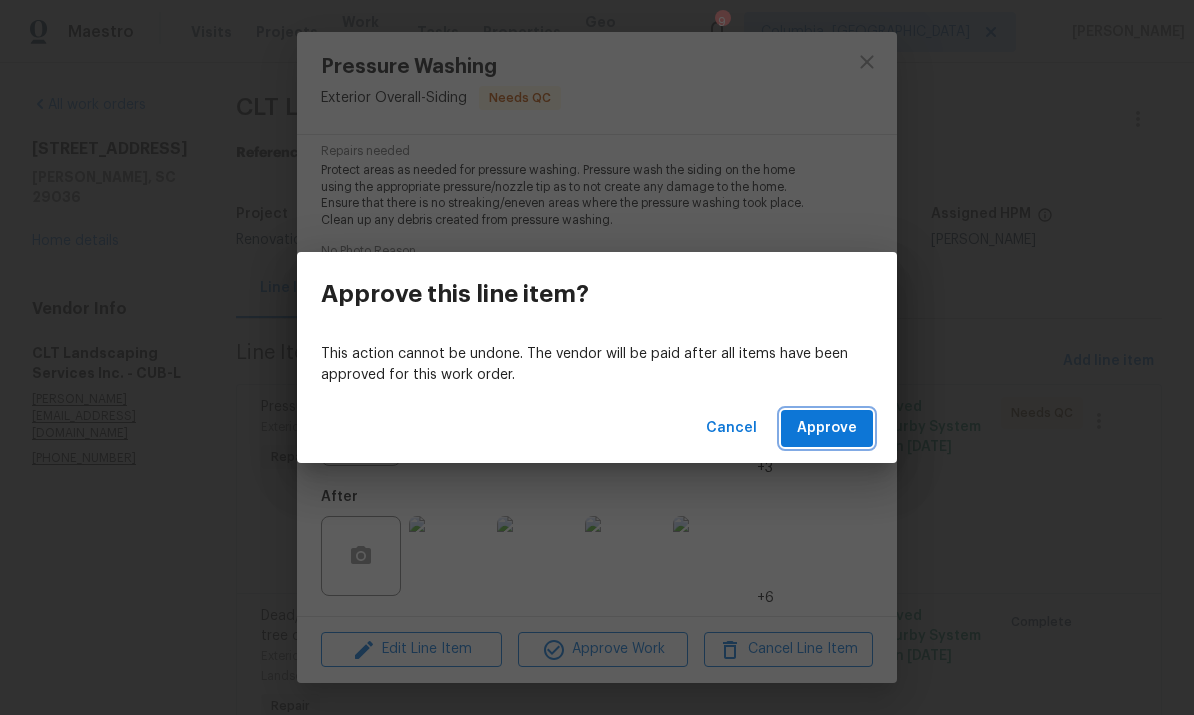 click on "Approve" at bounding box center [827, 428] 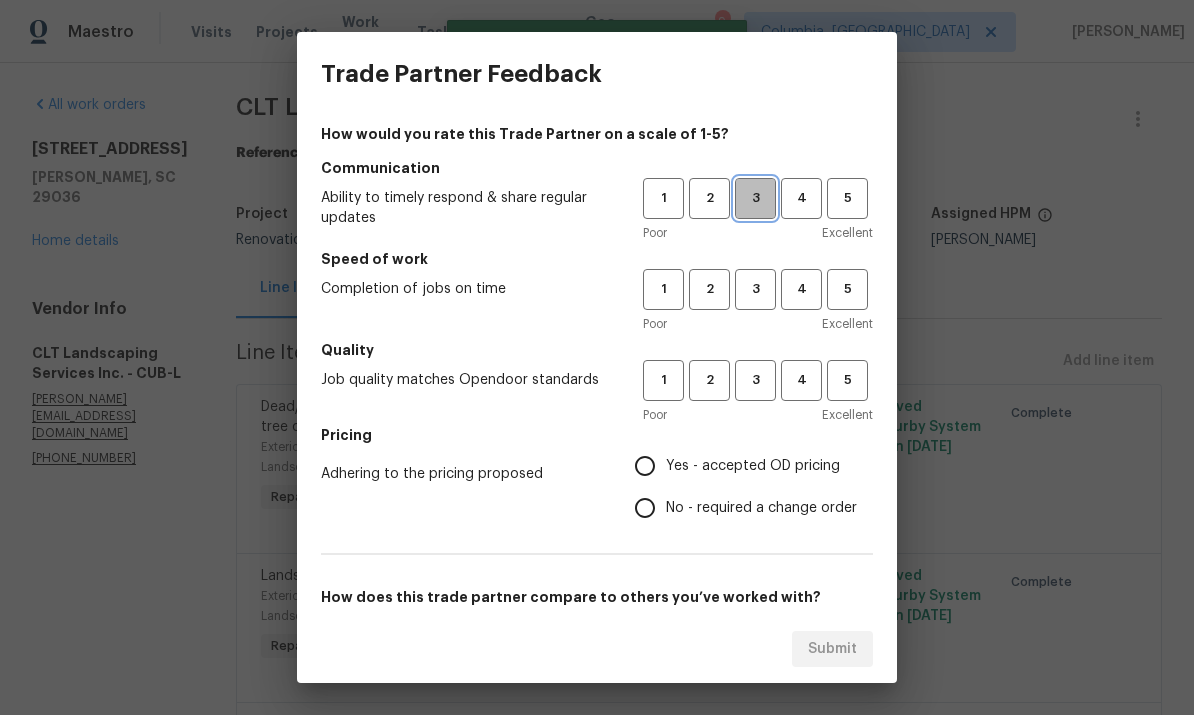 click on "3" at bounding box center [755, 198] 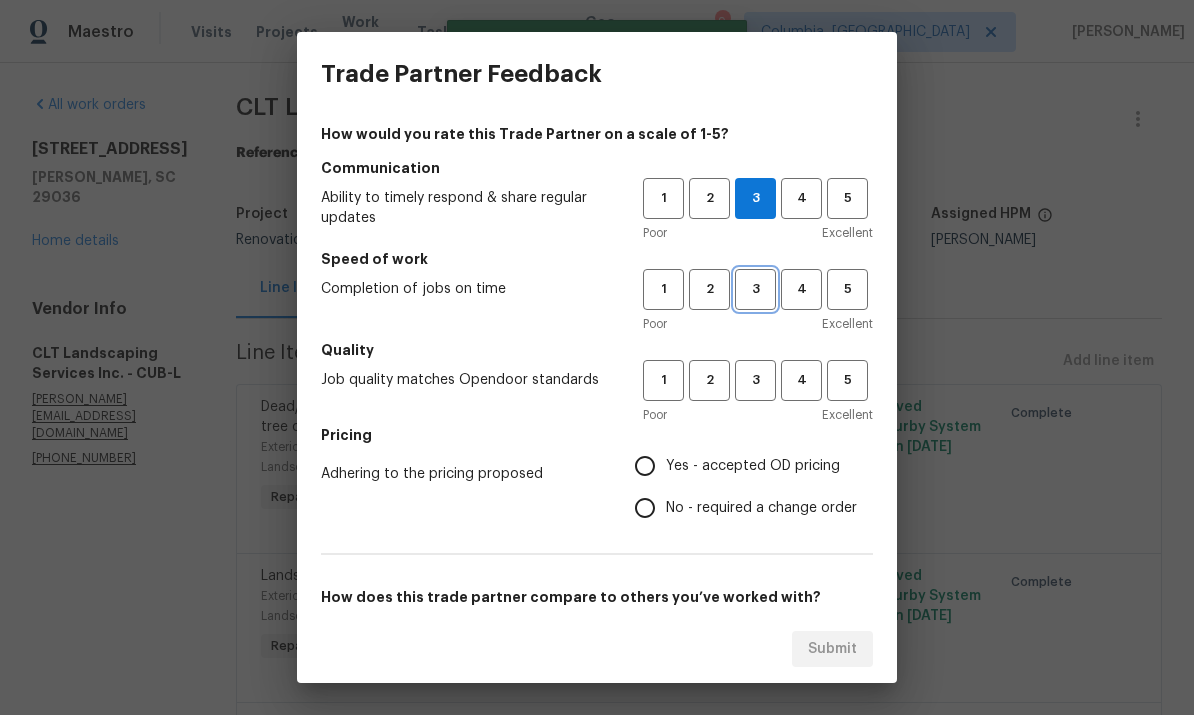 click on "3" at bounding box center [755, 289] 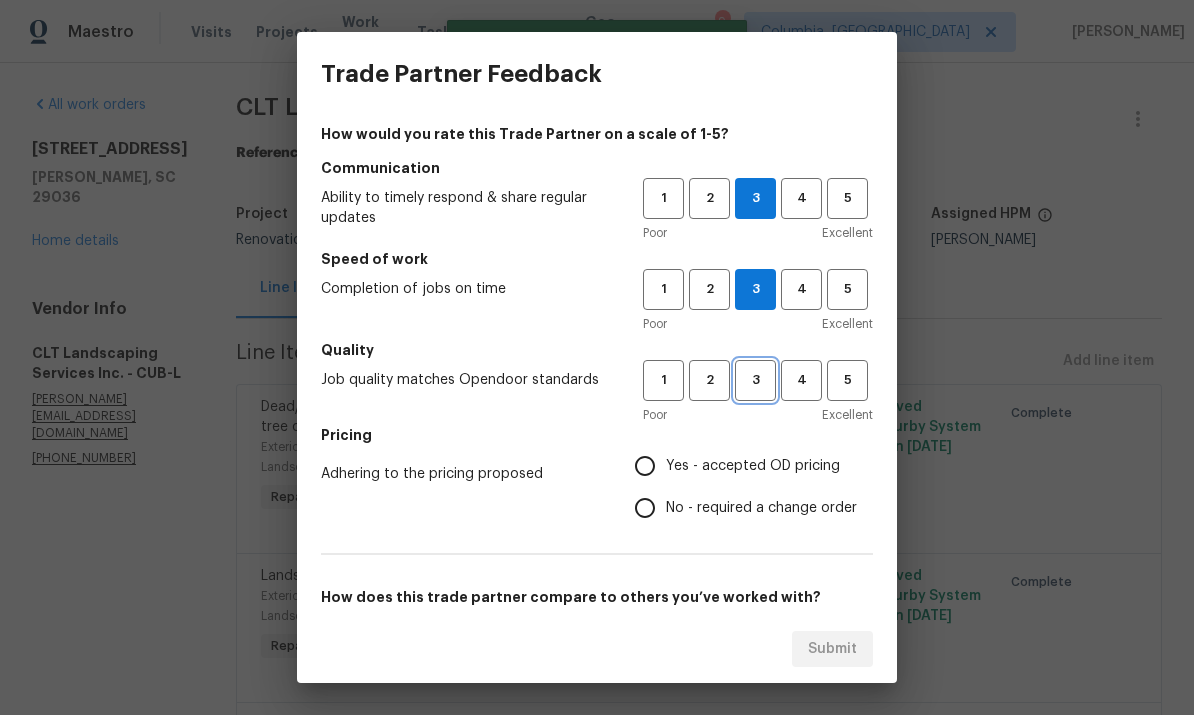 click on "3" at bounding box center (755, 380) 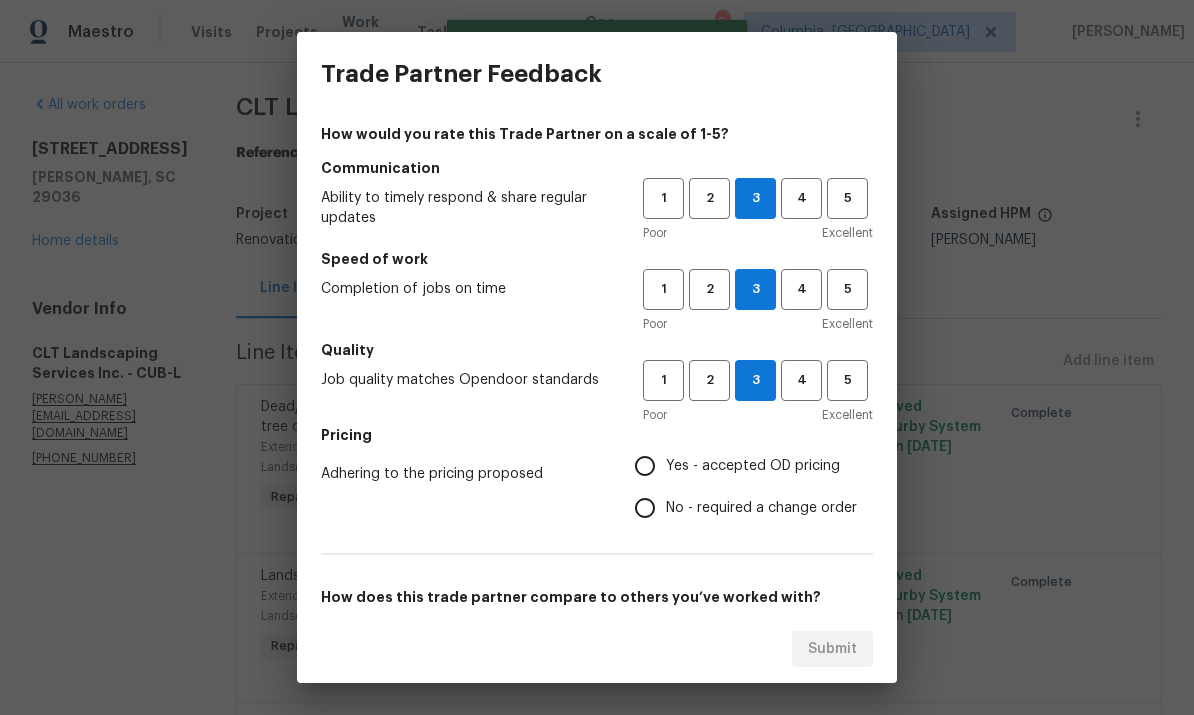 click on "No - required a change order" at bounding box center [645, 508] 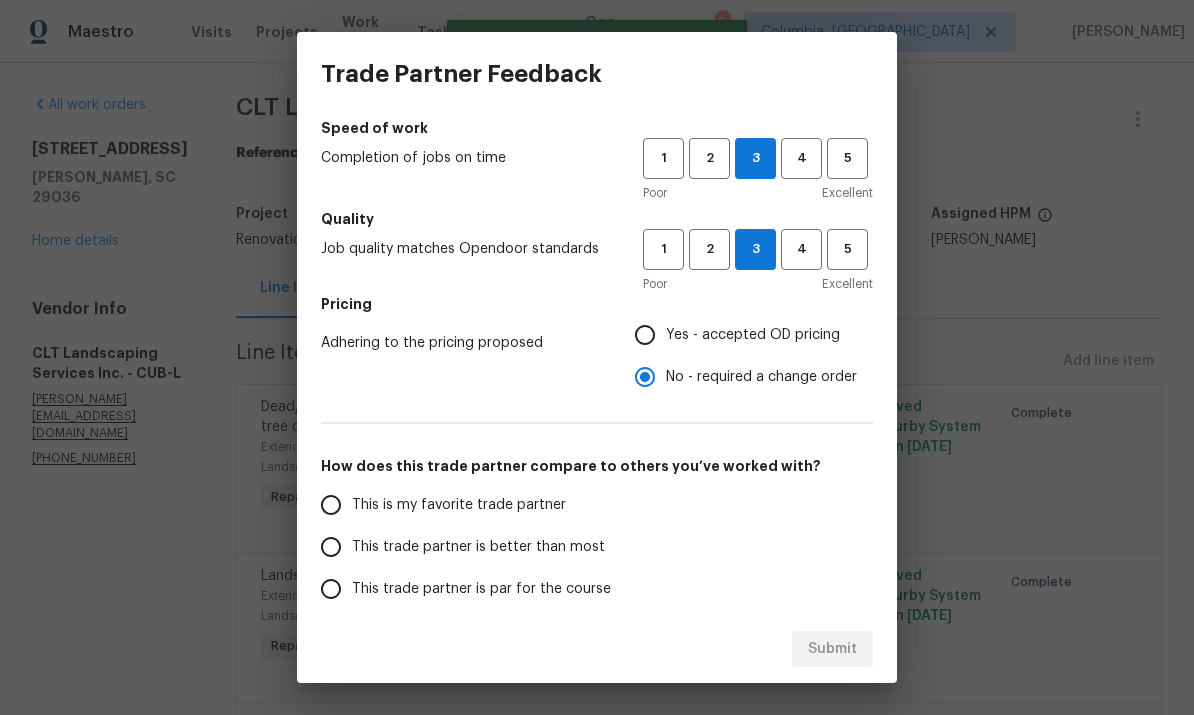 scroll, scrollTop: 135, scrollLeft: 0, axis: vertical 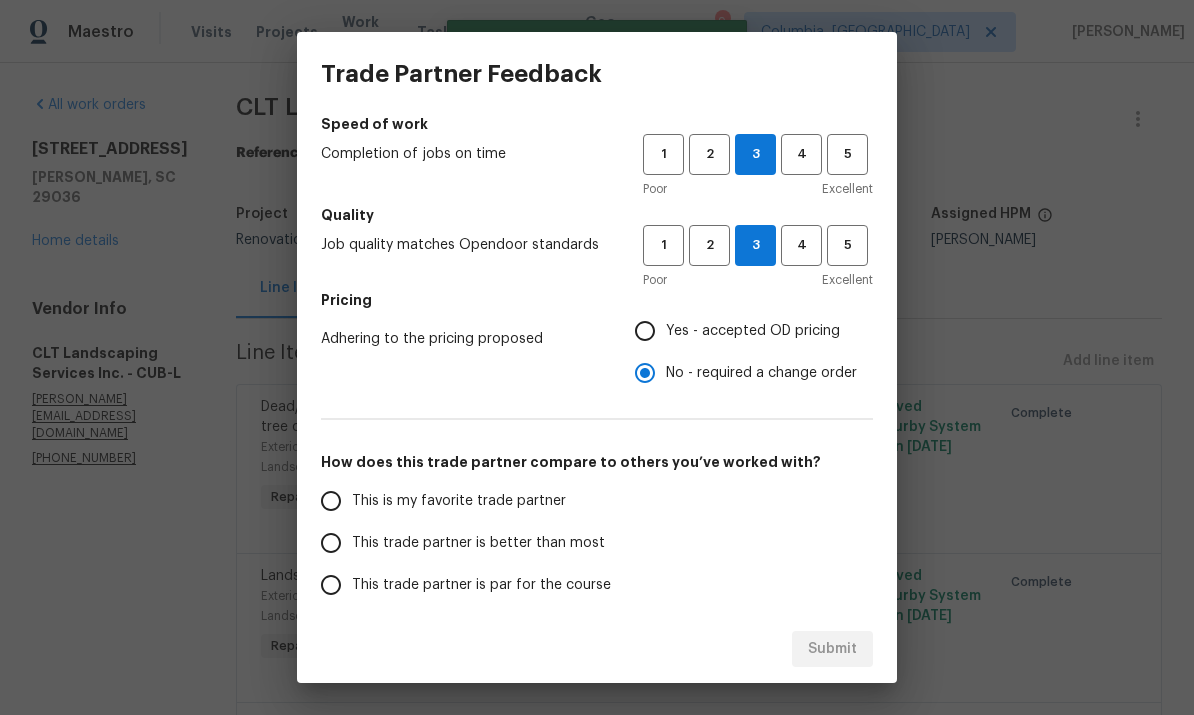 click on "Yes - accepted OD pricing" at bounding box center (645, 331) 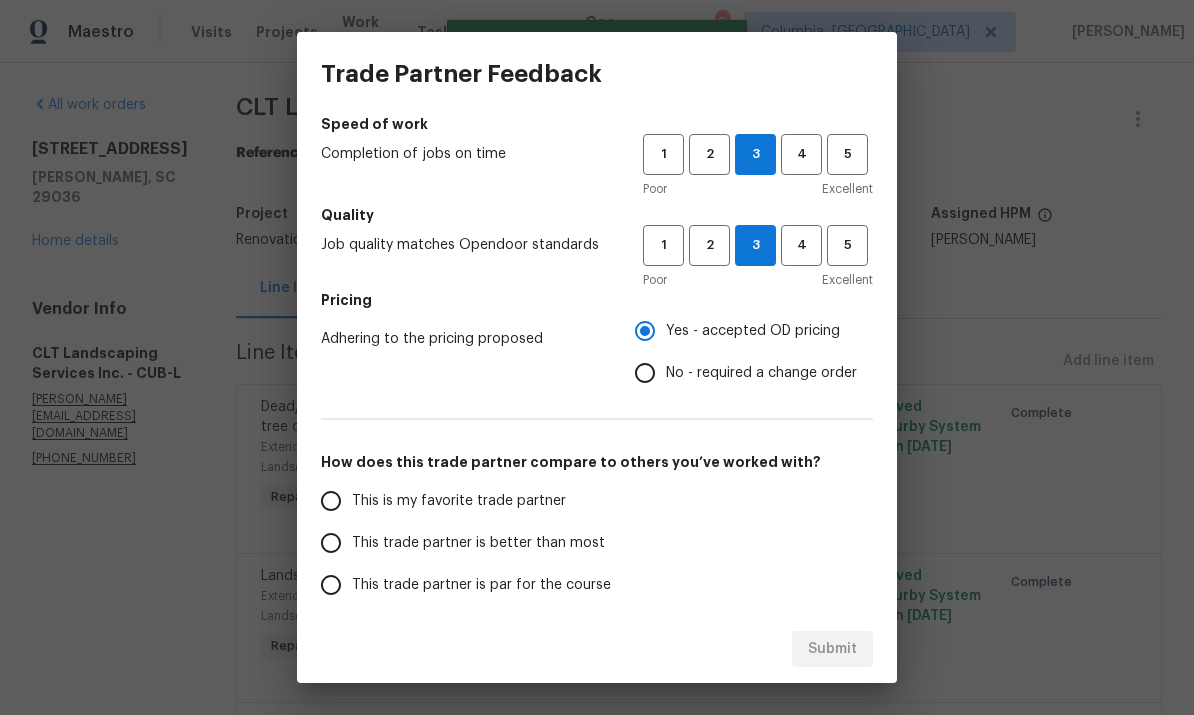 click on "This trade partner is par for the course" at bounding box center [331, 585] 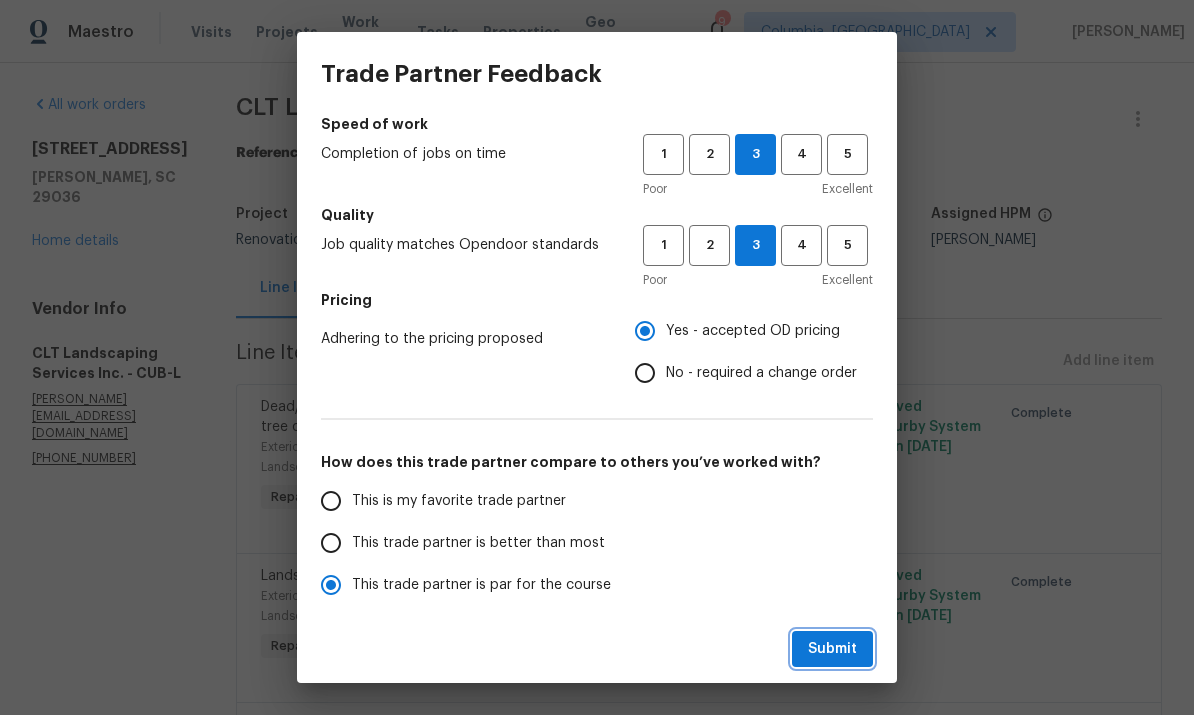 click on "Submit" at bounding box center (832, 649) 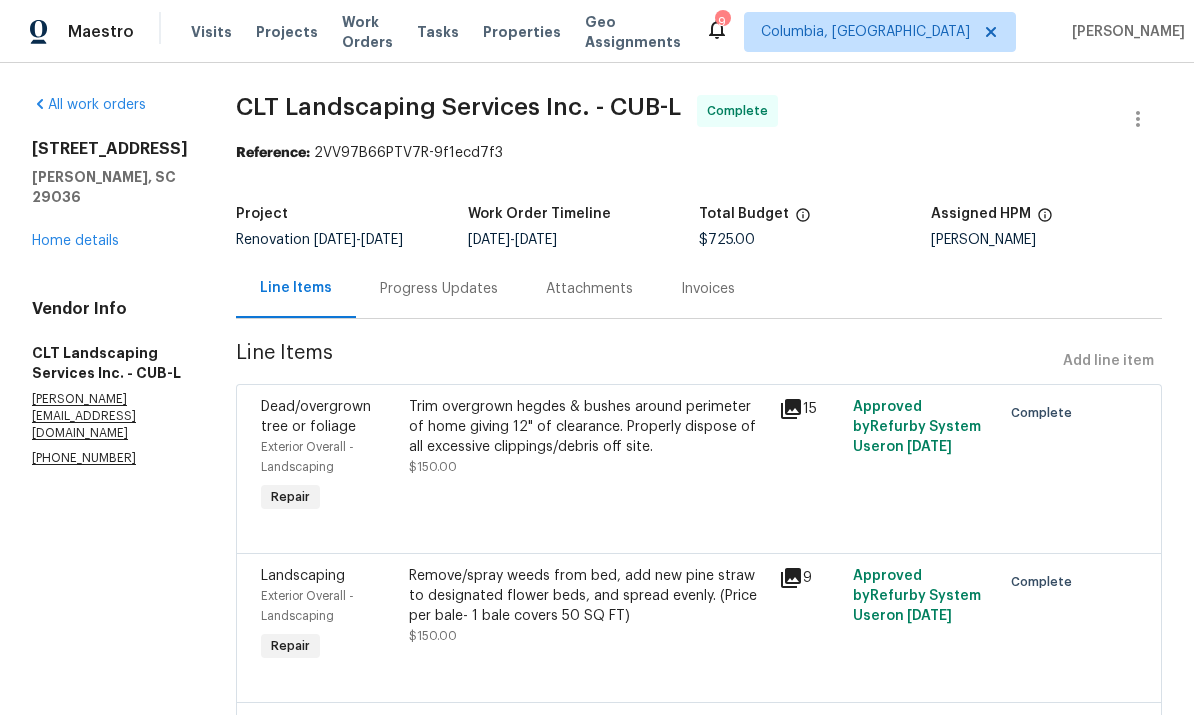 radio on "false" 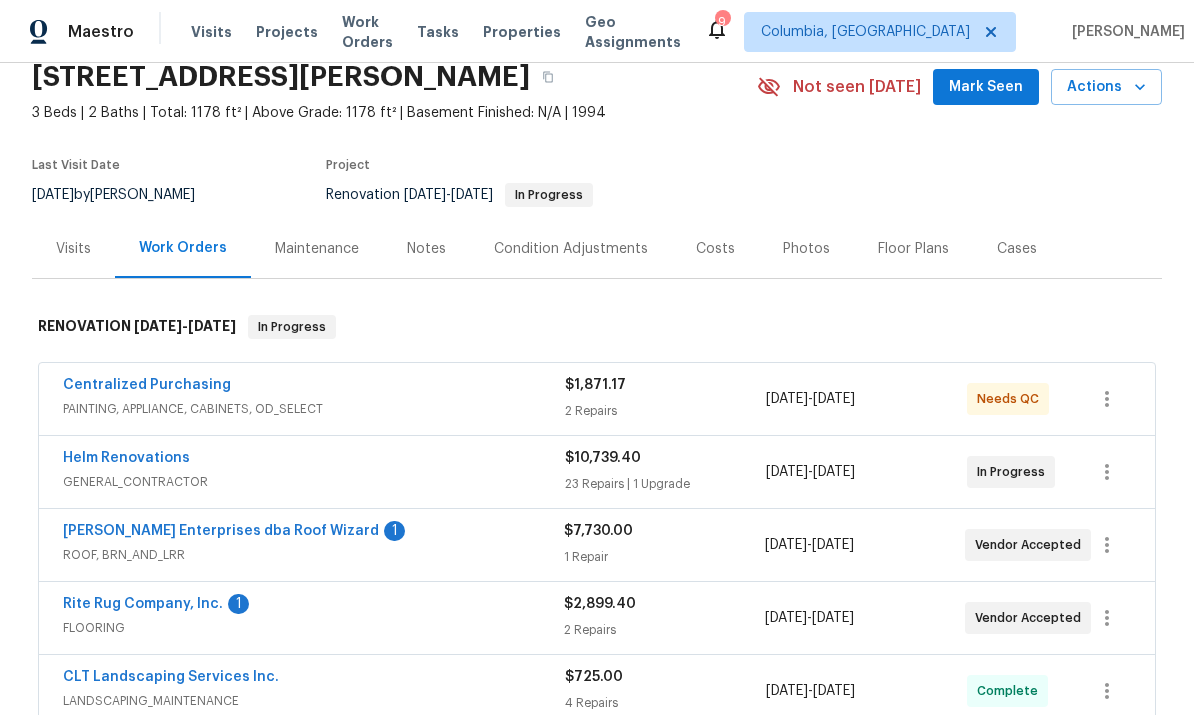 scroll, scrollTop: 86, scrollLeft: 0, axis: vertical 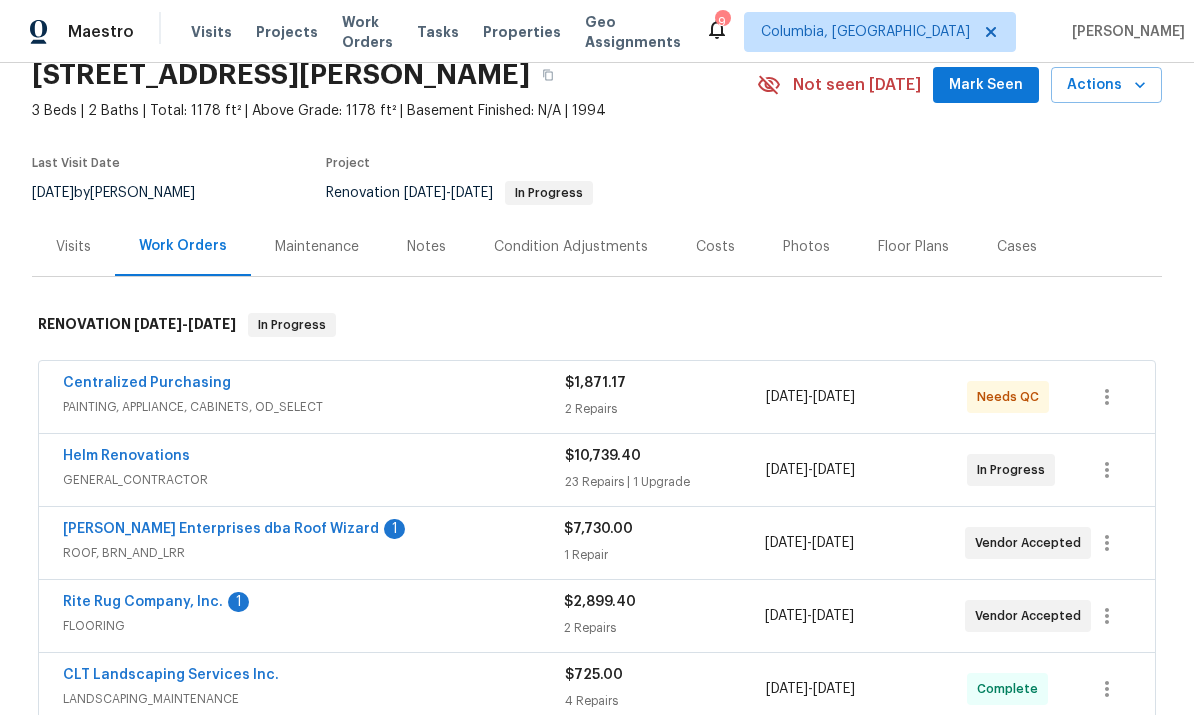 click on "[PERSON_NAME] Enterprises dba Roof Wizard" at bounding box center [221, 529] 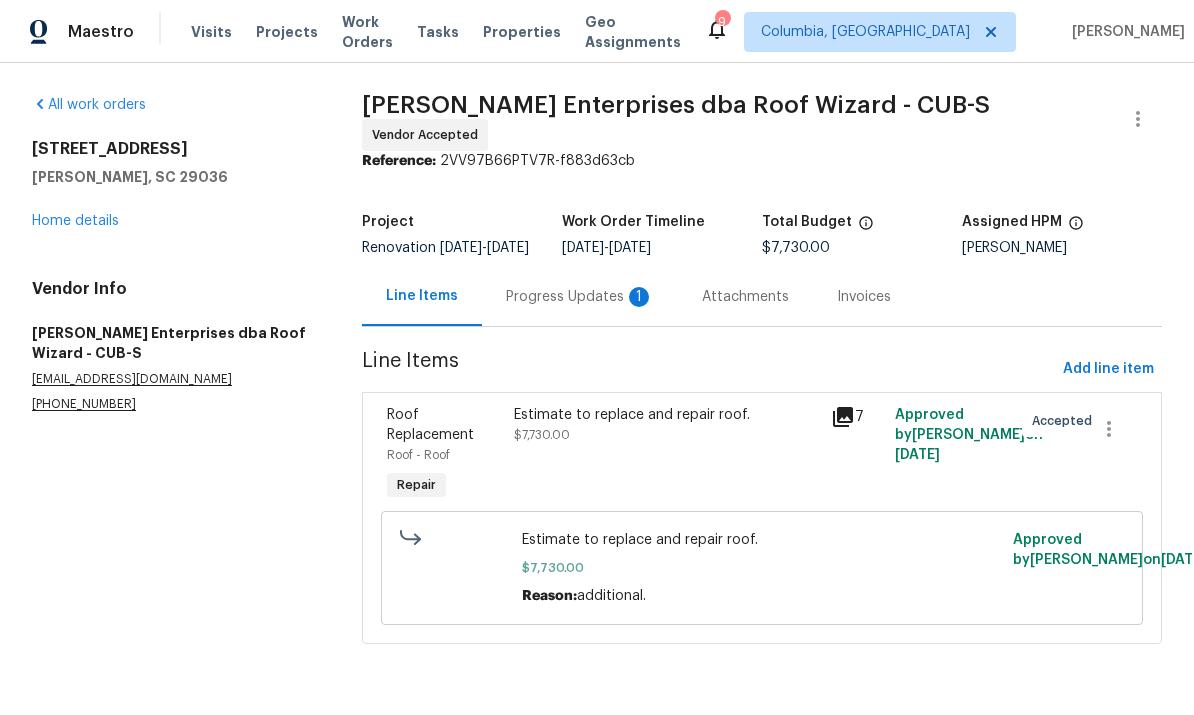 click on "Progress Updates 1" at bounding box center [580, 297] 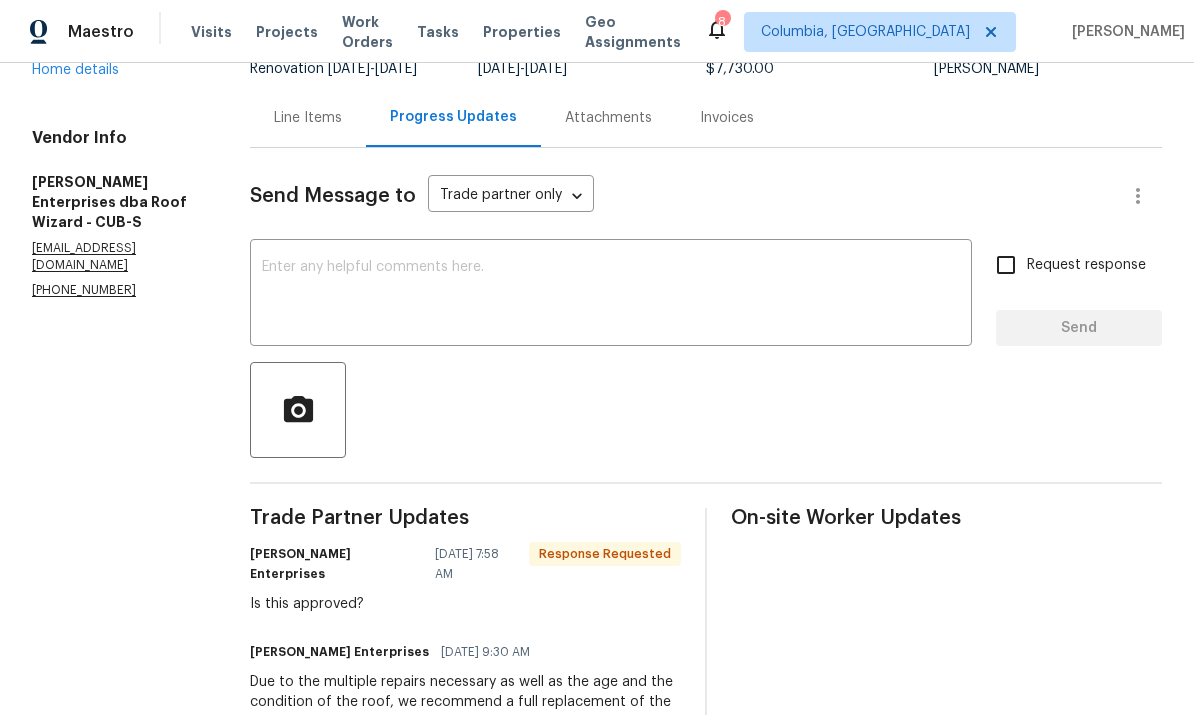 click at bounding box center (611, 295) 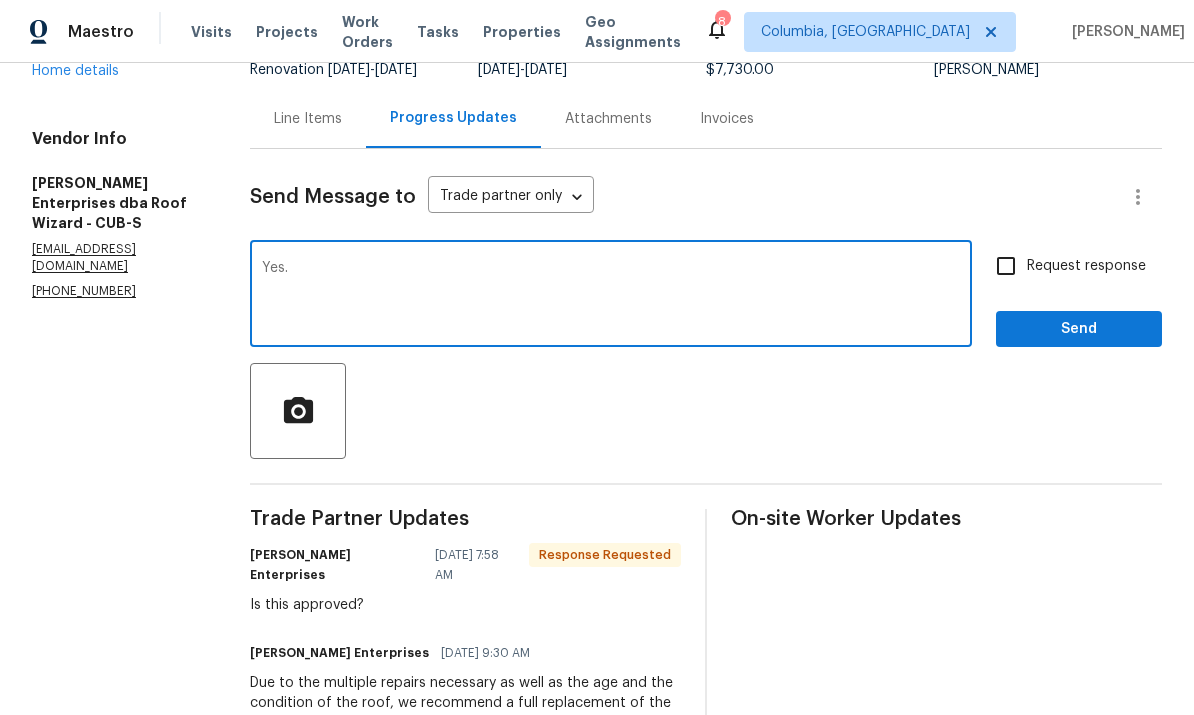 type on "Yes." 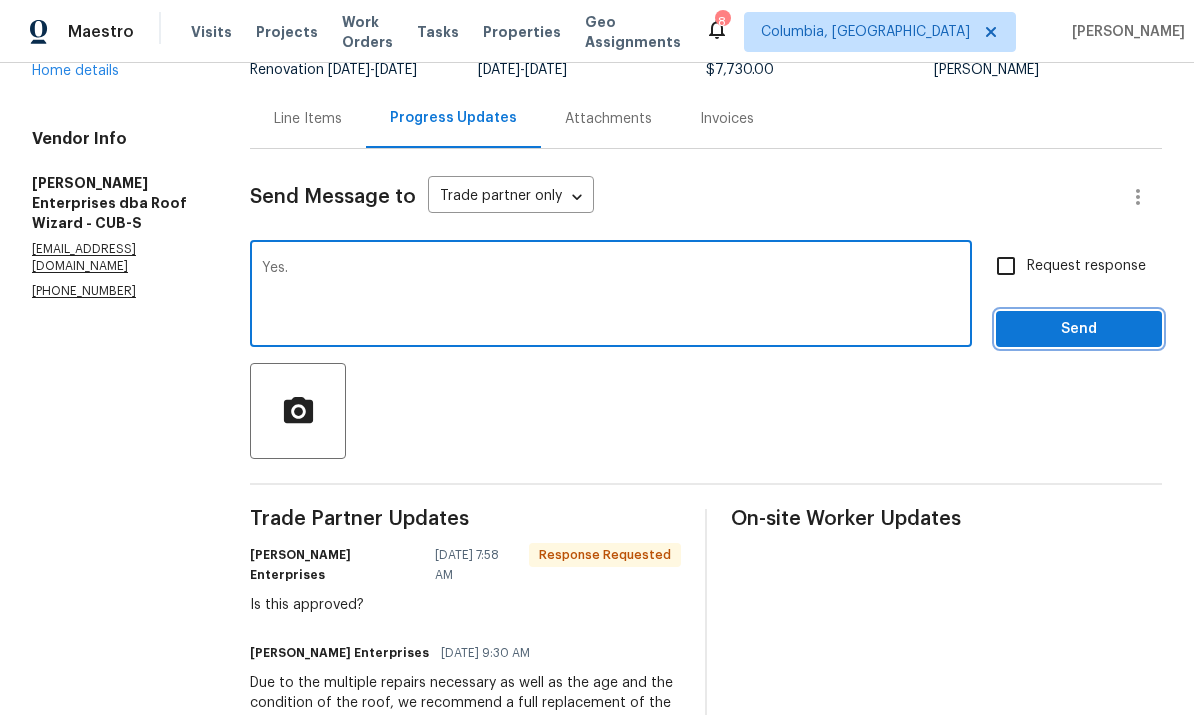 click on "Send" at bounding box center [1079, 329] 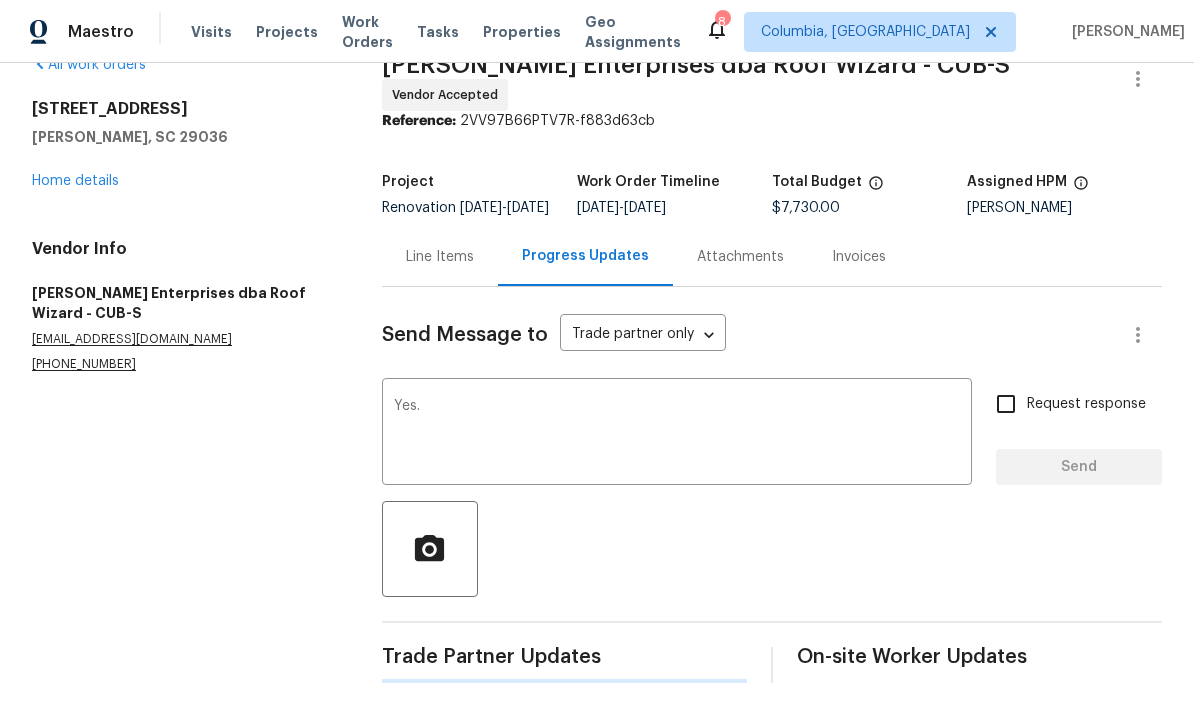 scroll, scrollTop: 0, scrollLeft: 0, axis: both 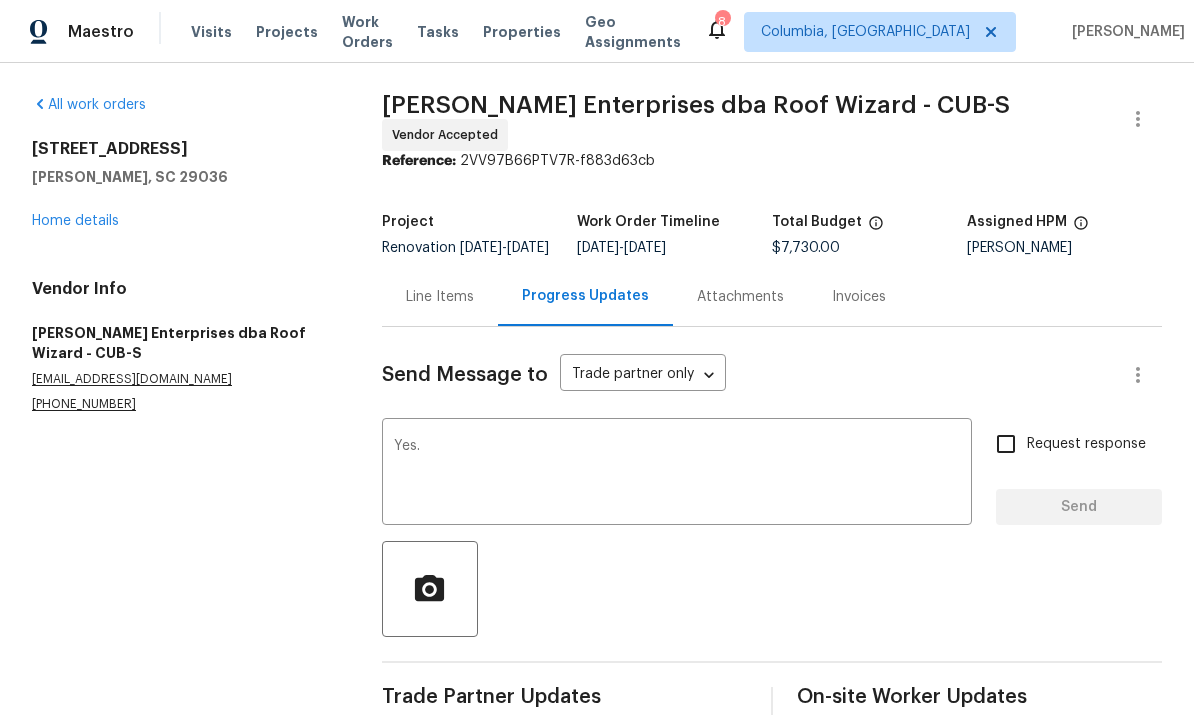 type 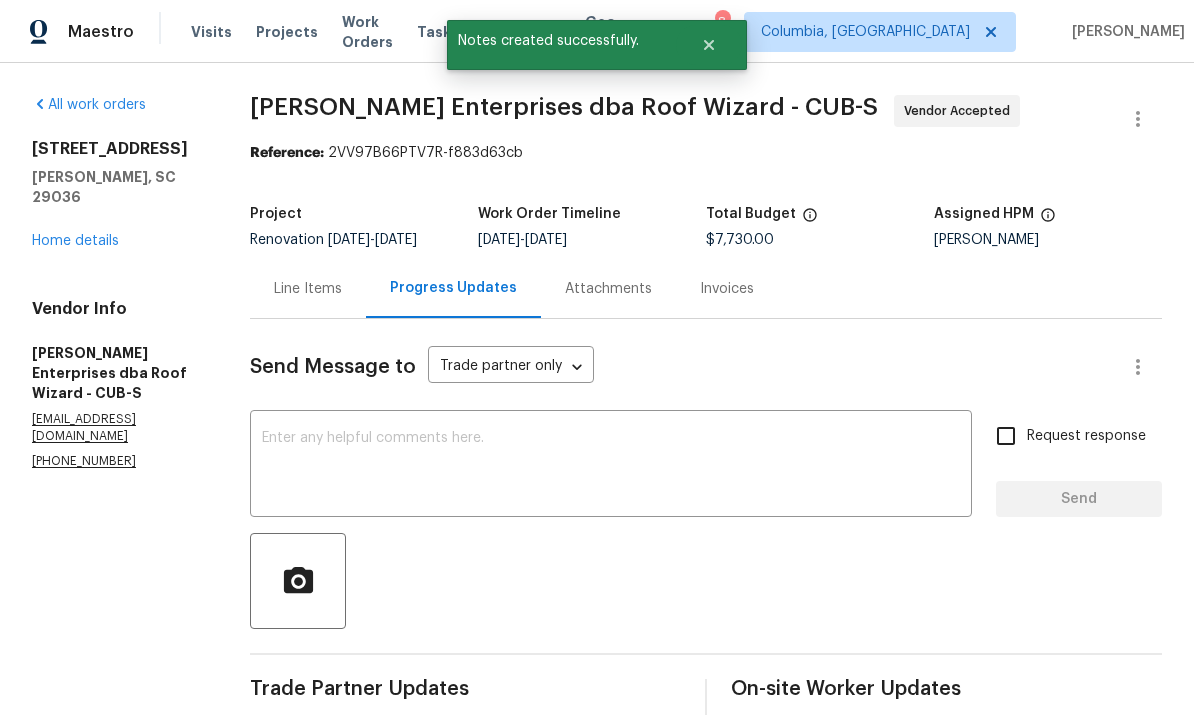 click on "Line Items" at bounding box center [308, 288] 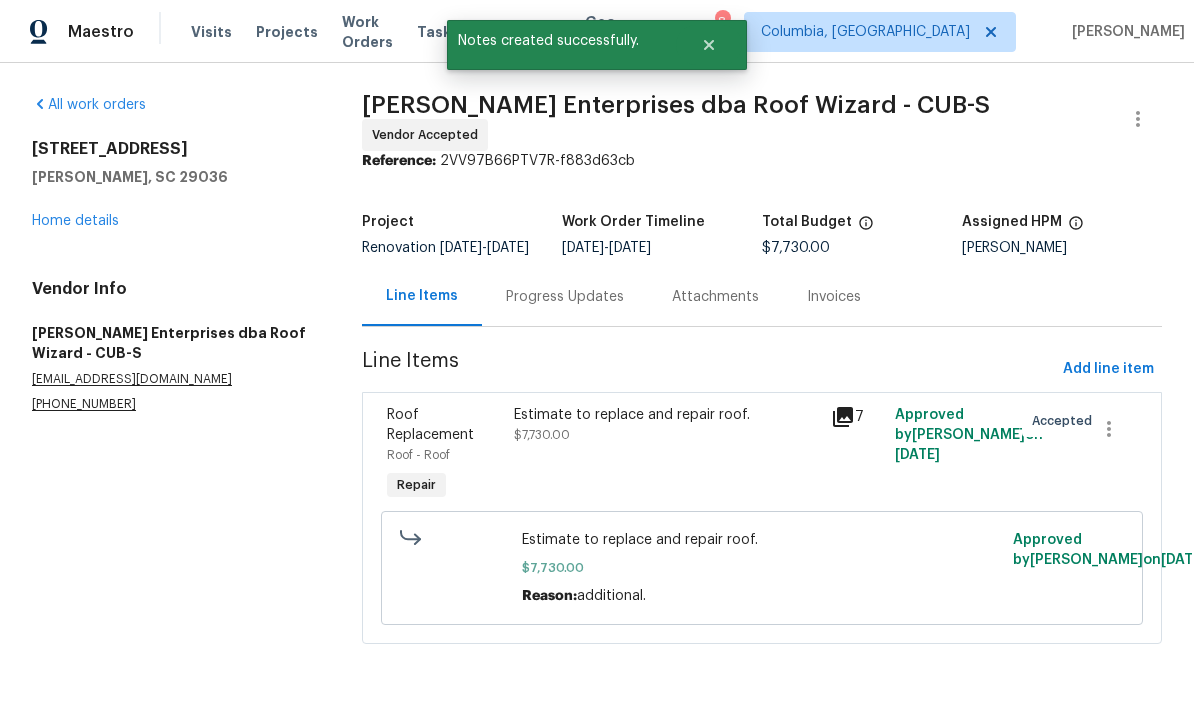 click on "Home details" at bounding box center [75, 221] 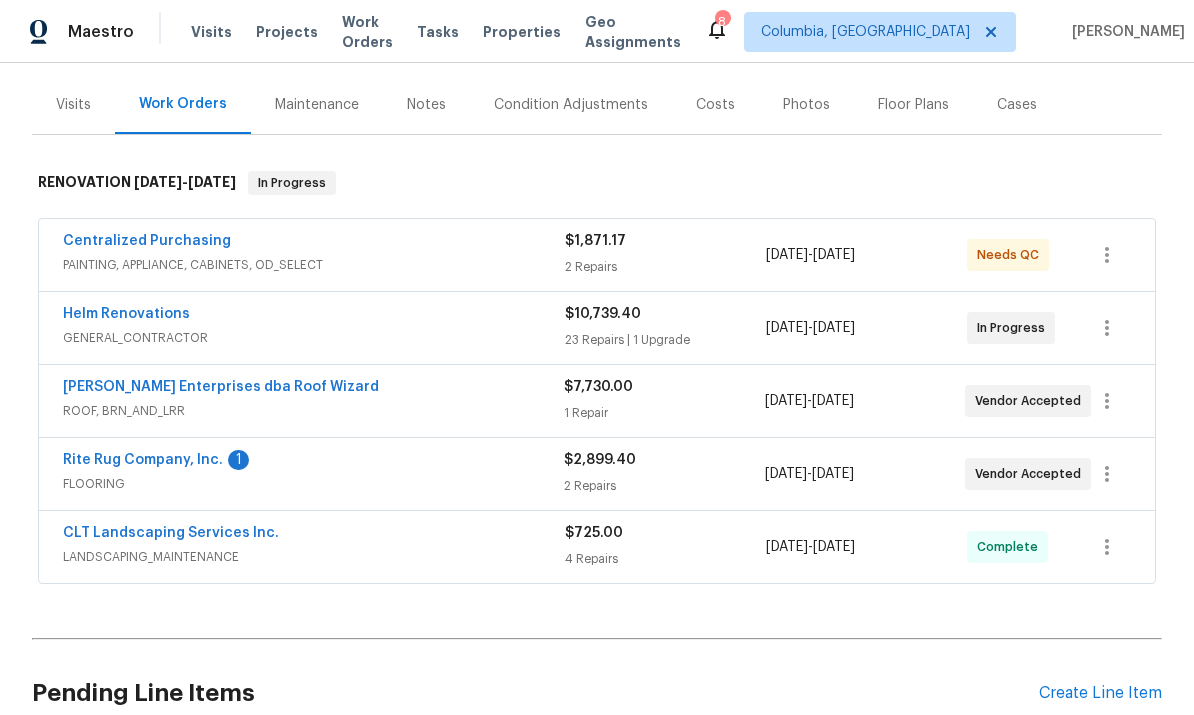 scroll, scrollTop: 258, scrollLeft: 0, axis: vertical 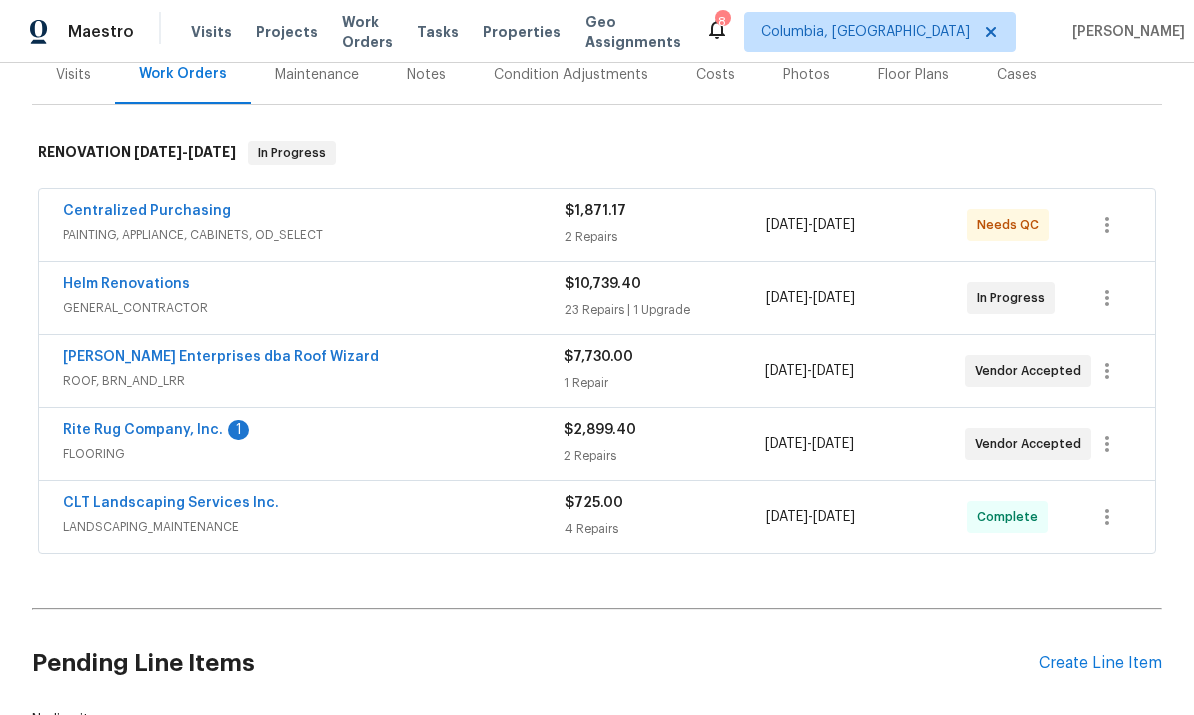 click on "Rite Rug Company, Inc." at bounding box center [143, 430] 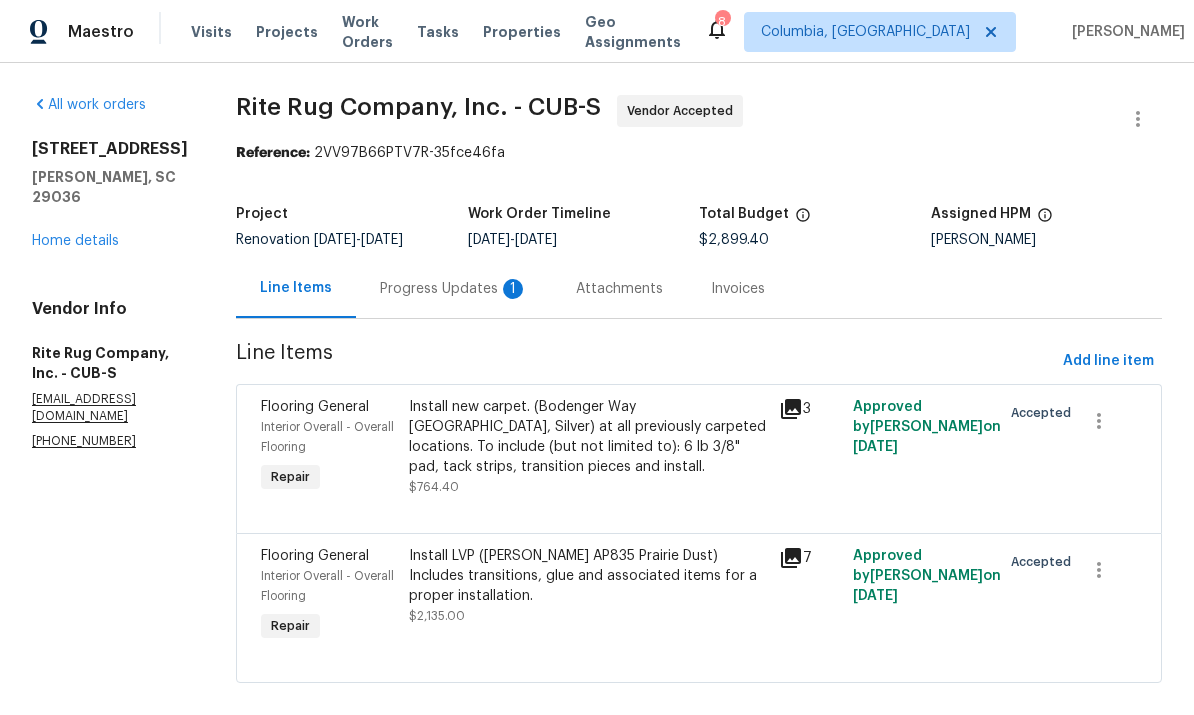 click on "Progress Updates 1" at bounding box center (454, 289) 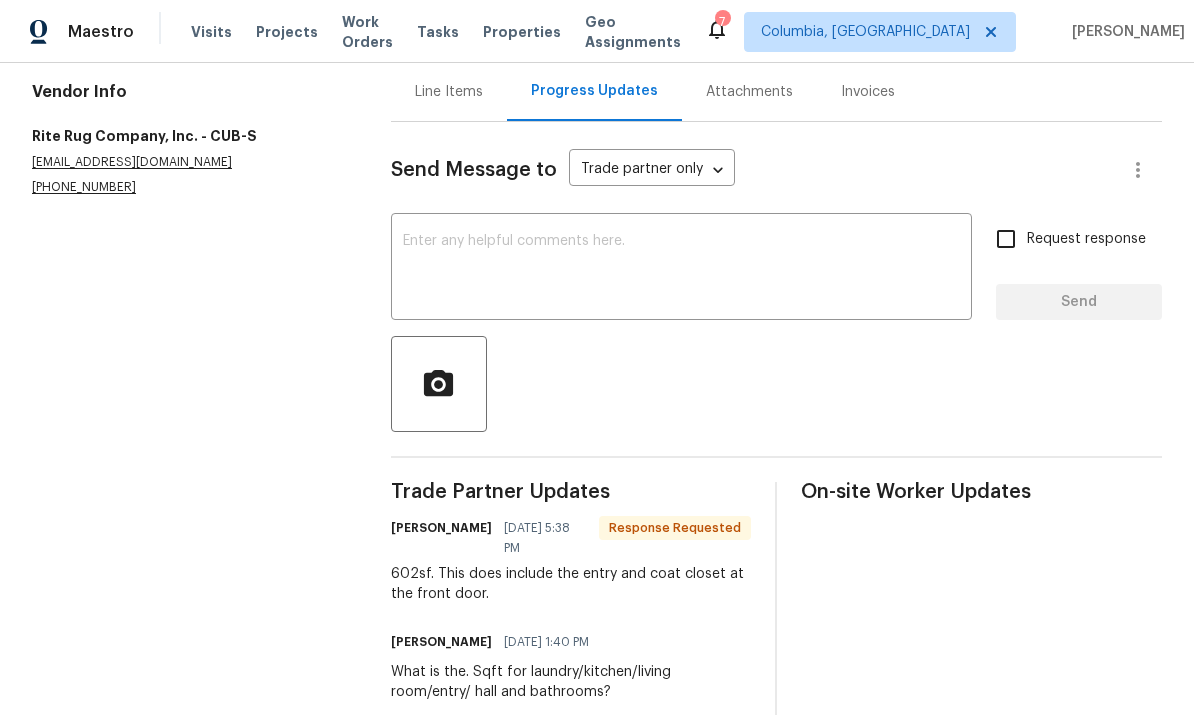 scroll, scrollTop: 196, scrollLeft: 0, axis: vertical 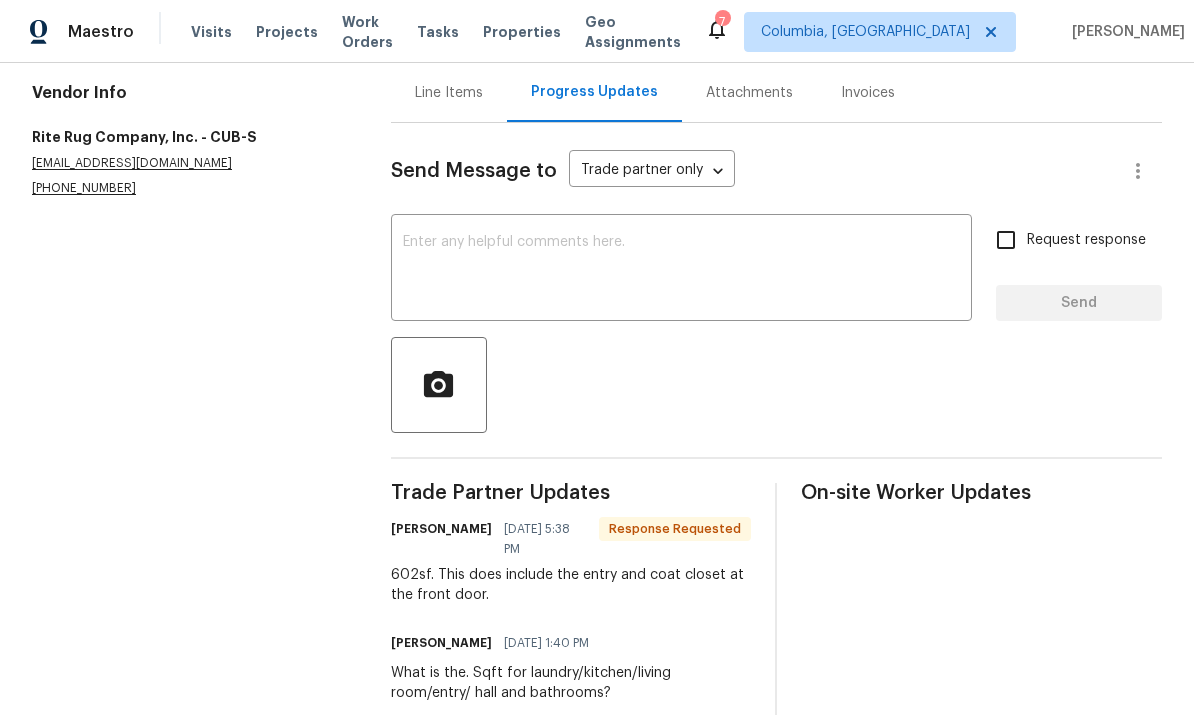click at bounding box center (681, 270) 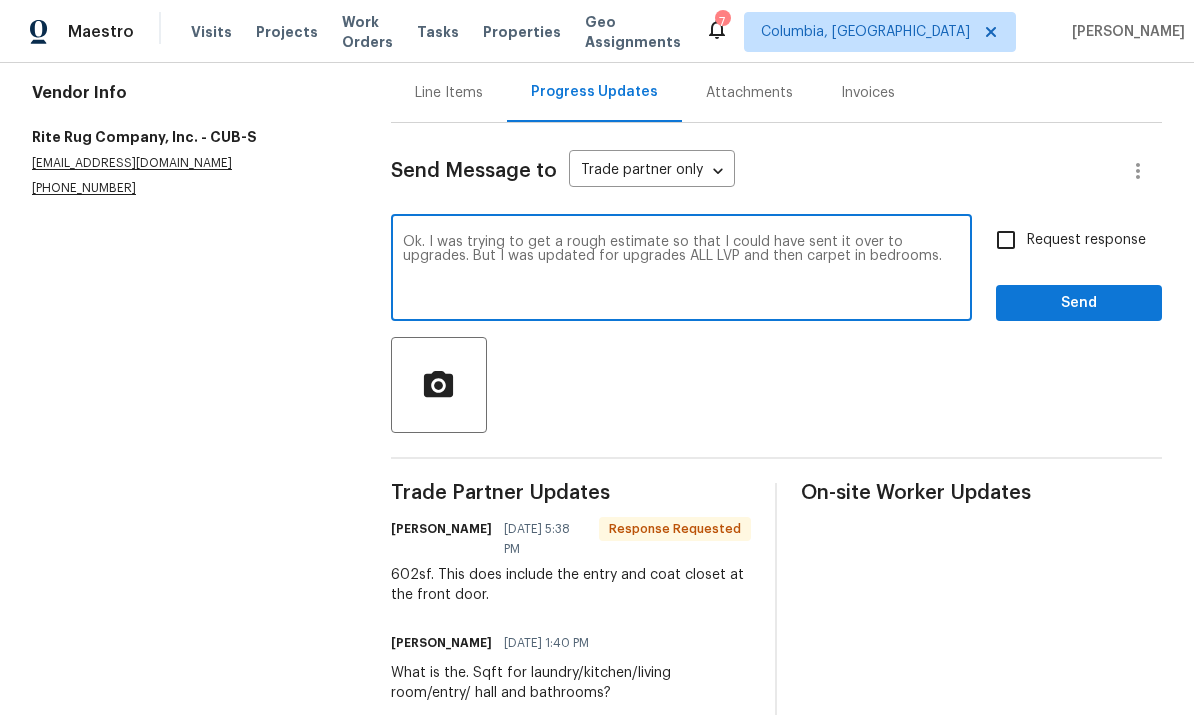 type on "Ok. I was trying to get a rough estimate so that I could have sent it over to upgrades. But I was updated for upgrades ALL LVP and then carpet in bedrooms." 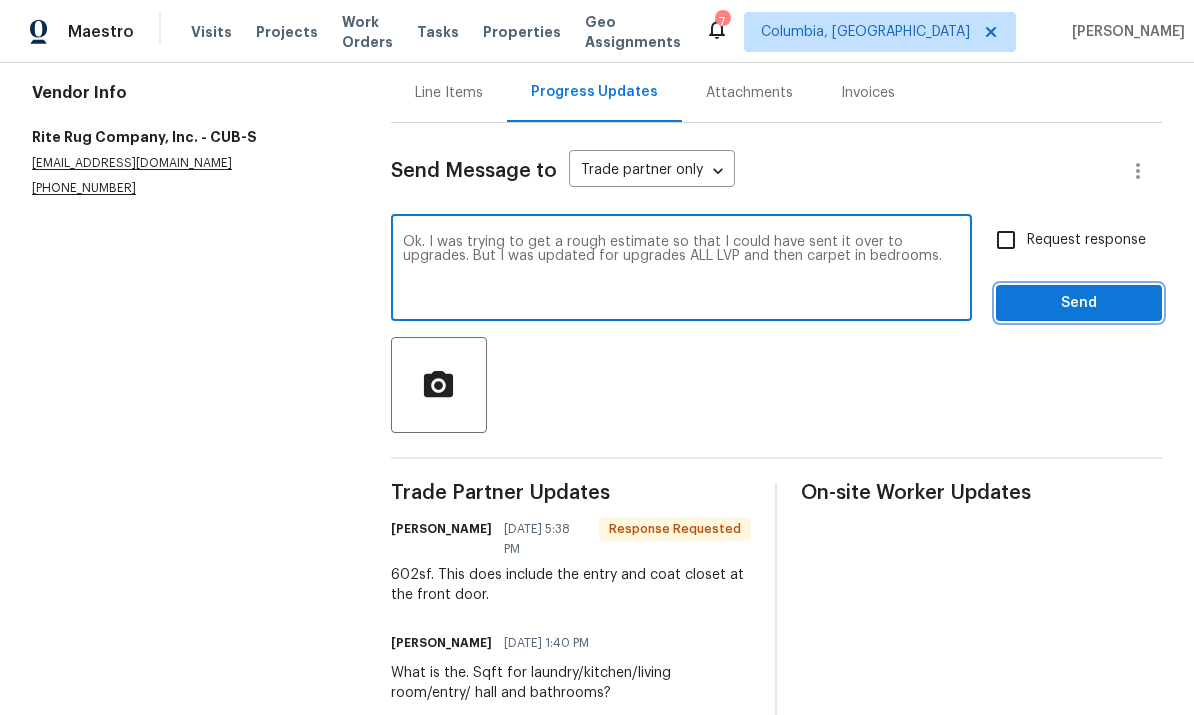 click on "Send" at bounding box center [1079, 303] 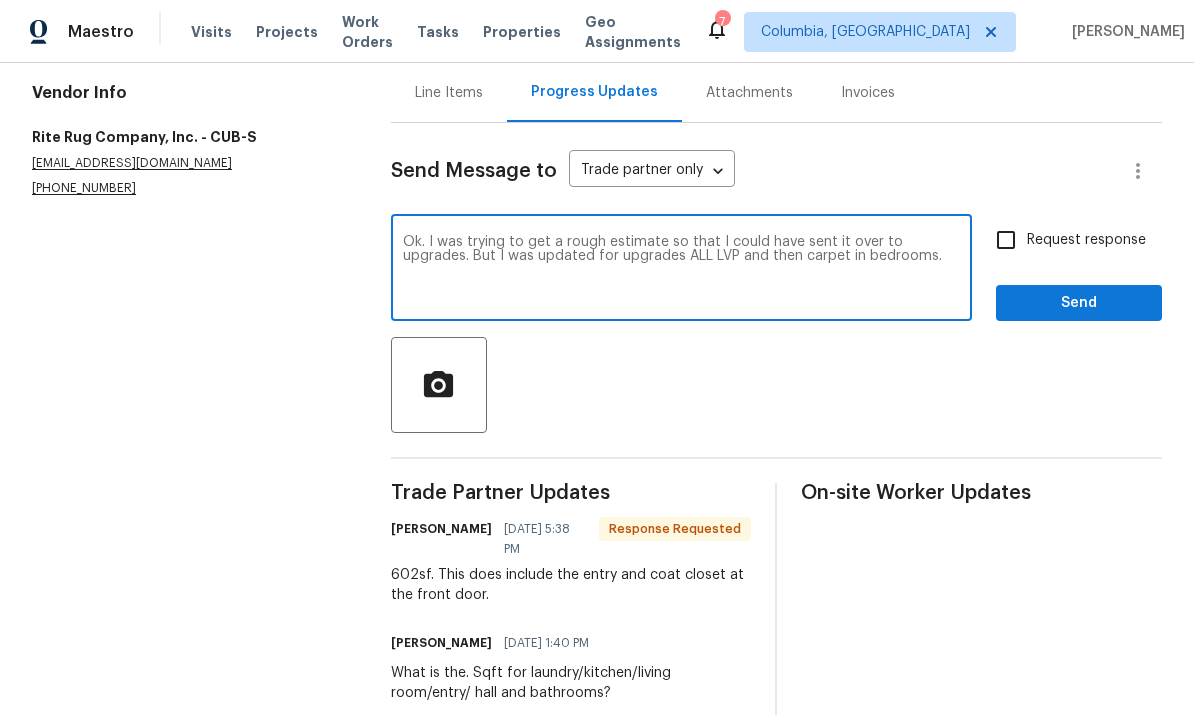 scroll, scrollTop: 0, scrollLeft: 0, axis: both 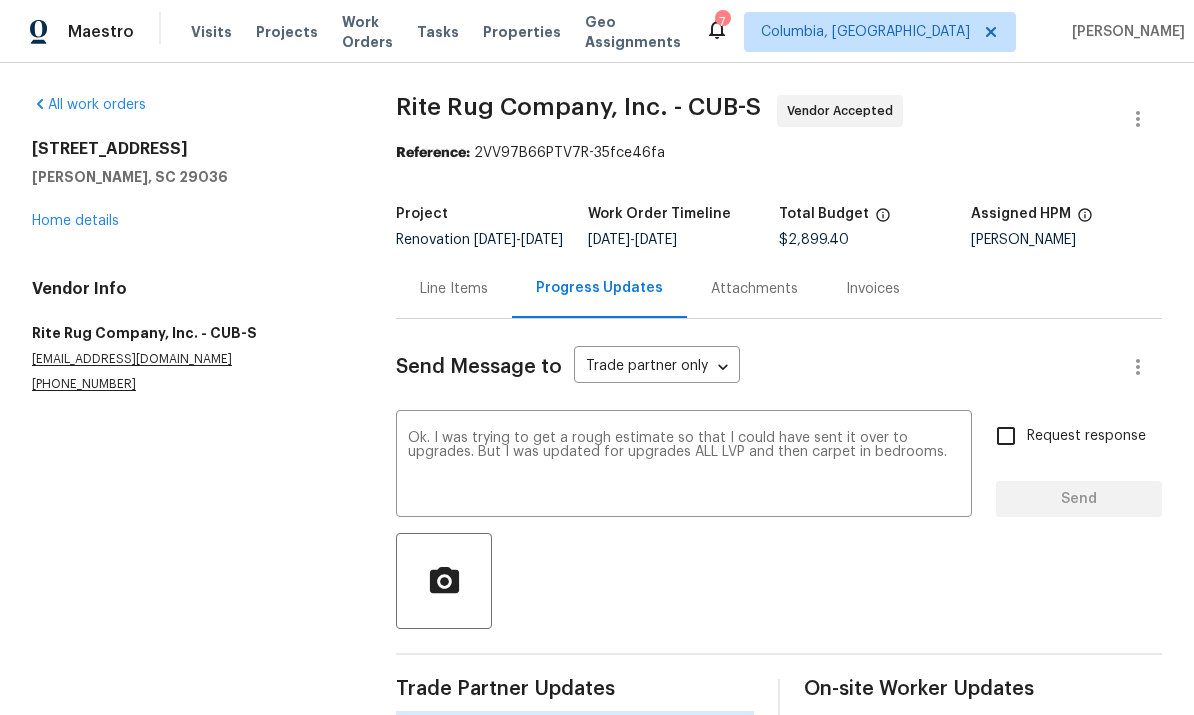 type 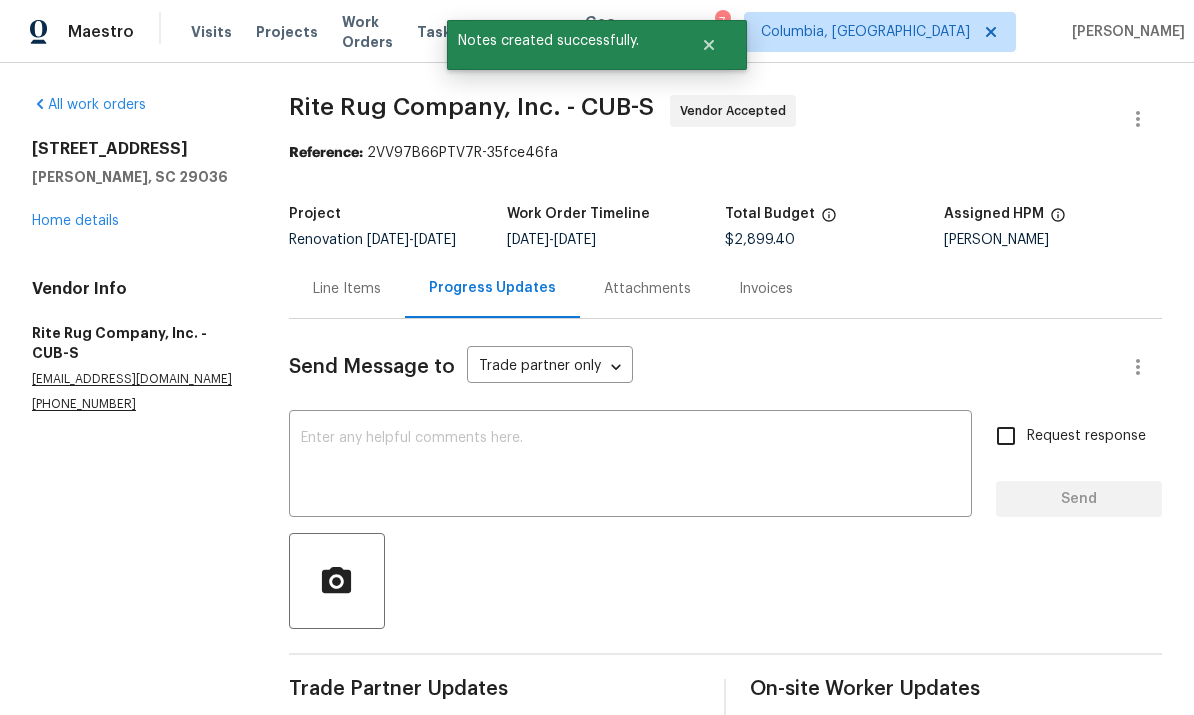 click on "Home details" at bounding box center [75, 221] 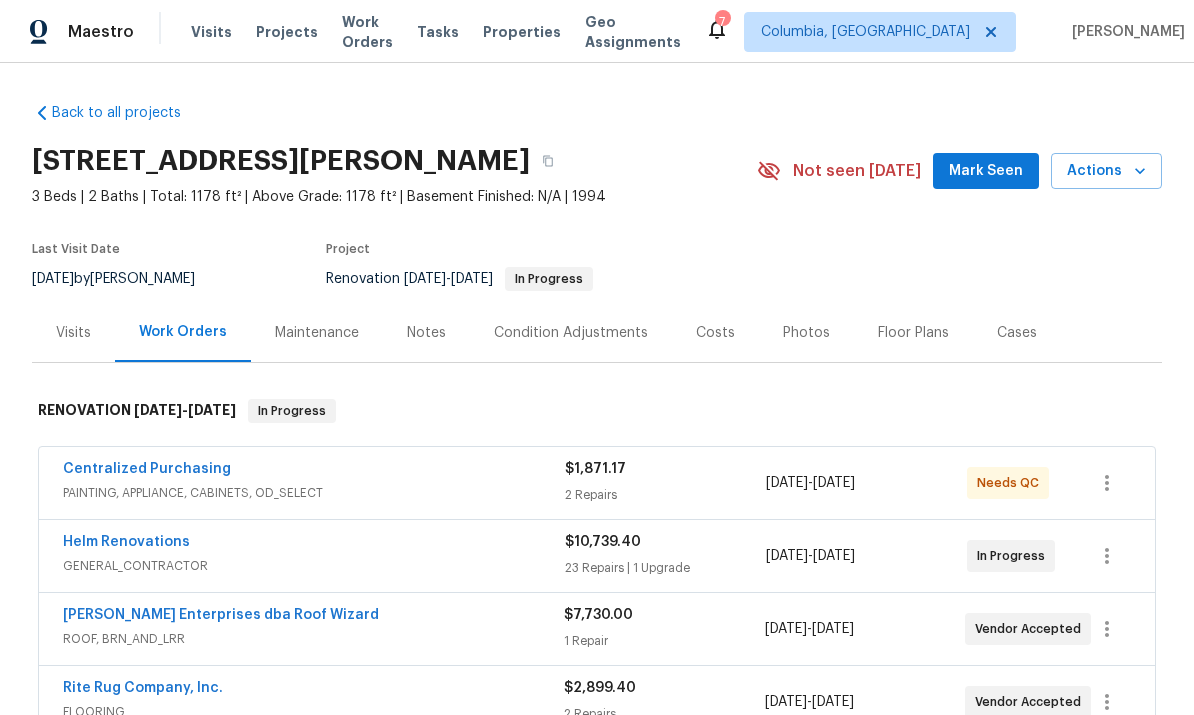 scroll, scrollTop: 0, scrollLeft: 0, axis: both 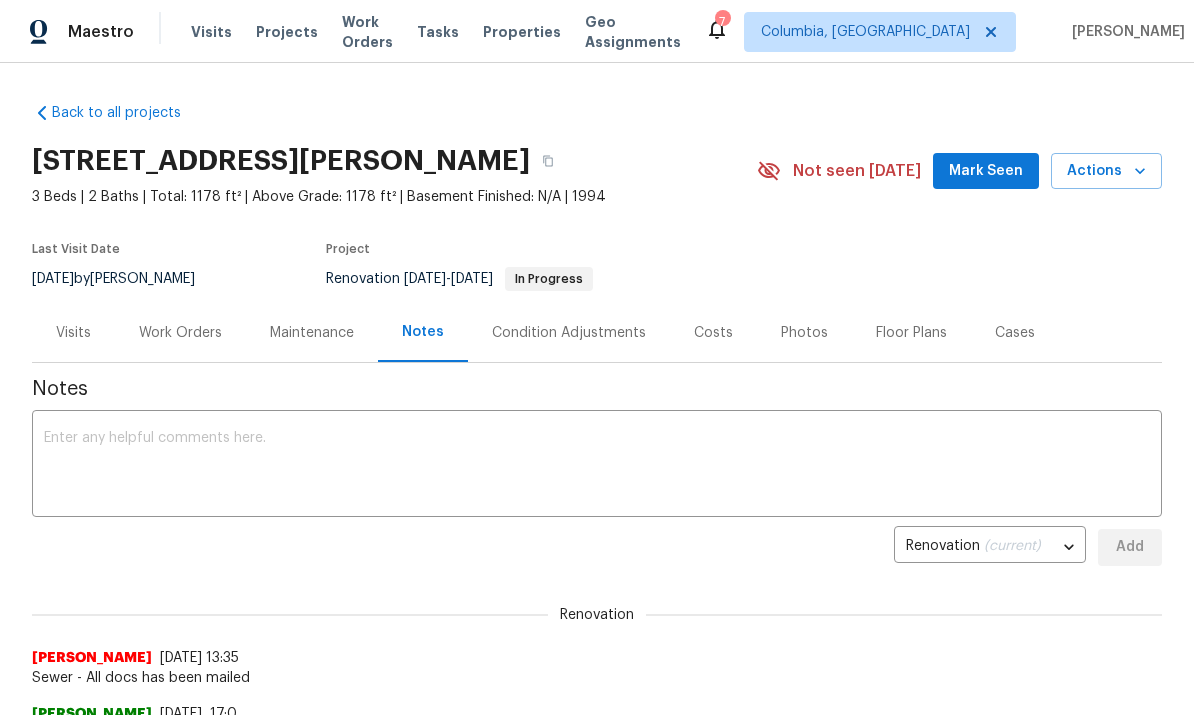 click at bounding box center [597, 466] 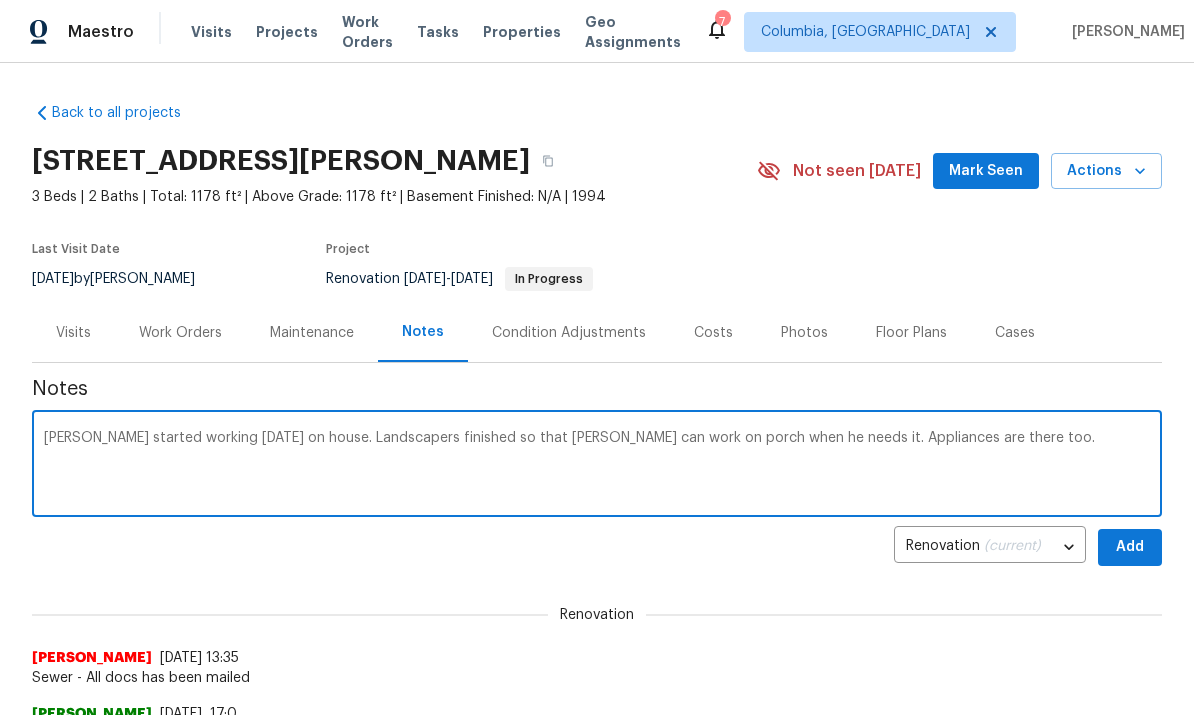 type on "[PERSON_NAME] started working [DATE] on house. Landscapers finished so that [PERSON_NAME] can work on porch when he needs it. Appliances are there too." 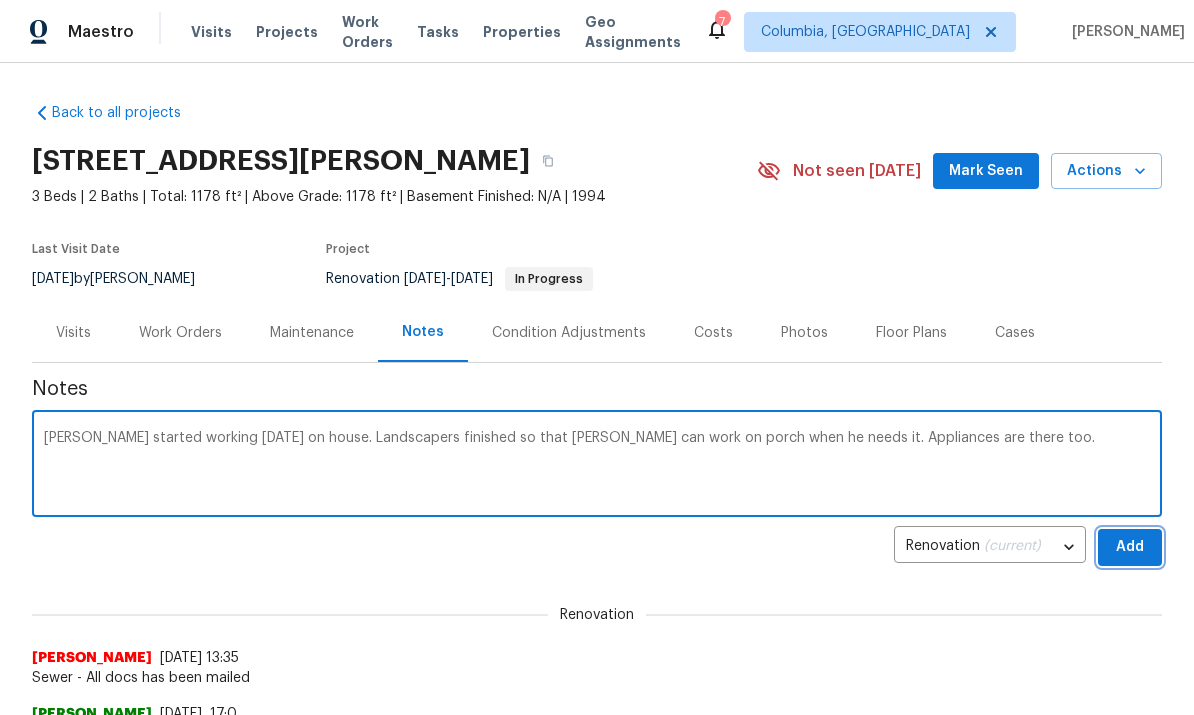 click on "Add" at bounding box center [1130, 547] 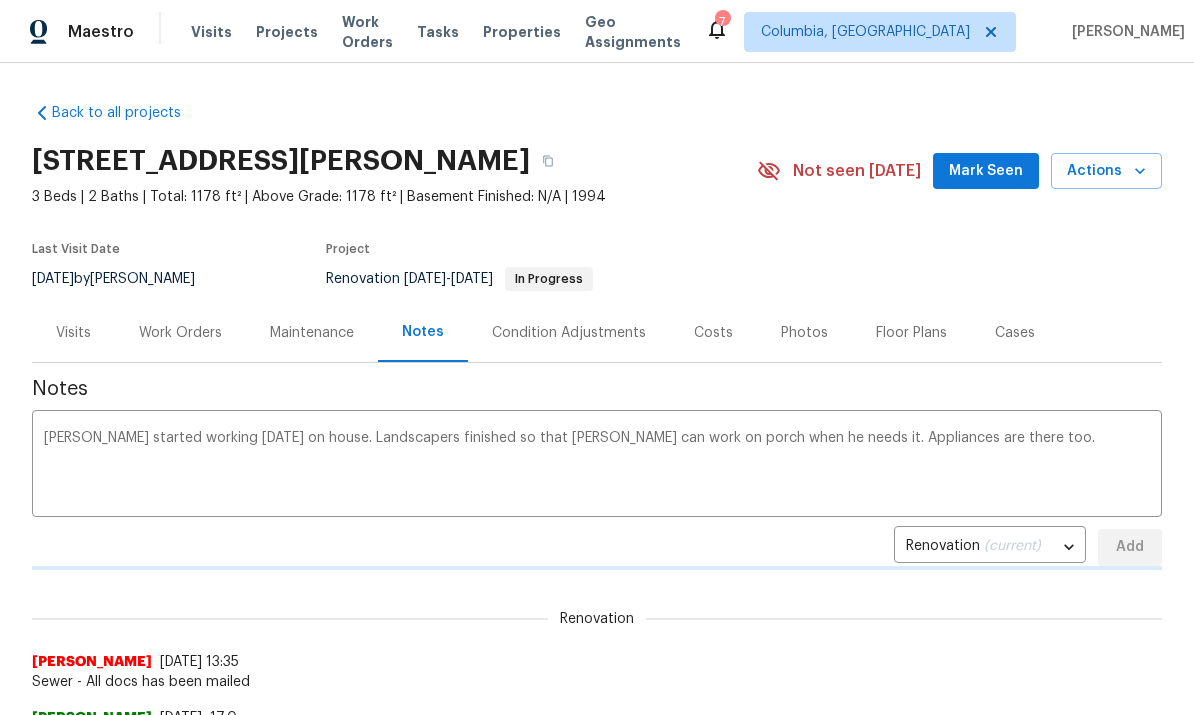 type 